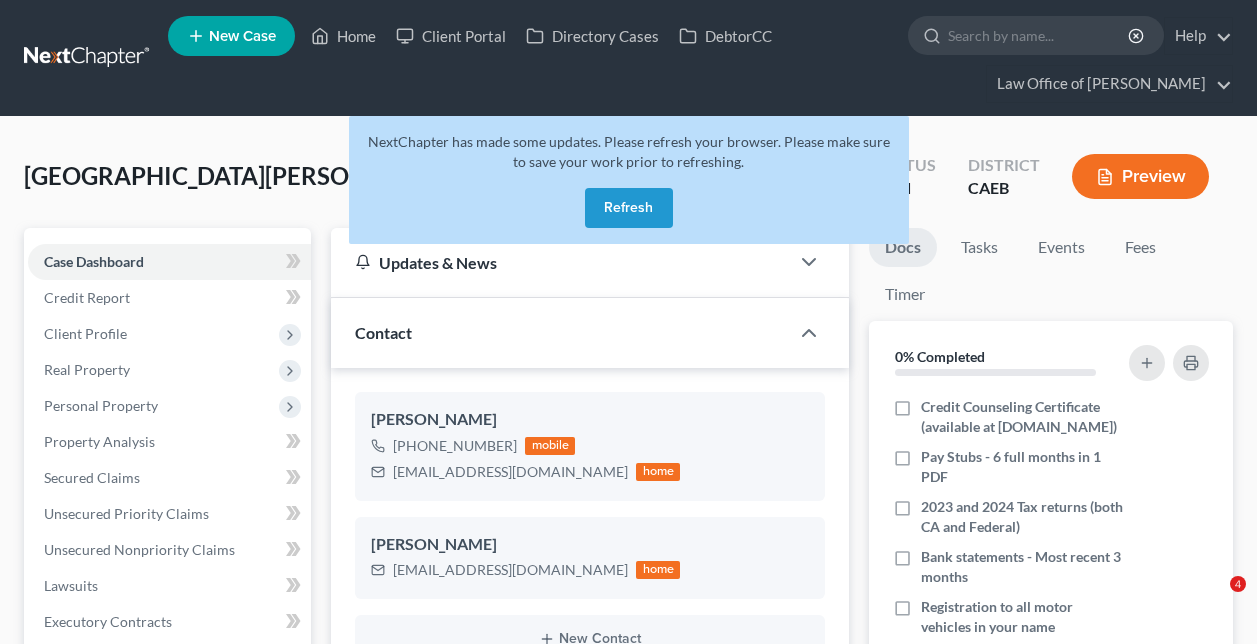 scroll, scrollTop: 0, scrollLeft: 0, axis: both 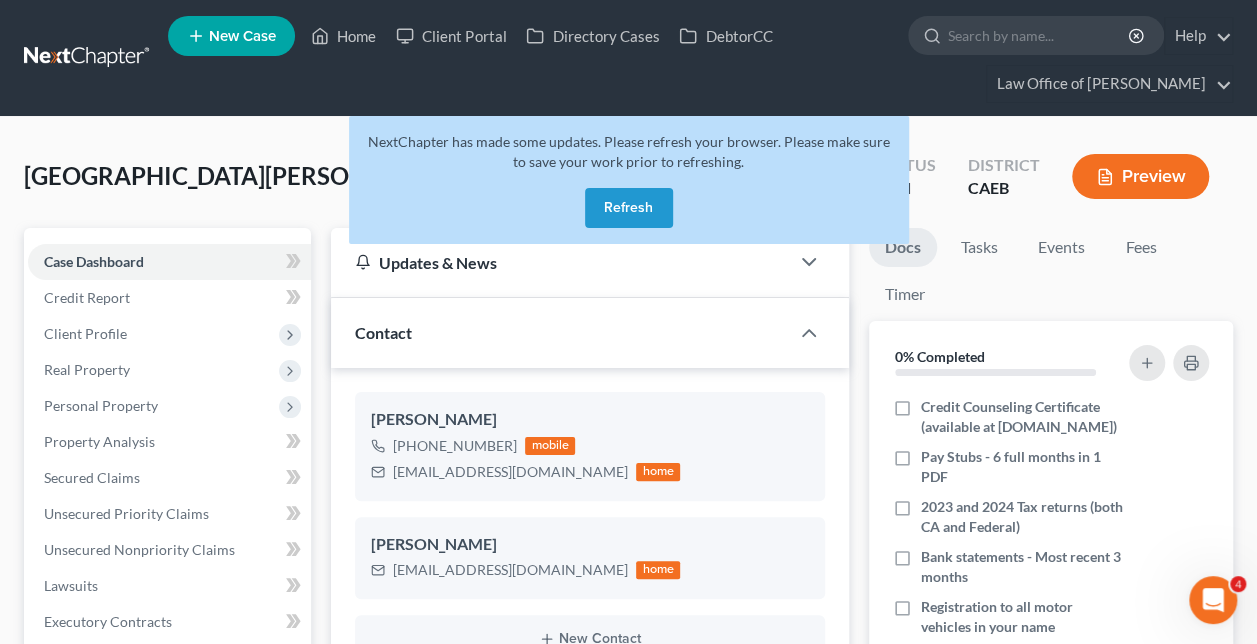 click on "Refresh" at bounding box center [629, 208] 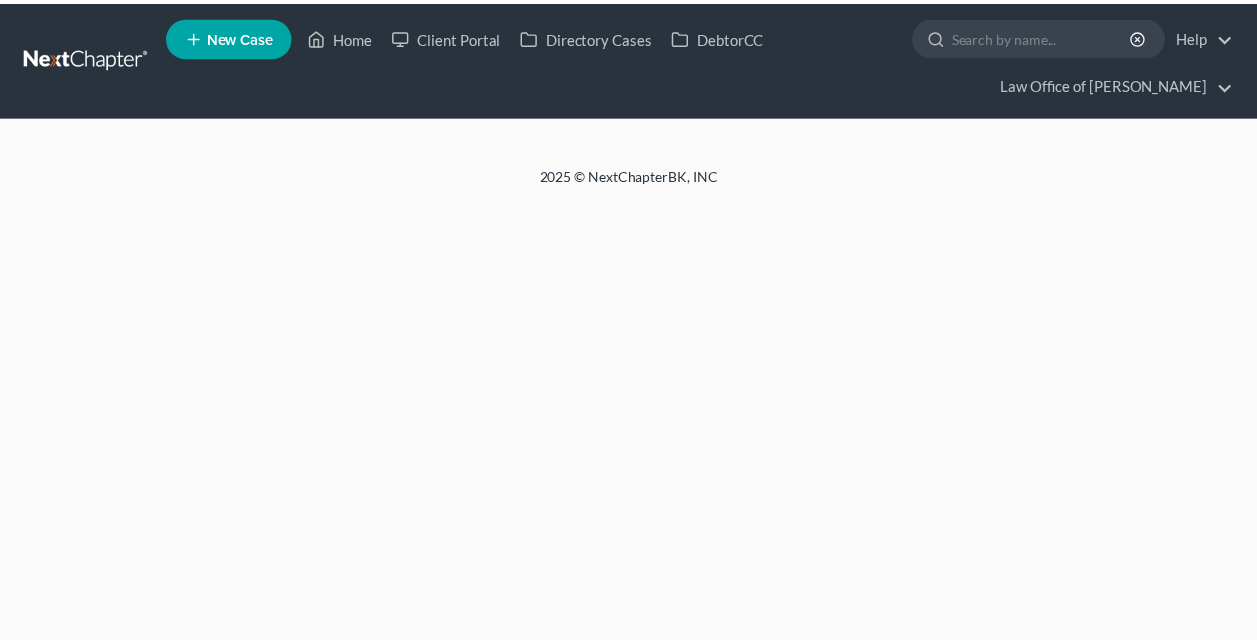 scroll, scrollTop: 0, scrollLeft: 0, axis: both 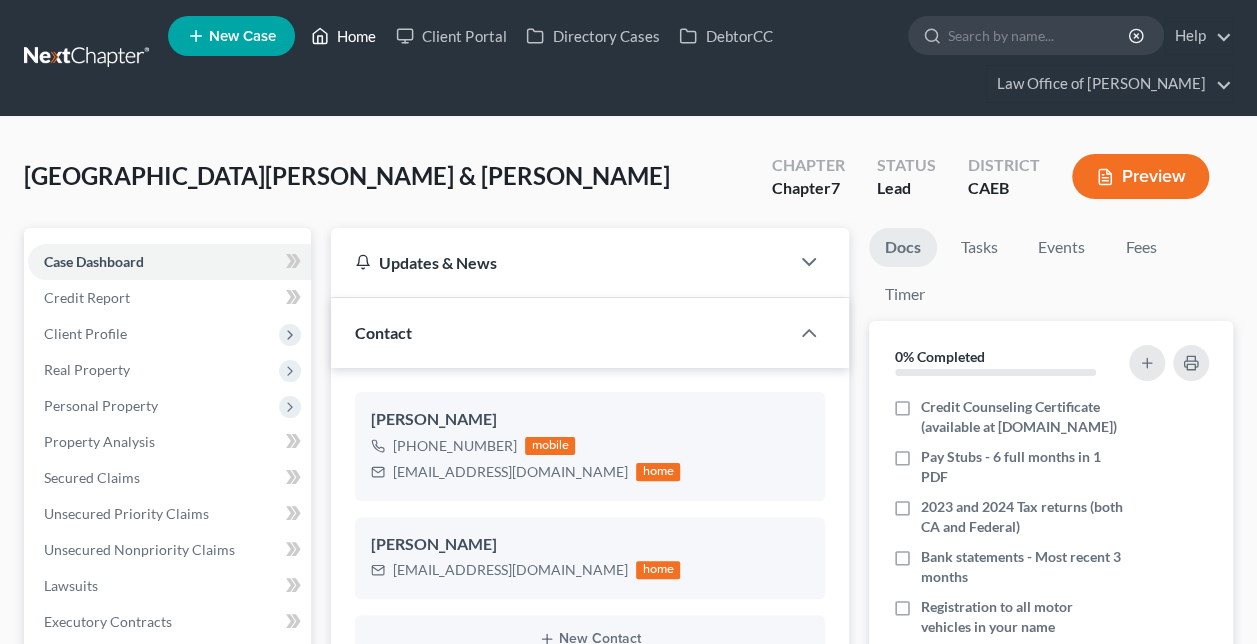 click on "Home" at bounding box center (343, 36) 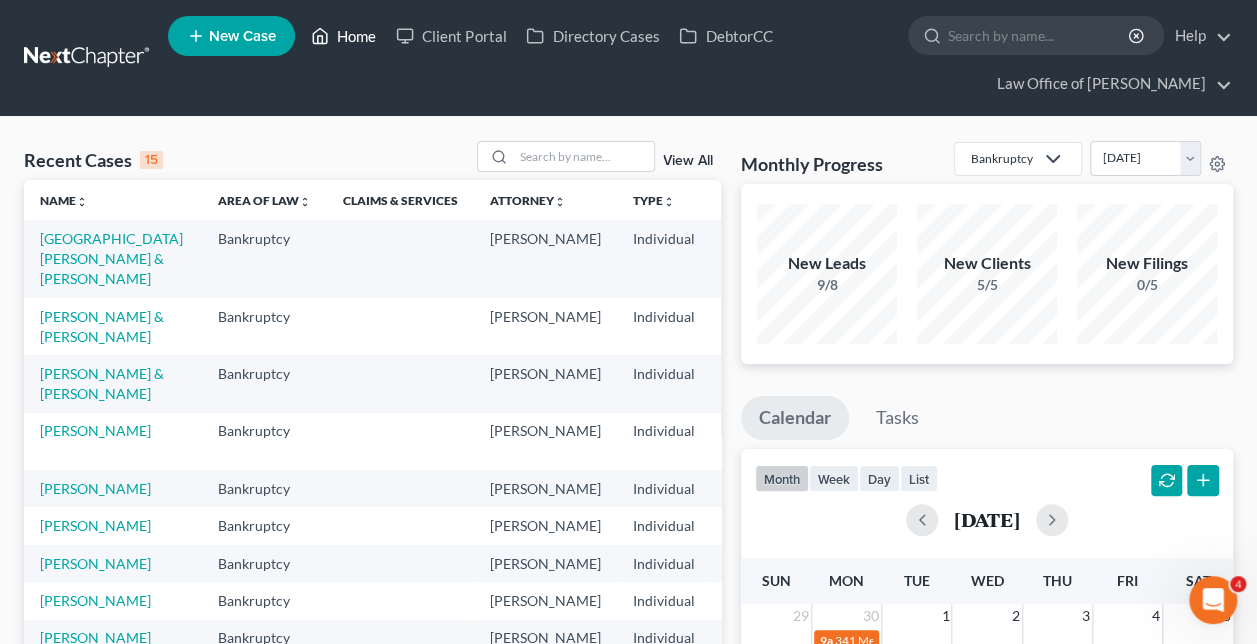 scroll, scrollTop: 0, scrollLeft: 0, axis: both 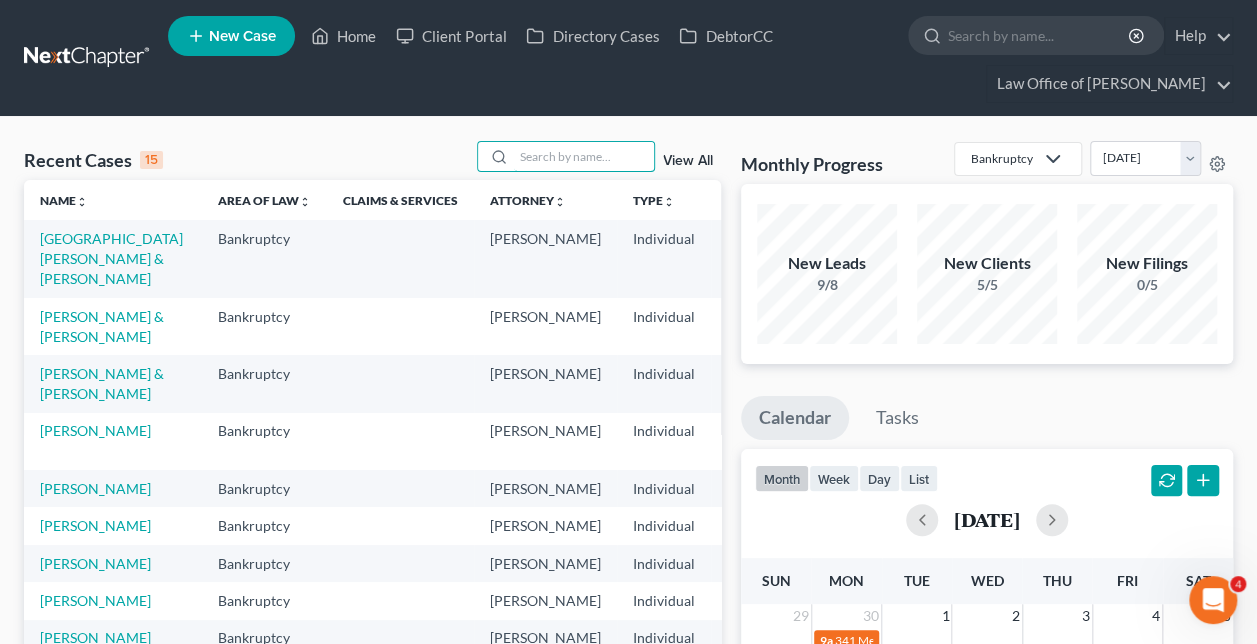 click at bounding box center [584, 156] 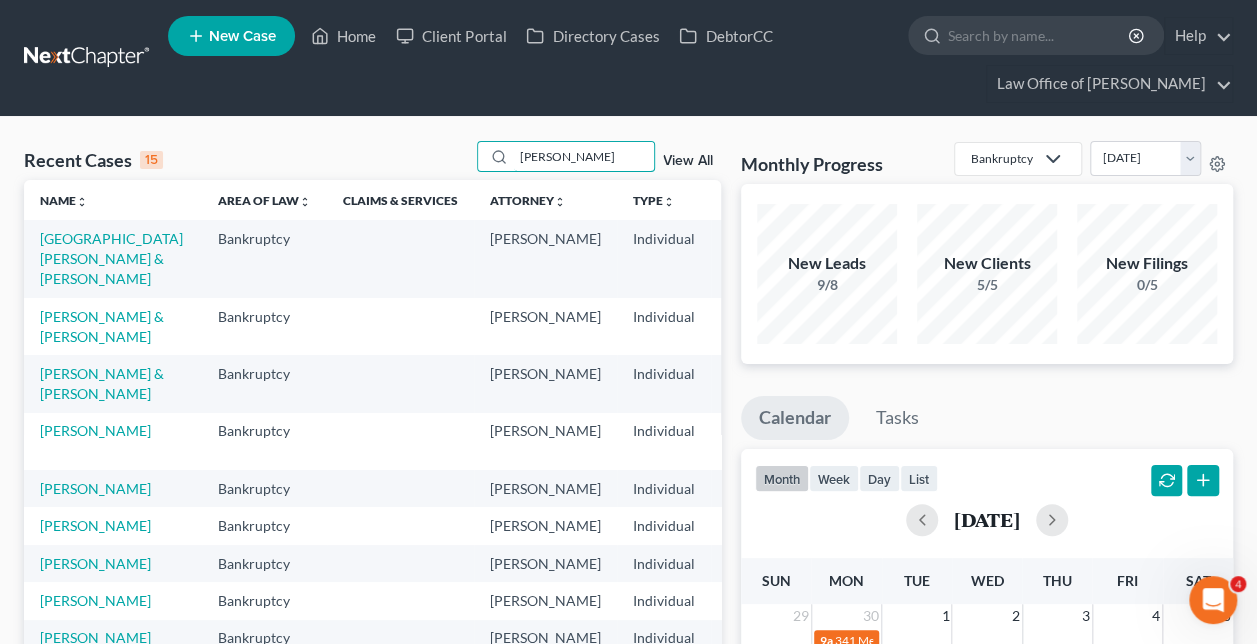 type on "urena" 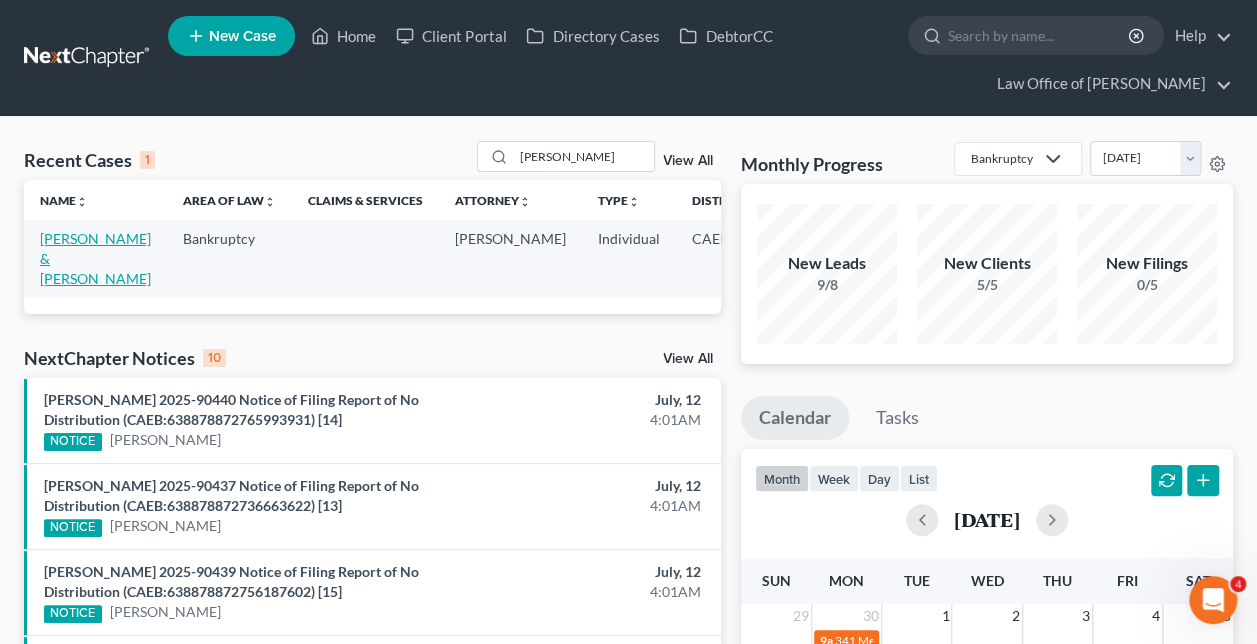 click on "[PERSON_NAME] & [PERSON_NAME]" at bounding box center (95, 258) 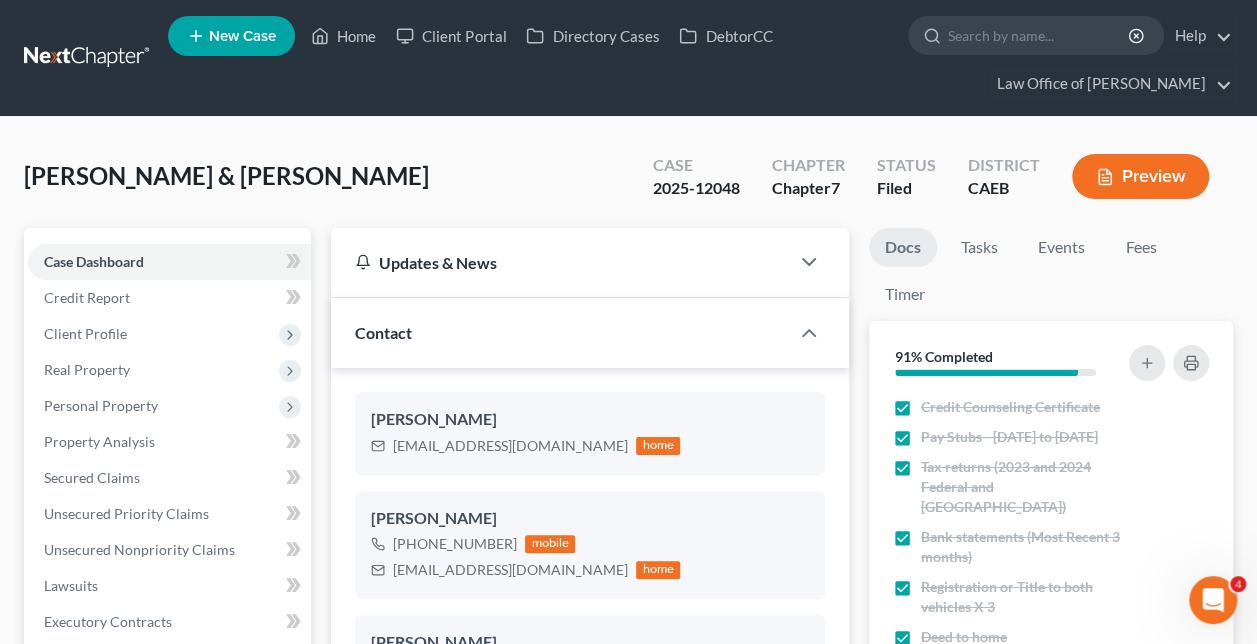 scroll, scrollTop: 3446, scrollLeft: 0, axis: vertical 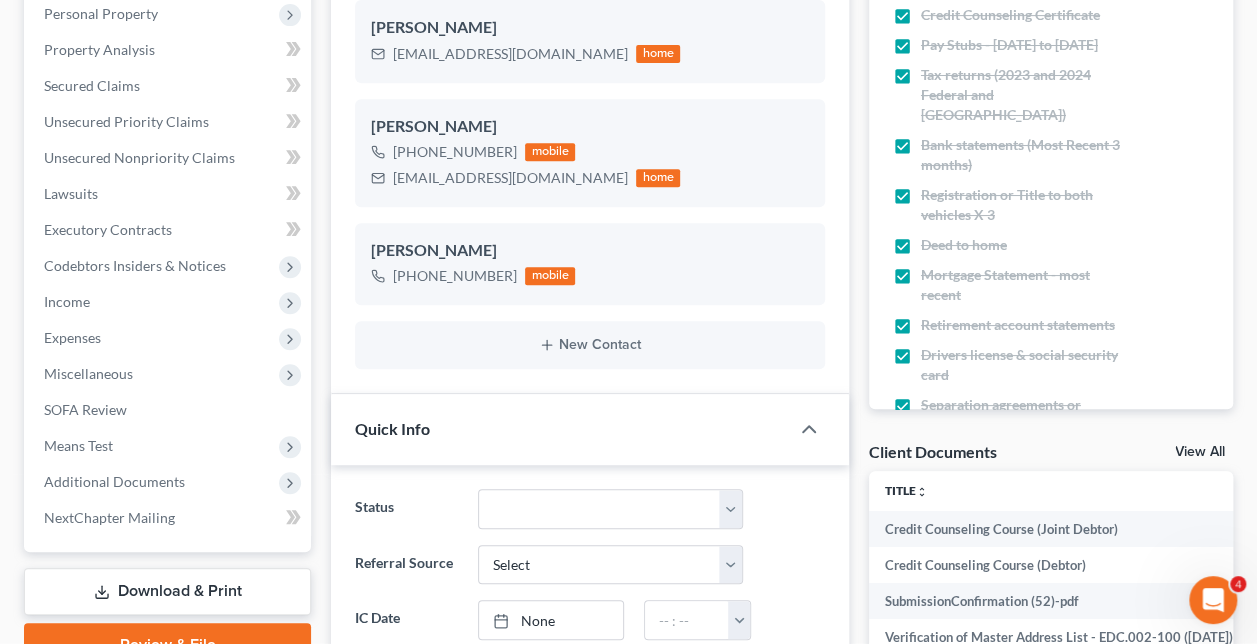 click on "Additional Documents" at bounding box center [169, 482] 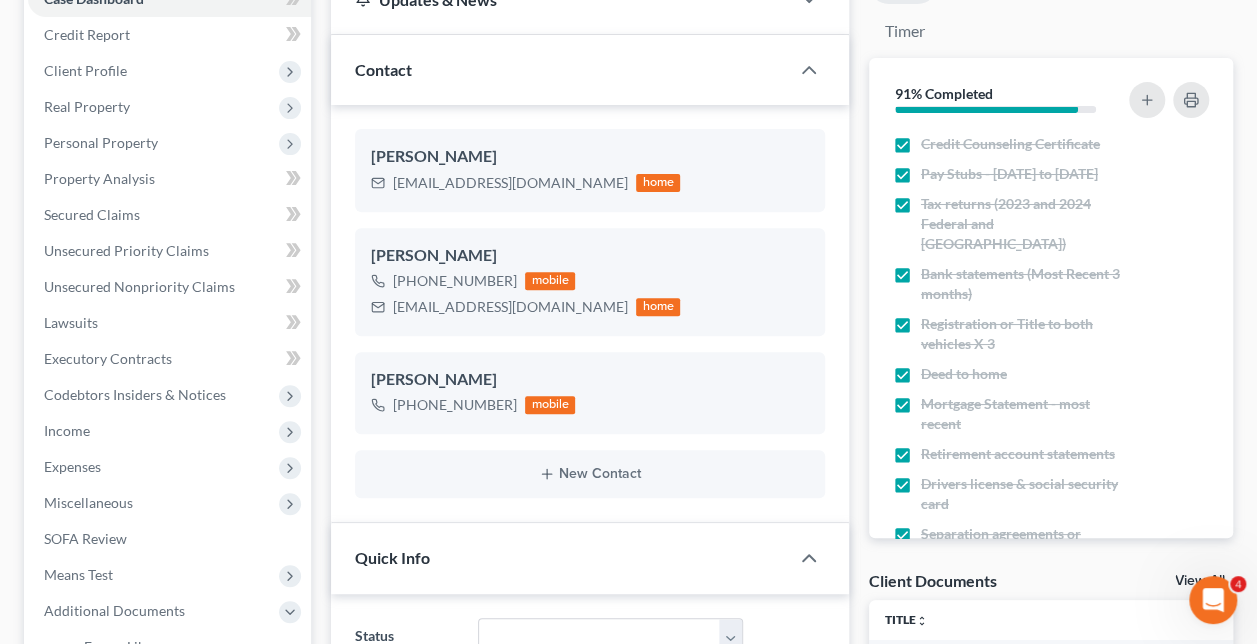 scroll, scrollTop: 262, scrollLeft: 0, axis: vertical 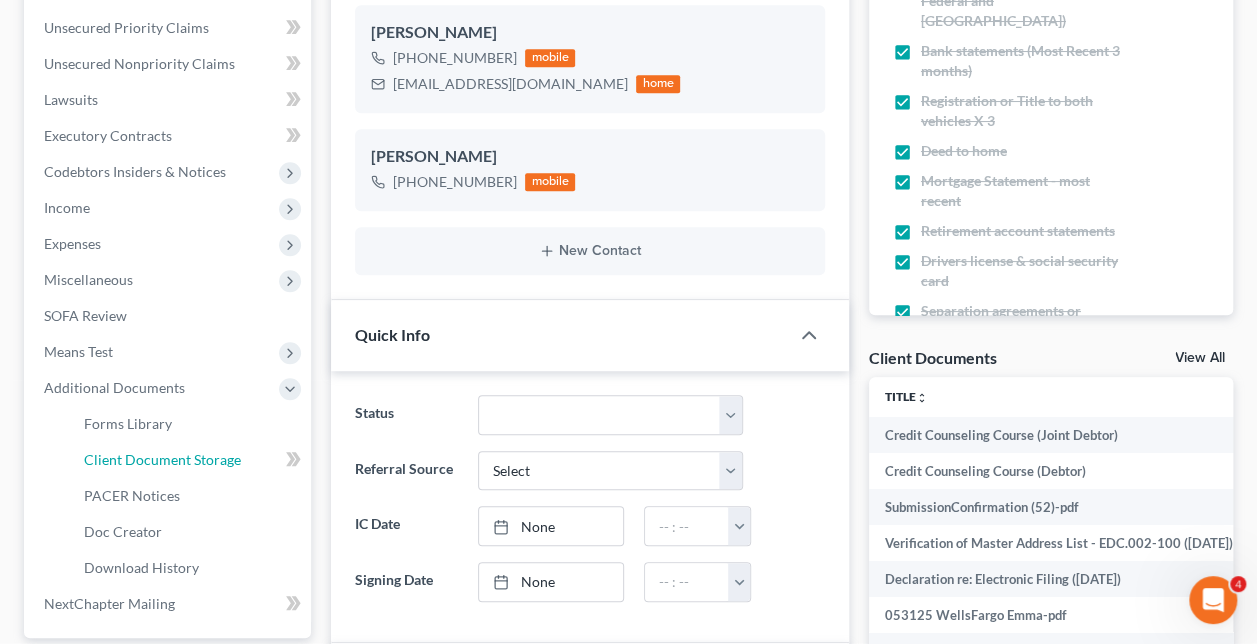 click on "Client Document Storage" at bounding box center (189, 460) 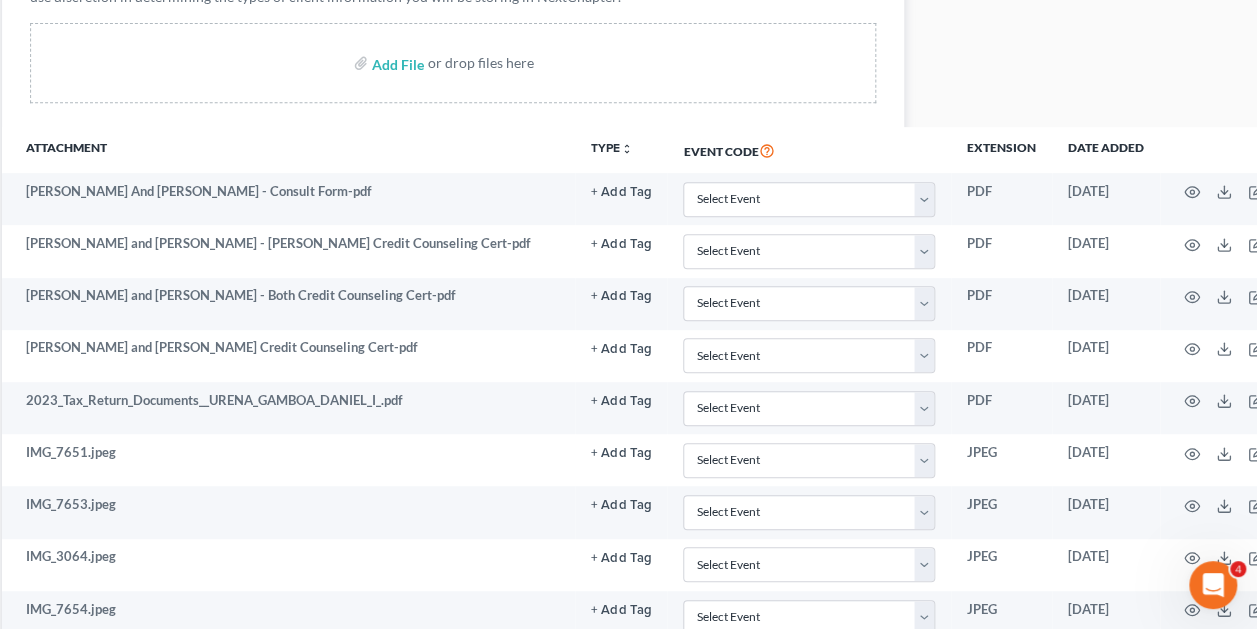 scroll, scrollTop: 396, scrollLeft: 341, axis: both 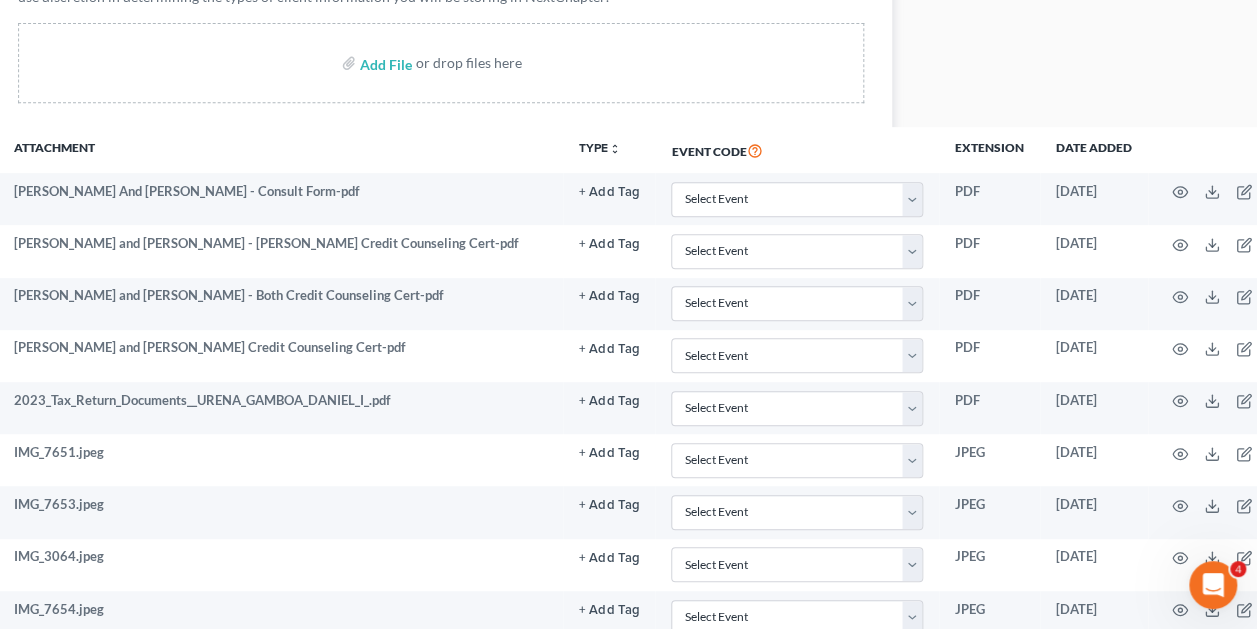 click on "IMG_7653.jpeg" at bounding box center [276, 512] 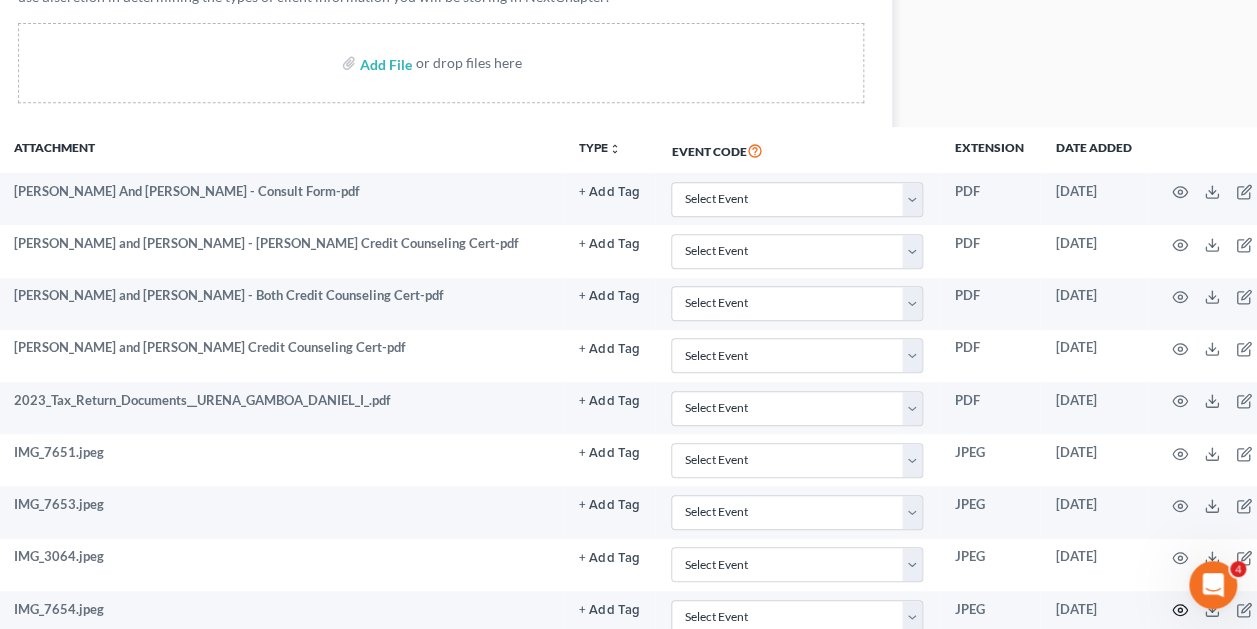 click 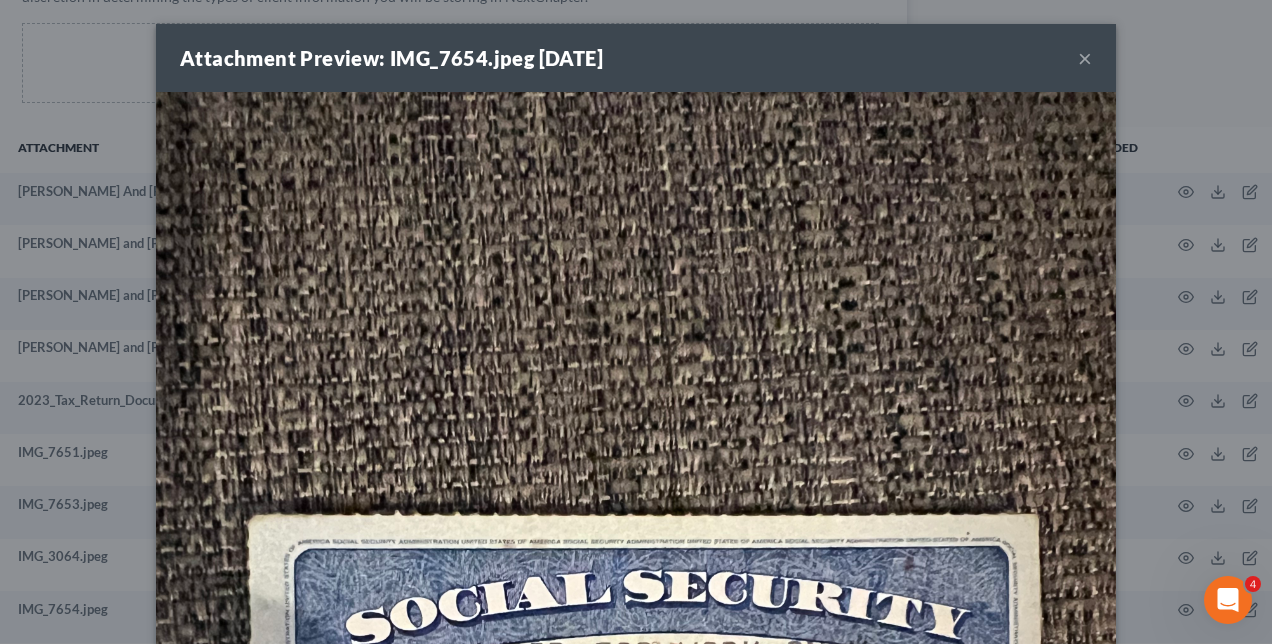 click on "×" at bounding box center (1085, 58) 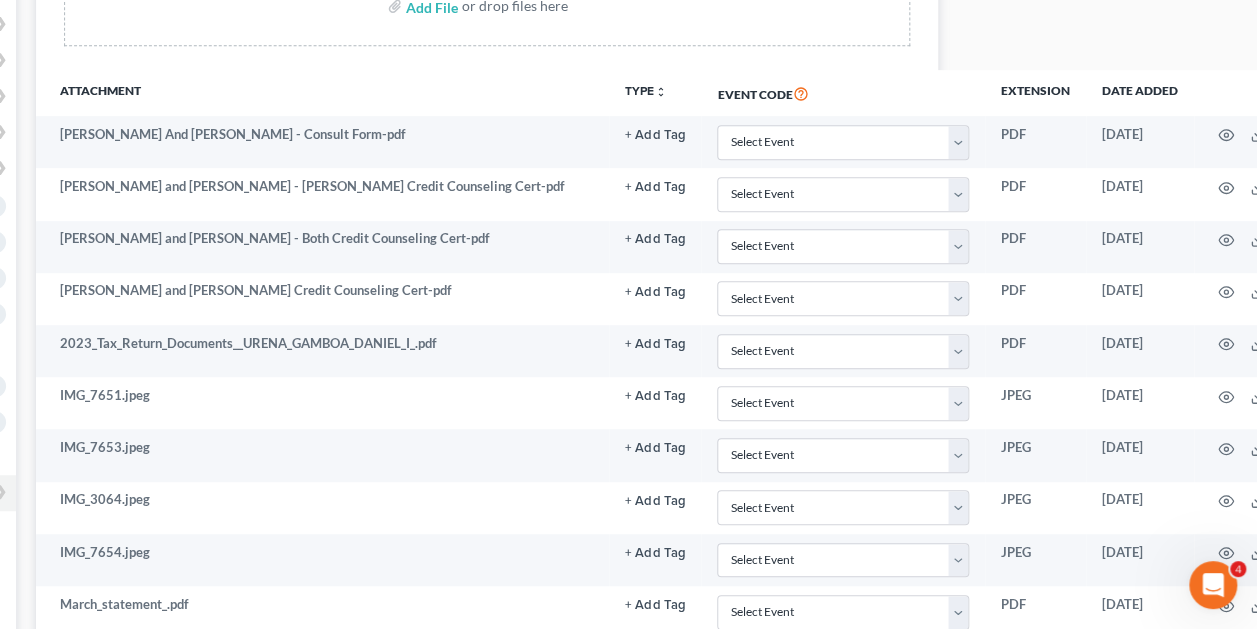 scroll, scrollTop: 453, scrollLeft: 402, axis: both 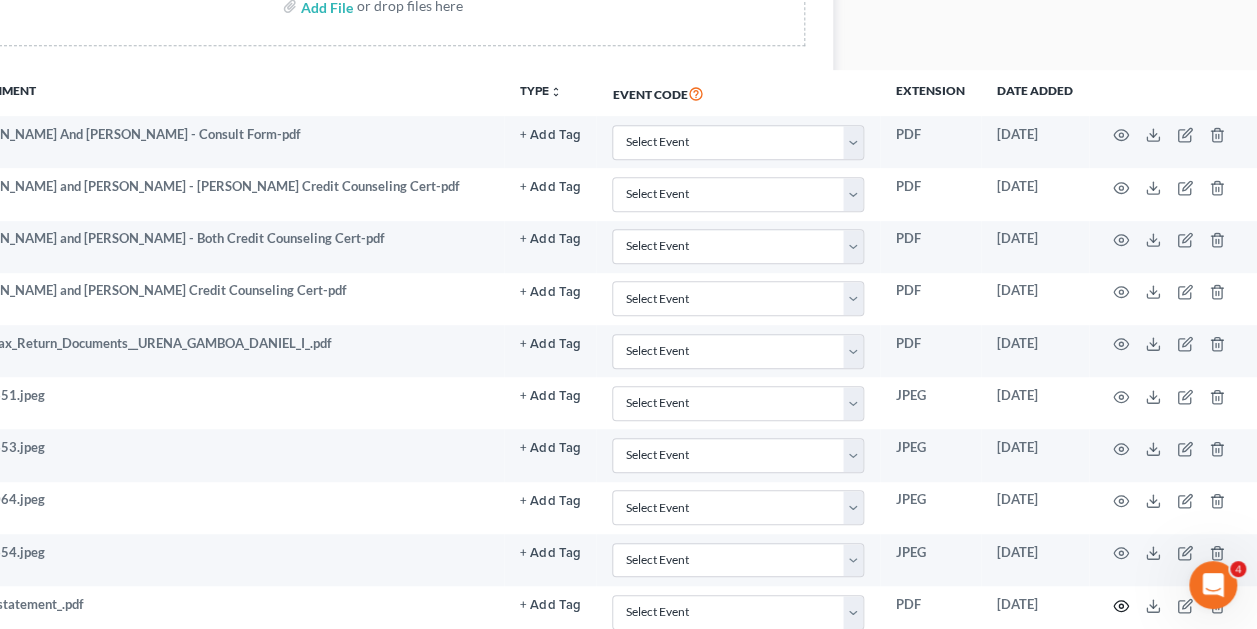 click 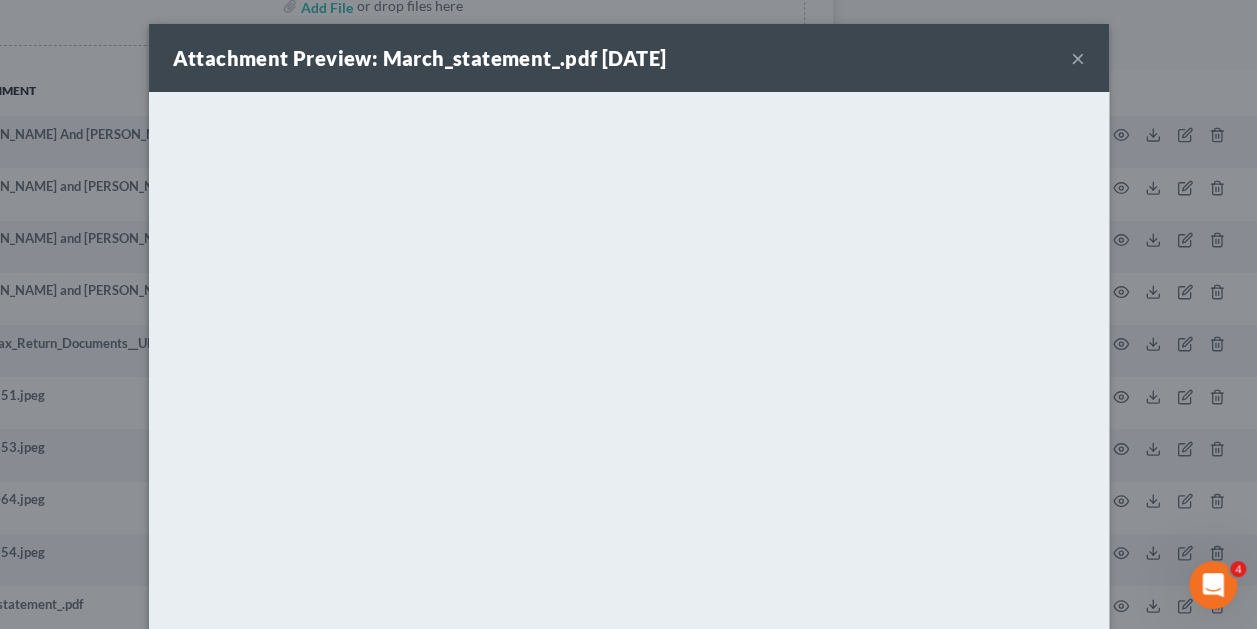 scroll, scrollTop: 453, scrollLeft: 390, axis: both 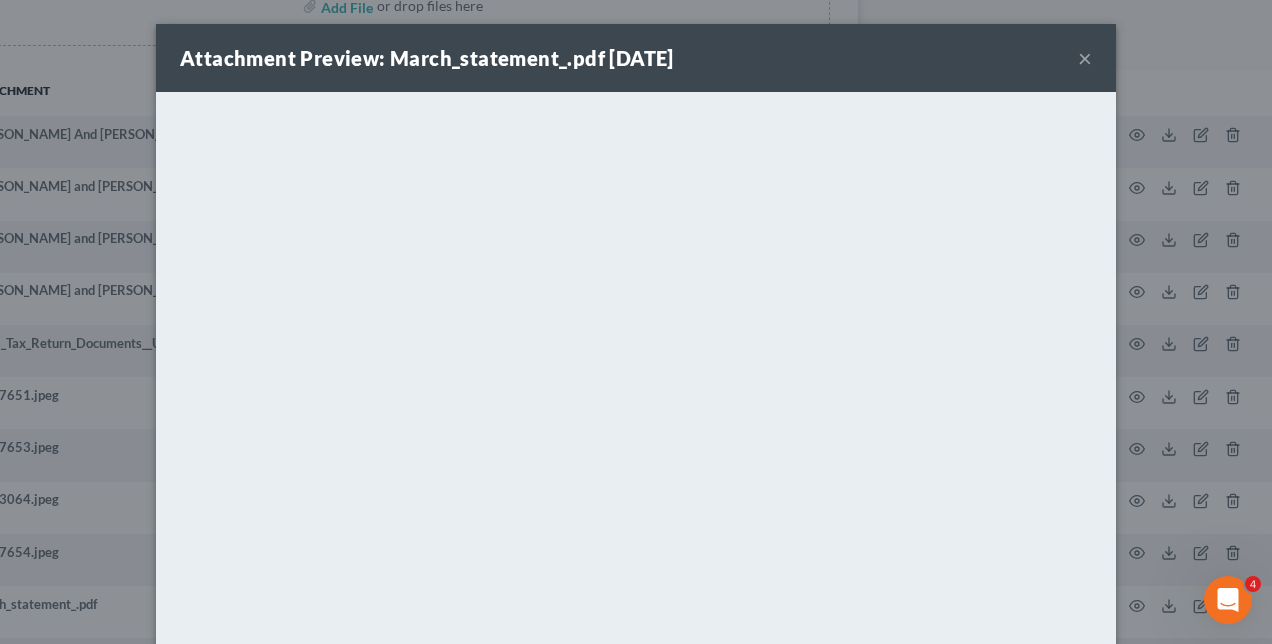 click on "×" at bounding box center [1085, 58] 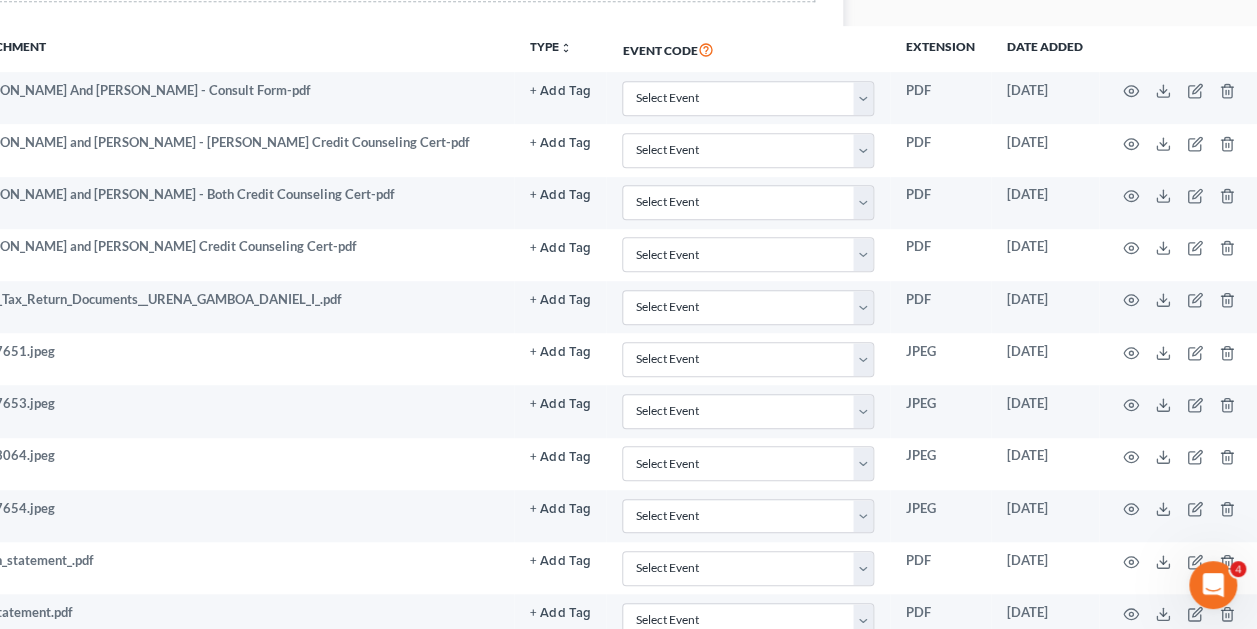 scroll, scrollTop: 498, scrollLeft: 390, axis: both 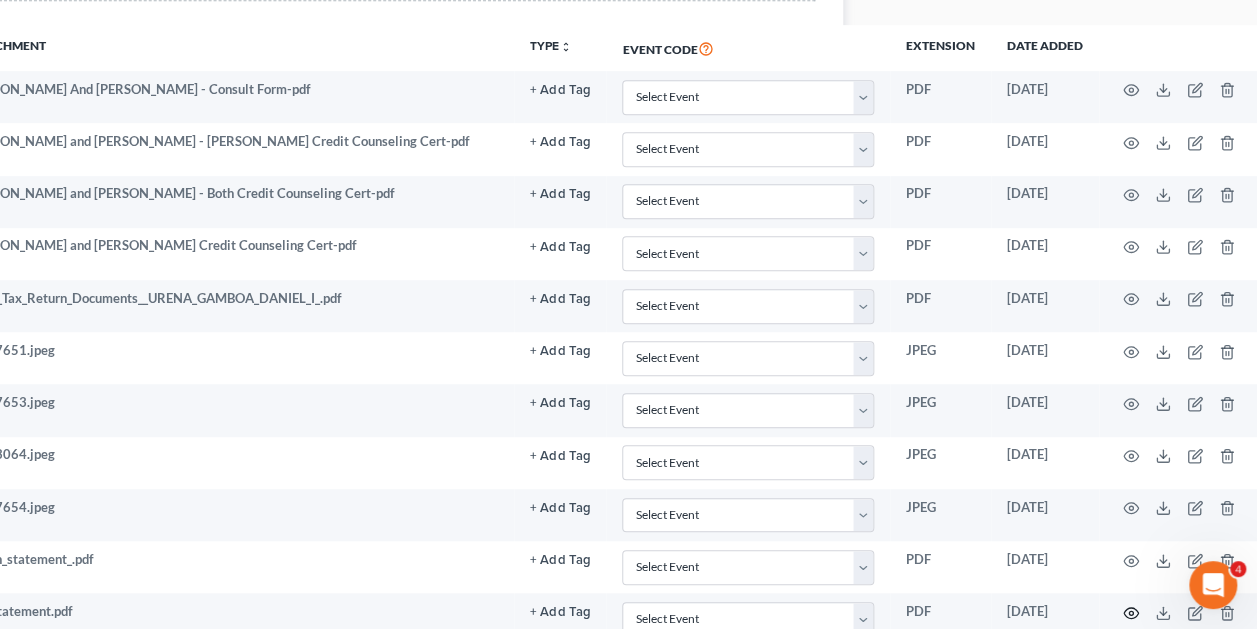 click 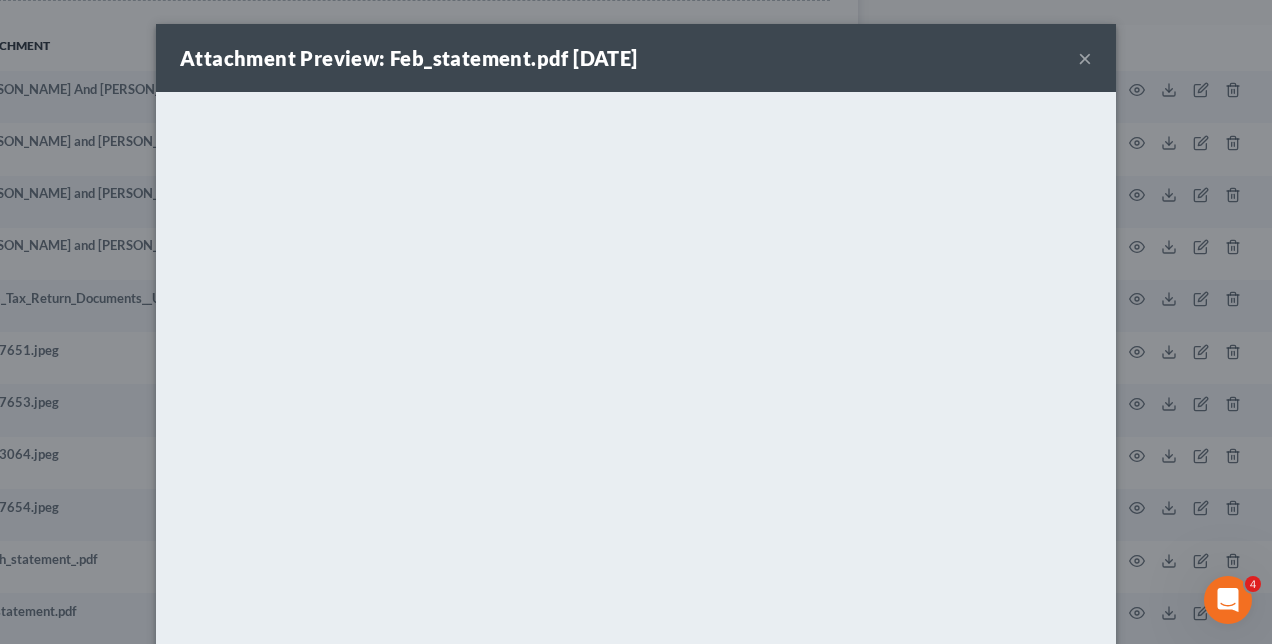 click on "Attachment Preview: Feb_statement.pdf 06/03/2025 ×
<object ng-attr-data='https://nextchapter-prod.s3.amazonaws.com/uploads/attachment/file/11507116/9e857270-f8a9-4a91-bdb9-e3bf8fcd4eb0.pdf?X-Amz-Expires=3000&X-Amz-Date=20250713T233344Z&X-Amz-Algorithm=AWS4-HMAC-SHA256&X-Amz-Credential=AKIAJMWBS4AI7W4T6GHQ%2F20250713%2Fus-east-1%2Fs3%2Faws4_request&X-Amz-SignedHeaders=host&X-Amz-Signature=27d392c44b2694a3ba852ebb3c69cc2caad877920c3774ce00640d986126a60c' type='application/pdf' width='100%' height='650px'></object>
<p><a href='https://nextchapter-prod.s3.amazonaws.com/uploads/attachment/file/11507116/9e857270-f8a9-4a91-bdb9-e3bf8fcd4eb0.pdf?X-Amz-Expires=3000&X-Amz-Date=20250713T233344Z&X-Amz-Algorithm=AWS4-HMAC-SHA256&X-Amz-Credential=AKIAJMWBS4AI7W4T6GHQ%2F20250713%2Fus-east-1%2Fs3%2Faws4_request&X-Amz-SignedHeaders=host&X-Amz-Signature=27d392c44b2694a3ba852ebb3c69cc2caad877920c3774ce00640d986126a60c' target='_blank'>Click here</a> to open in a new window.</p>
Download" at bounding box center (636, 322) 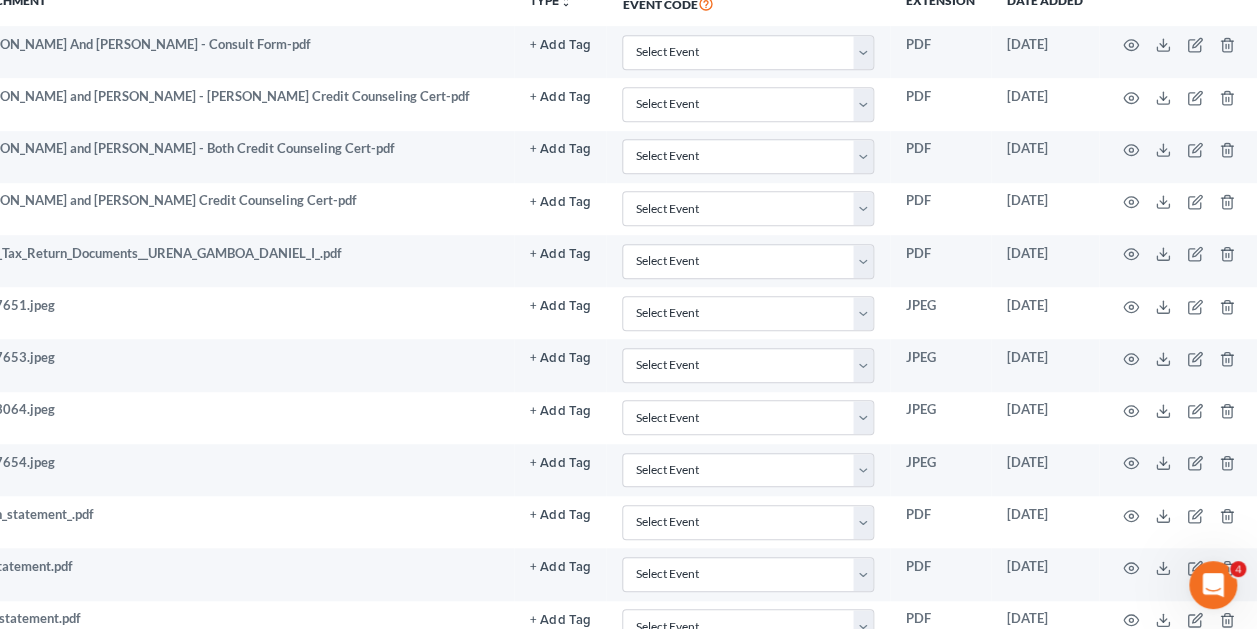 scroll, scrollTop: 549, scrollLeft: 390, axis: both 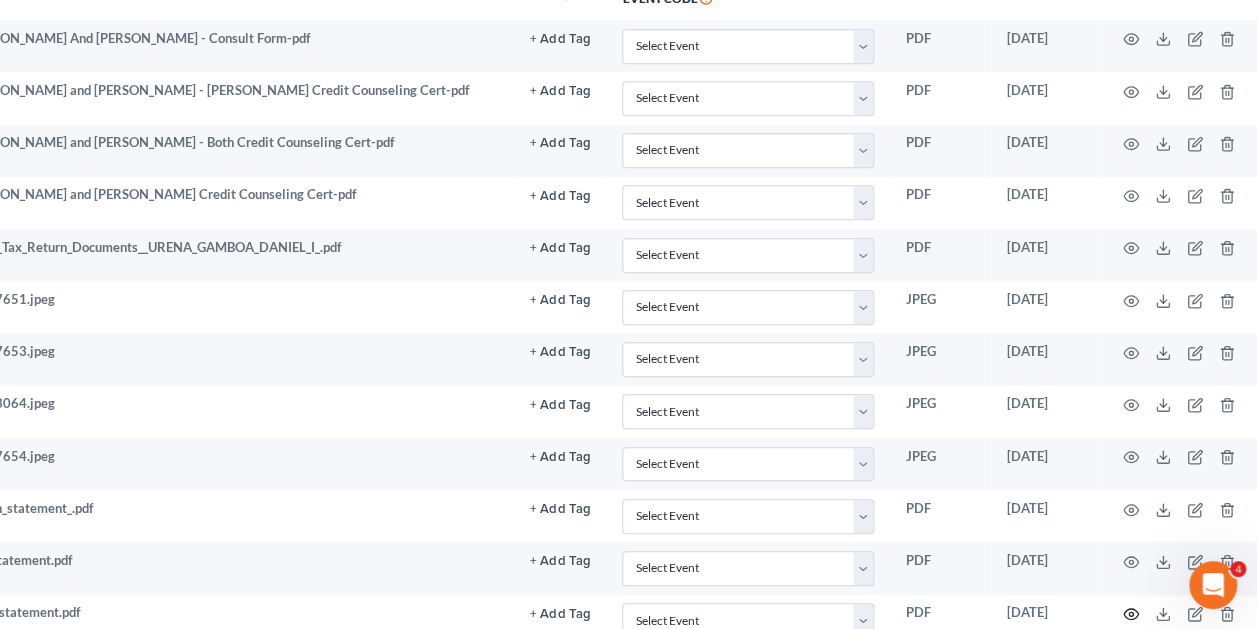 click 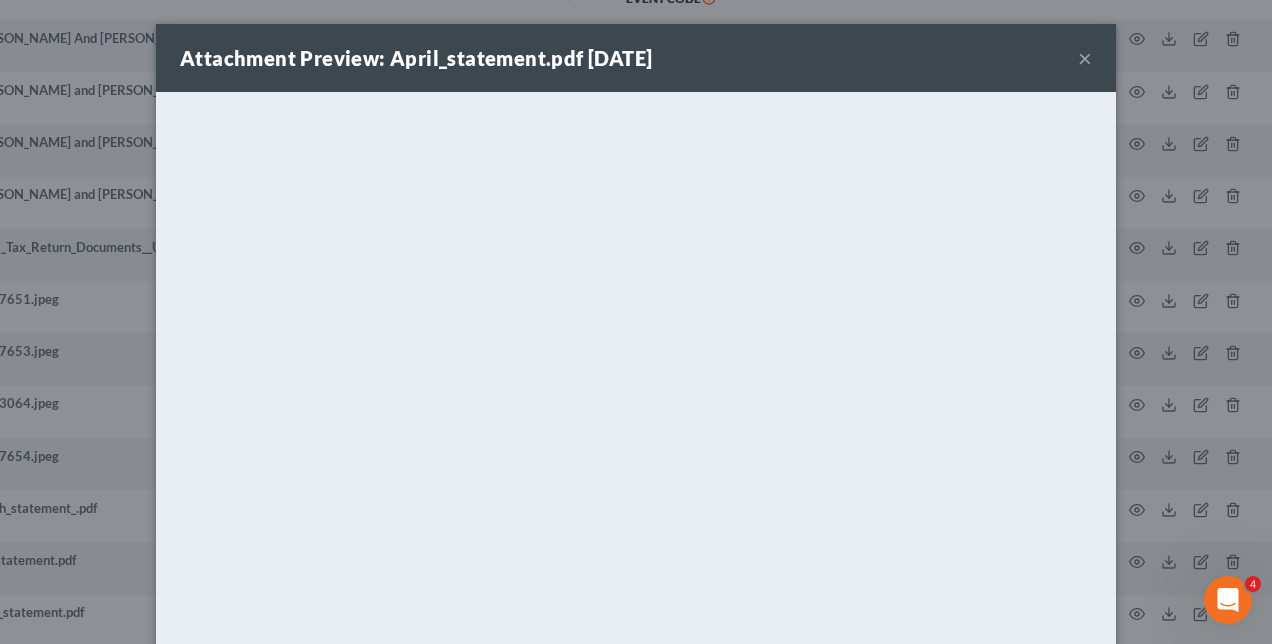 click on "Attachment Preview: April_statement.pdf 06/03/2025 ×
<object ng-attr-data='https://nextchapter-prod.s3.amazonaws.com/uploads/attachment/file/11507117/0ec3550e-233d-4939-95a6-46e92413702a.pdf?X-Amz-Expires=3000&X-Amz-Date=20250713T233344Z&X-Amz-Algorithm=AWS4-HMAC-SHA256&X-Amz-Credential=AKIAJMWBS4AI7W4T6GHQ%2F20250713%2Fus-east-1%2Fs3%2Faws4_request&X-Amz-SignedHeaders=host&X-Amz-Signature=78738f08632a05312c758a2e71afbe810b632f4ca0a1c6c004fde47c226c0a1e' type='application/pdf' width='100%' height='650px'></object>
<p><a href='https://nextchapter-prod.s3.amazonaws.com/uploads/attachment/file/11507117/0ec3550e-233d-4939-95a6-46e92413702a.pdf?X-Amz-Expires=3000&X-Amz-Date=20250713T233344Z&X-Amz-Algorithm=AWS4-HMAC-SHA256&X-Amz-Credential=AKIAJMWBS4AI7W4T6GHQ%2F20250713%2Fus-east-1%2Fs3%2Faws4_request&X-Amz-SignedHeaders=host&X-Amz-Signature=78738f08632a05312c758a2e71afbe810b632f4ca0a1c6c004fde47c226c0a1e' target='_blank'>Click here</a> to open in a new window.</p>
Download" at bounding box center [636, 322] 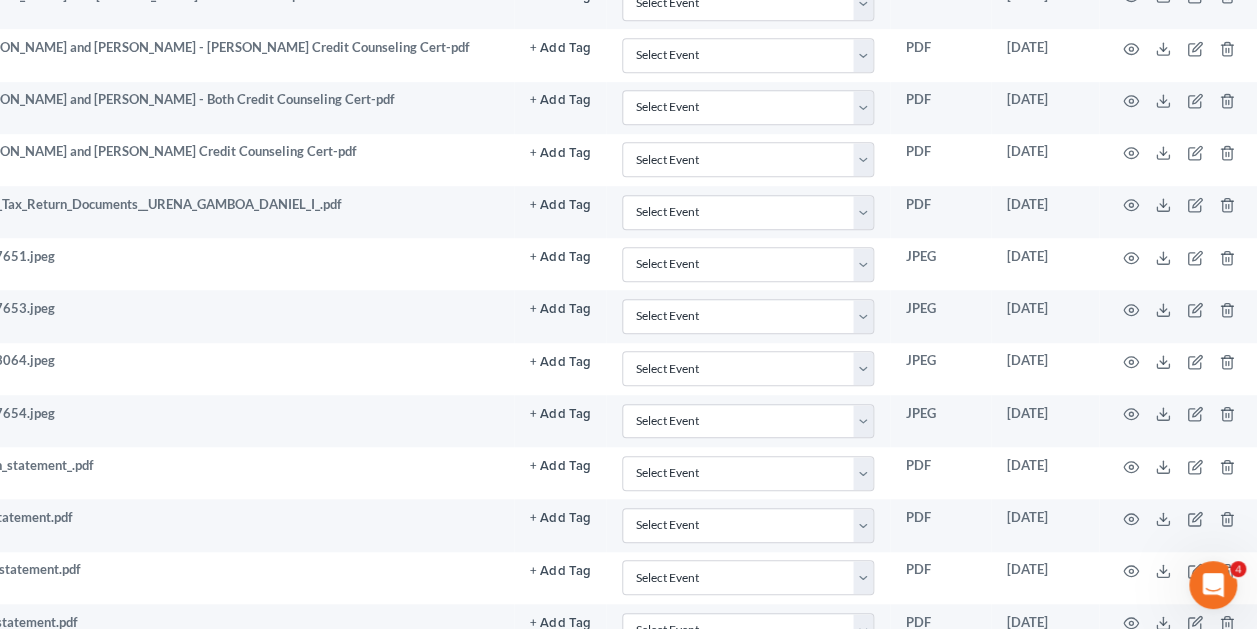 scroll, scrollTop: 604, scrollLeft: 390, axis: both 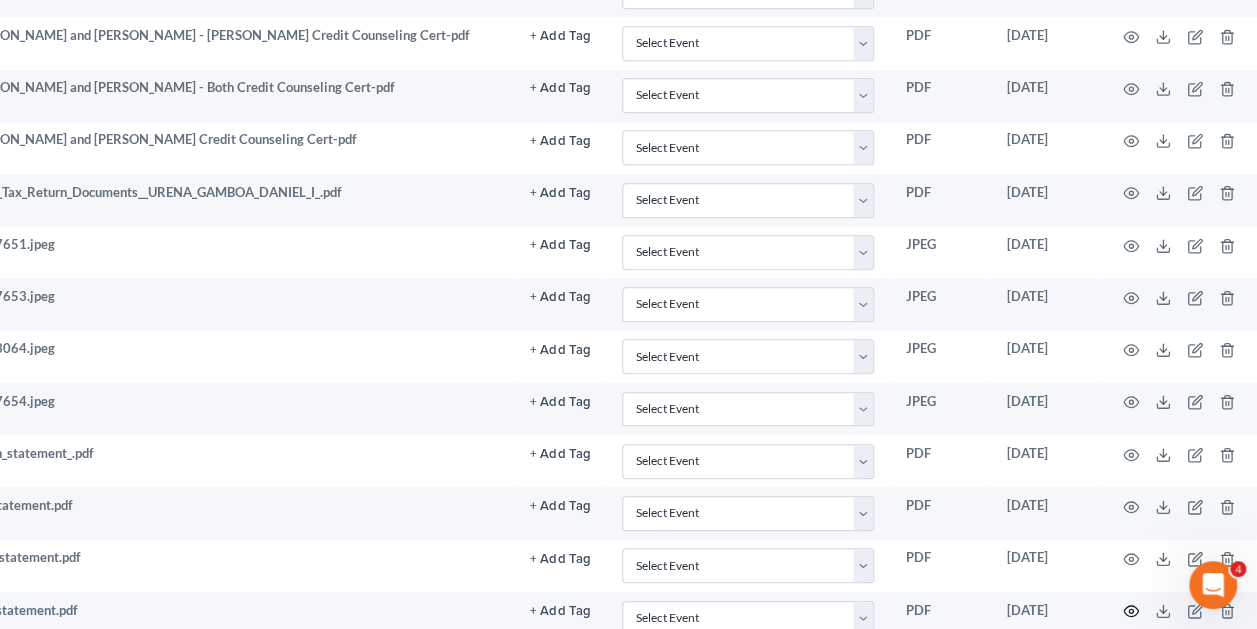 click 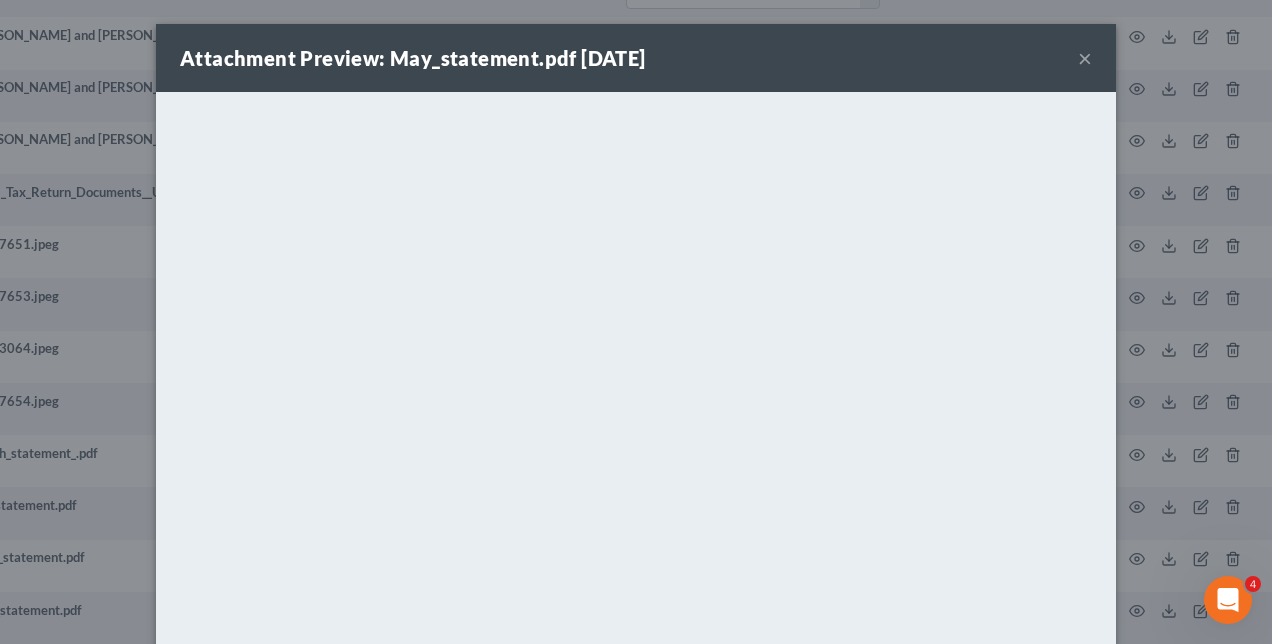 click on "Attachment Preview: May_statement.pdf 06/03/2025 ×
<object ng-attr-data='https://nextchapter-prod.s3.amazonaws.com/uploads/attachment/file/11507118/9ed8d7a5-8b64-476d-9efb-46bc326d4037.pdf?X-Amz-Expires=3000&X-Amz-Date=20250713T233344Z&X-Amz-Algorithm=AWS4-HMAC-SHA256&X-Amz-Credential=AKIAJMWBS4AI7W4T6GHQ%2F20250713%2Fus-east-1%2Fs3%2Faws4_request&X-Amz-SignedHeaders=host&X-Amz-Signature=0c52ab2e1052a92b6a03506cba3116f879abdfcd21d18fa52b2d1c99ed28aa33' type='application/pdf' width='100%' height='650px'></object>
<p><a href='https://nextchapter-prod.s3.amazonaws.com/uploads/attachment/file/11507118/9ed8d7a5-8b64-476d-9efb-46bc326d4037.pdf?X-Amz-Expires=3000&X-Amz-Date=20250713T233344Z&X-Amz-Algorithm=AWS4-HMAC-SHA256&X-Amz-Credential=AKIAJMWBS4AI7W4T6GHQ%2F20250713%2Fus-east-1%2Fs3%2Faws4_request&X-Amz-SignedHeaders=host&X-Amz-Signature=0c52ab2e1052a92b6a03506cba3116f879abdfcd21d18fa52b2d1c99ed28aa33' target='_blank'>Click here</a> to open in a new window.</p>
Download" at bounding box center (636, 322) 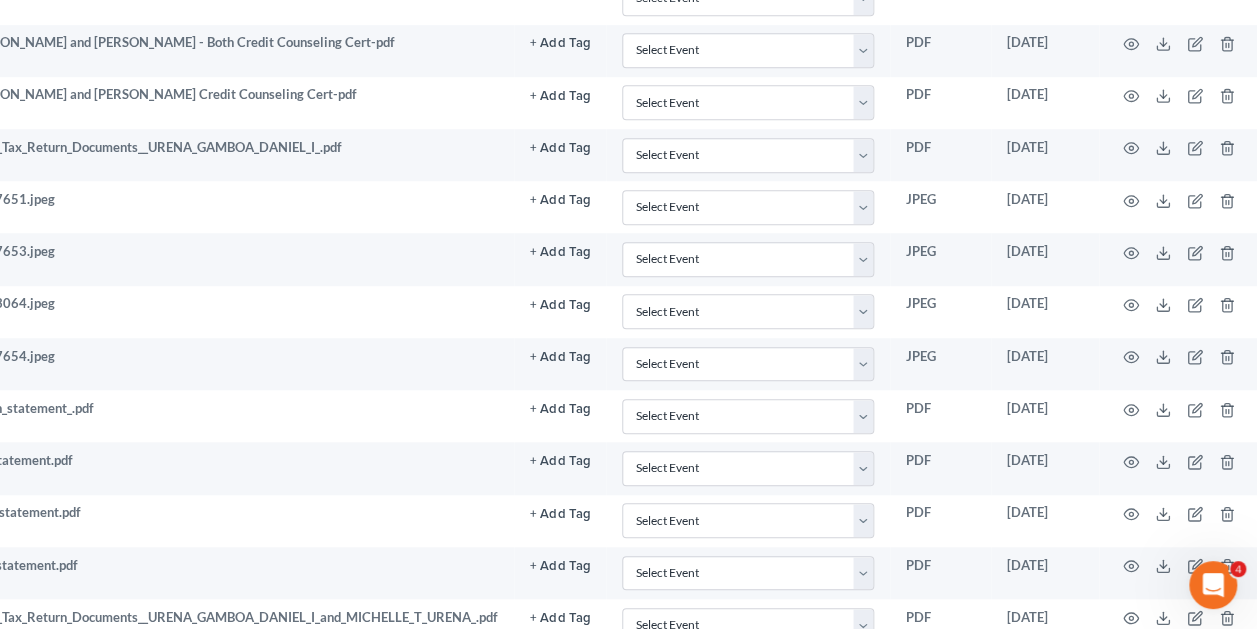 scroll, scrollTop: 650, scrollLeft: 390, axis: both 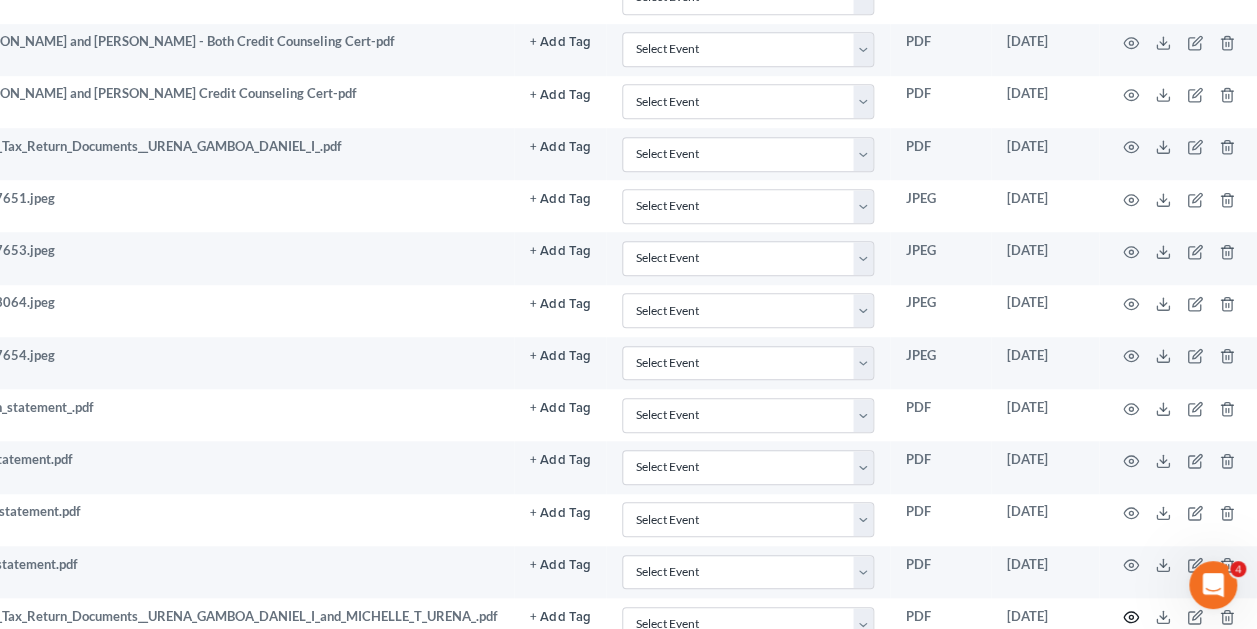 click 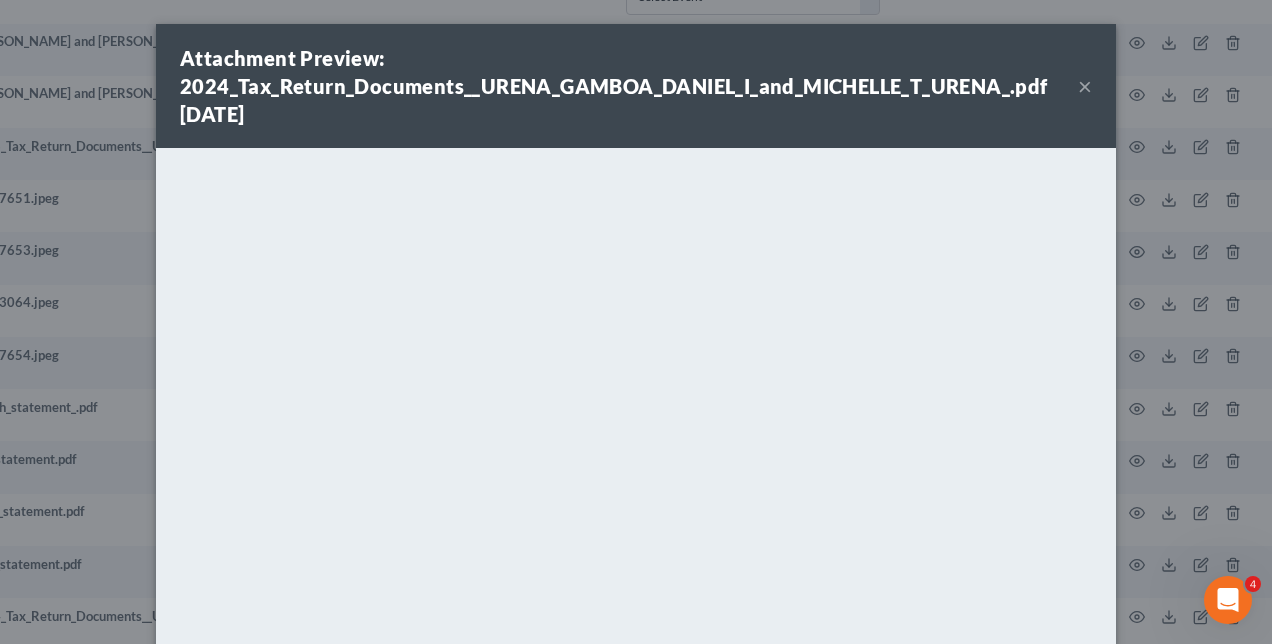 click on "×" at bounding box center [1085, 86] 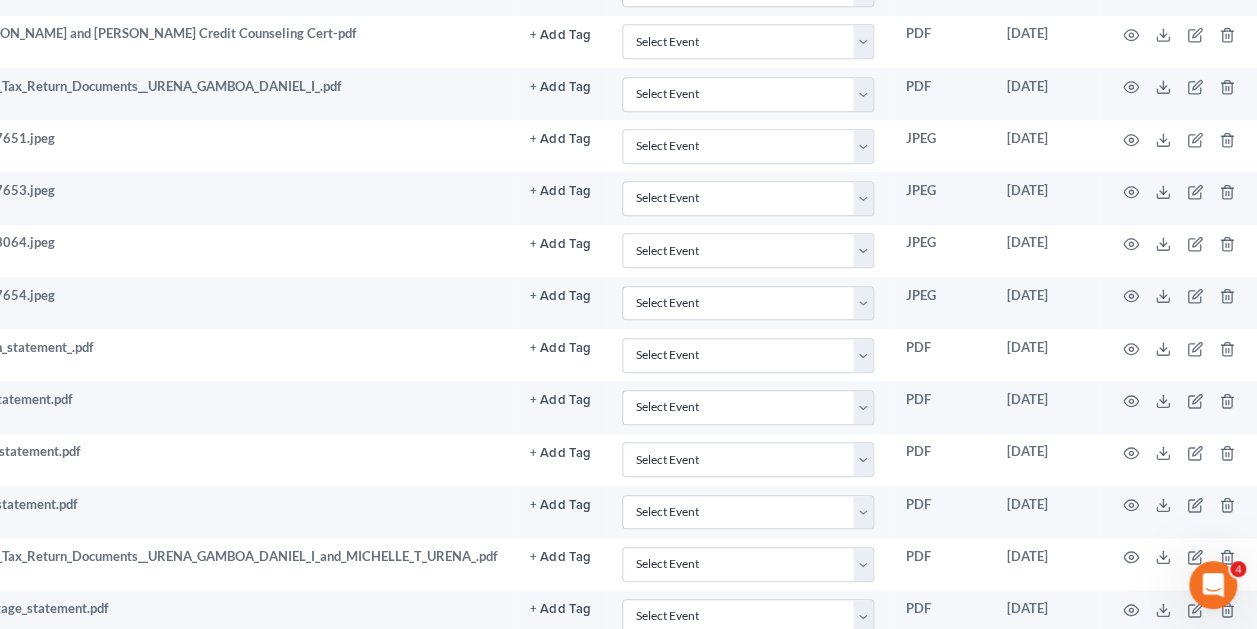 scroll, scrollTop: 711, scrollLeft: 390, axis: both 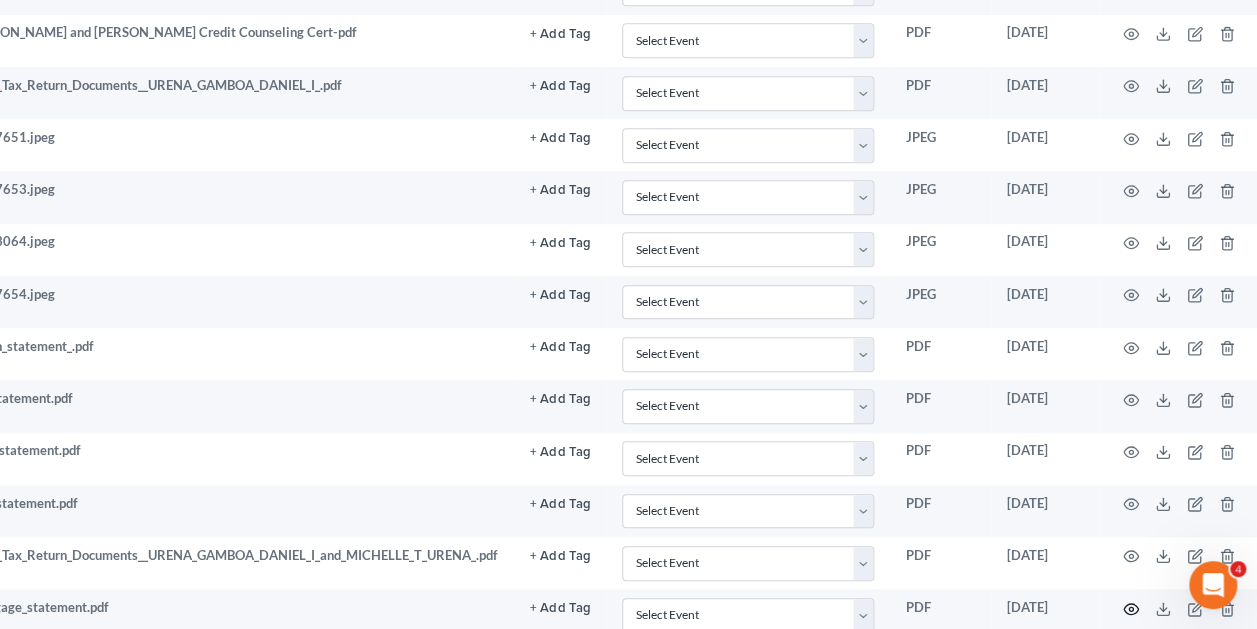 click 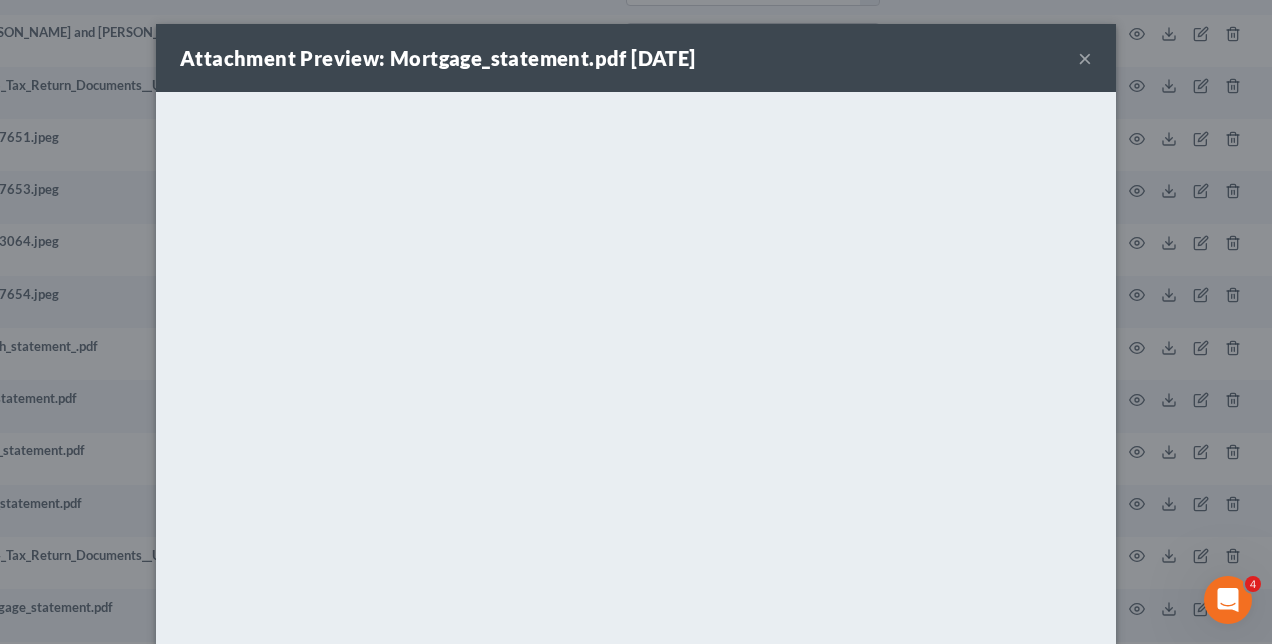 click on "Attachment Preview: Mortgage_statement.pdf 06/03/2025 ×
<object ng-attr-data='https://nextchapter-prod.s3.amazonaws.com/uploads/attachment/file/11507120/34aacd3d-1168-44ae-8b04-7c196cb02fab.pdf?X-Amz-Expires=3000&X-Amz-Date=20250713T233344Z&X-Amz-Algorithm=AWS4-HMAC-SHA256&X-Amz-Credential=AKIAJMWBS4AI7W4T6GHQ%2F20250713%2Fus-east-1%2Fs3%2Faws4_request&X-Amz-SignedHeaders=host&X-Amz-Signature=1410245efa39993549976dcb02478bd187b5e0eae00e591db904e542fa84e495' type='application/pdf' width='100%' height='650px'></object>
<p><a href='https://nextchapter-prod.s3.amazonaws.com/uploads/attachment/file/11507120/34aacd3d-1168-44ae-8b04-7c196cb02fab.pdf?X-Amz-Expires=3000&X-Amz-Date=20250713T233344Z&X-Amz-Algorithm=AWS4-HMAC-SHA256&X-Amz-Credential=AKIAJMWBS4AI7W4T6GHQ%2F20250713%2Fus-east-1%2Fs3%2Faws4_request&X-Amz-SignedHeaders=host&X-Amz-Signature=1410245efa39993549976dcb02478bd187b5e0eae00e591db904e542fa84e495' target='_blank'>Click here</a> to open in a new window.</p>
Download" at bounding box center [636, 322] 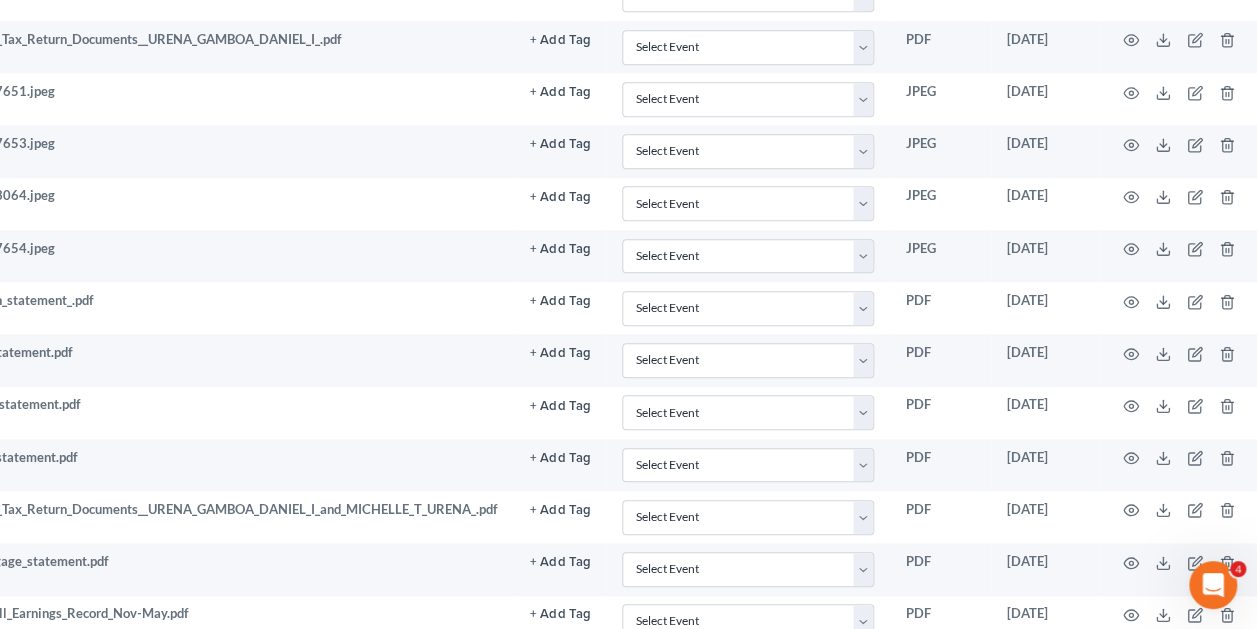 scroll, scrollTop: 759, scrollLeft: 390, axis: both 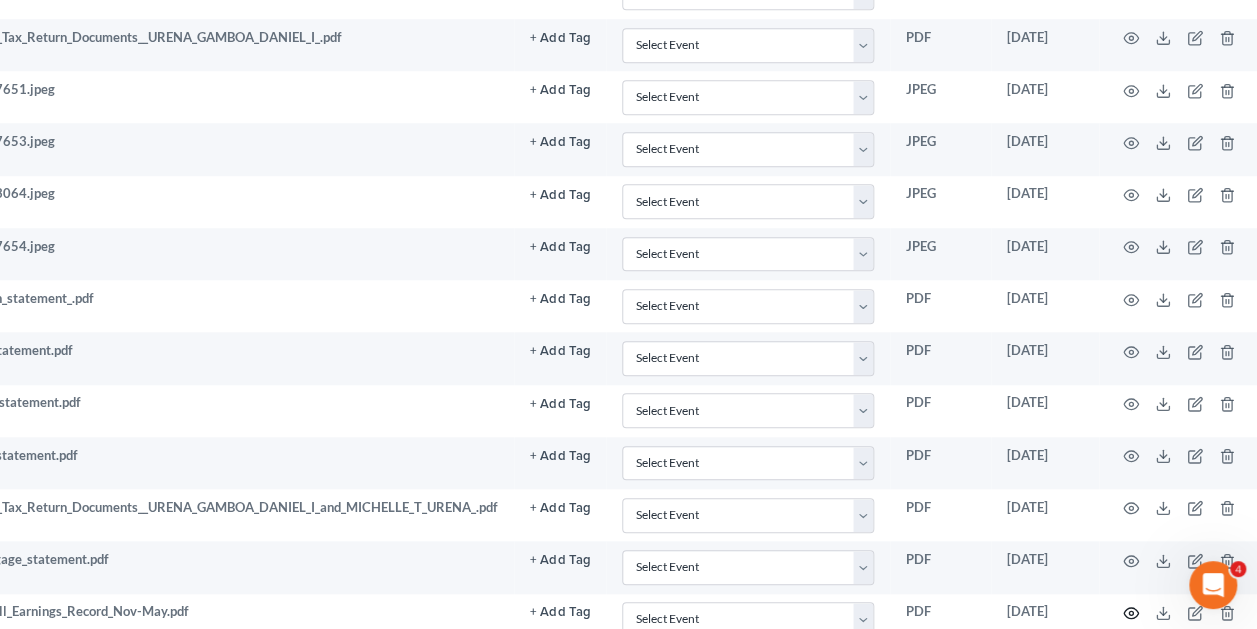 click 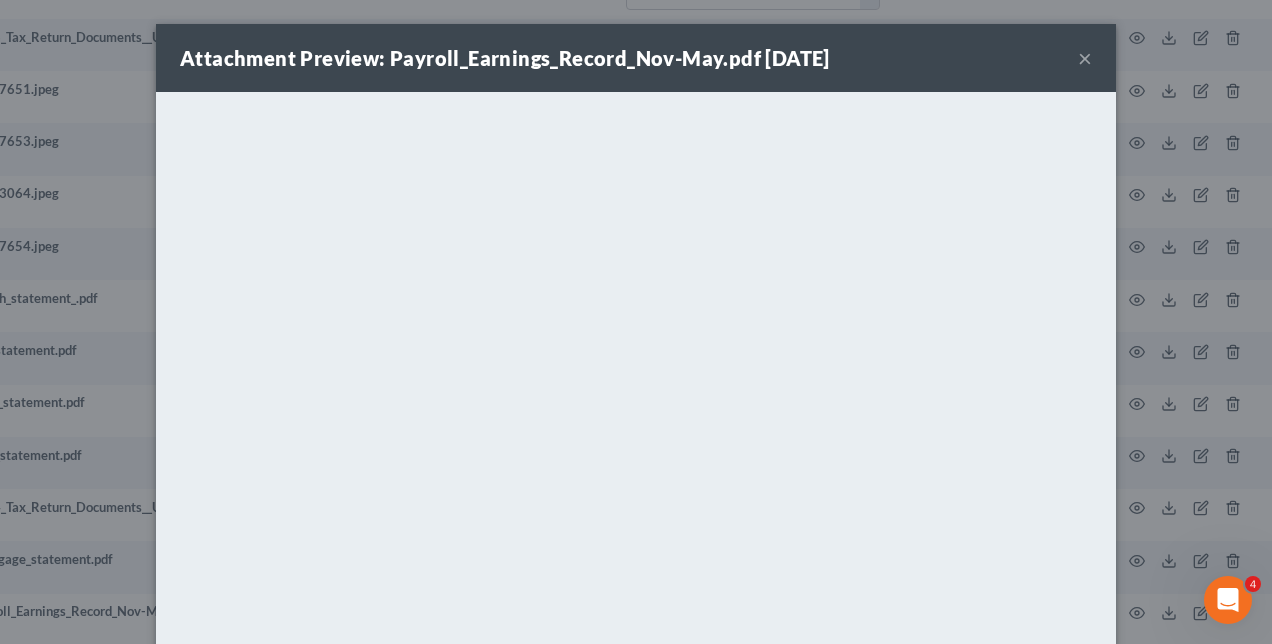 click on "×" at bounding box center [1085, 58] 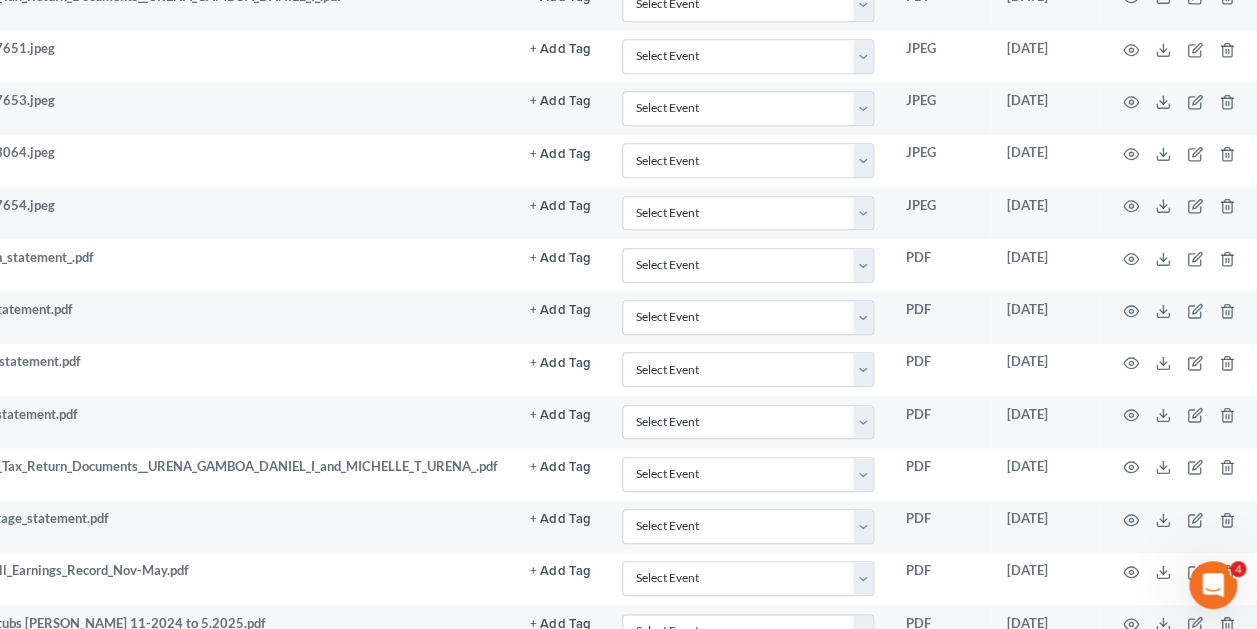 scroll, scrollTop: 801, scrollLeft: 390, axis: both 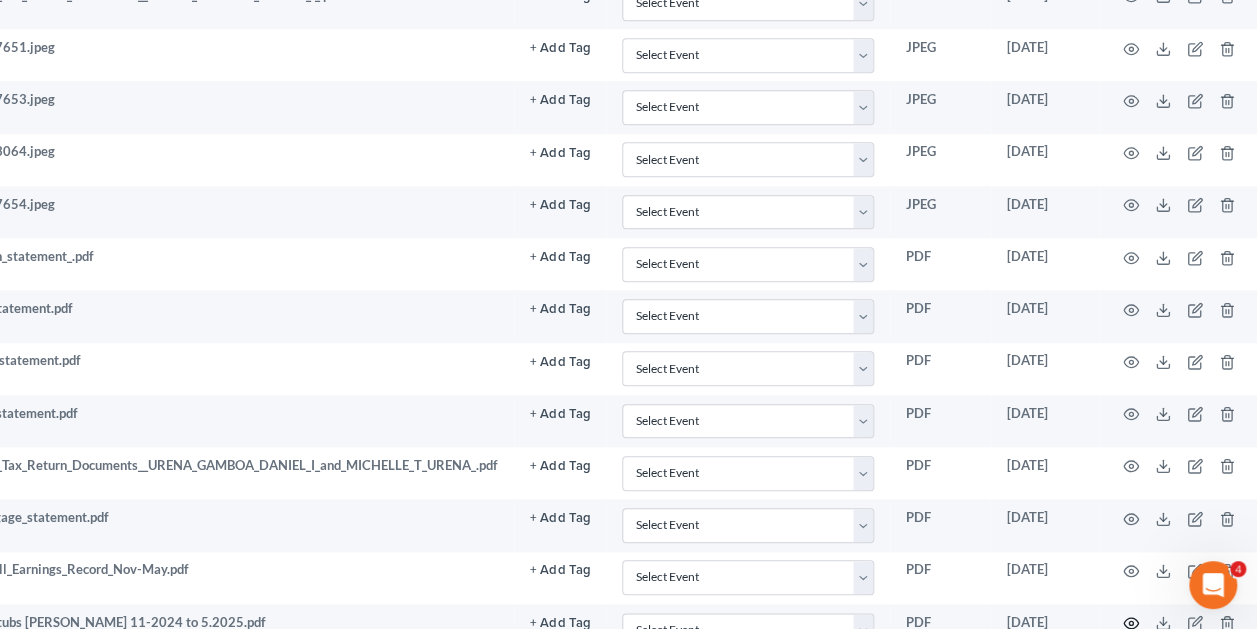 click 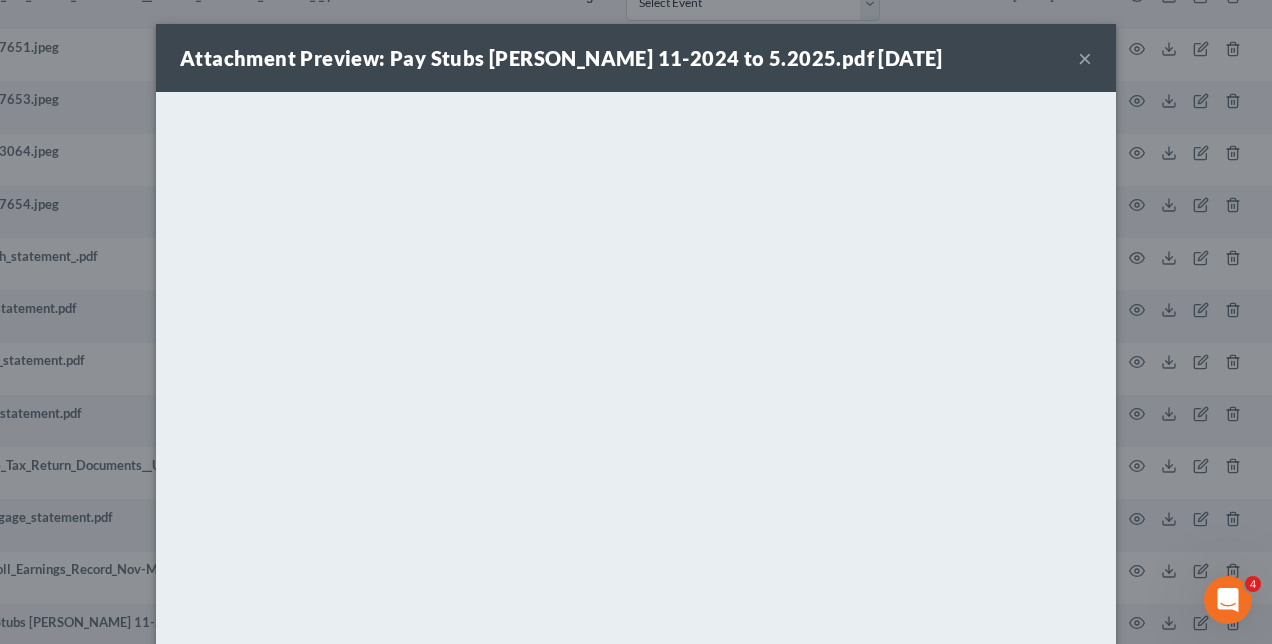 click on "×" at bounding box center (1085, 58) 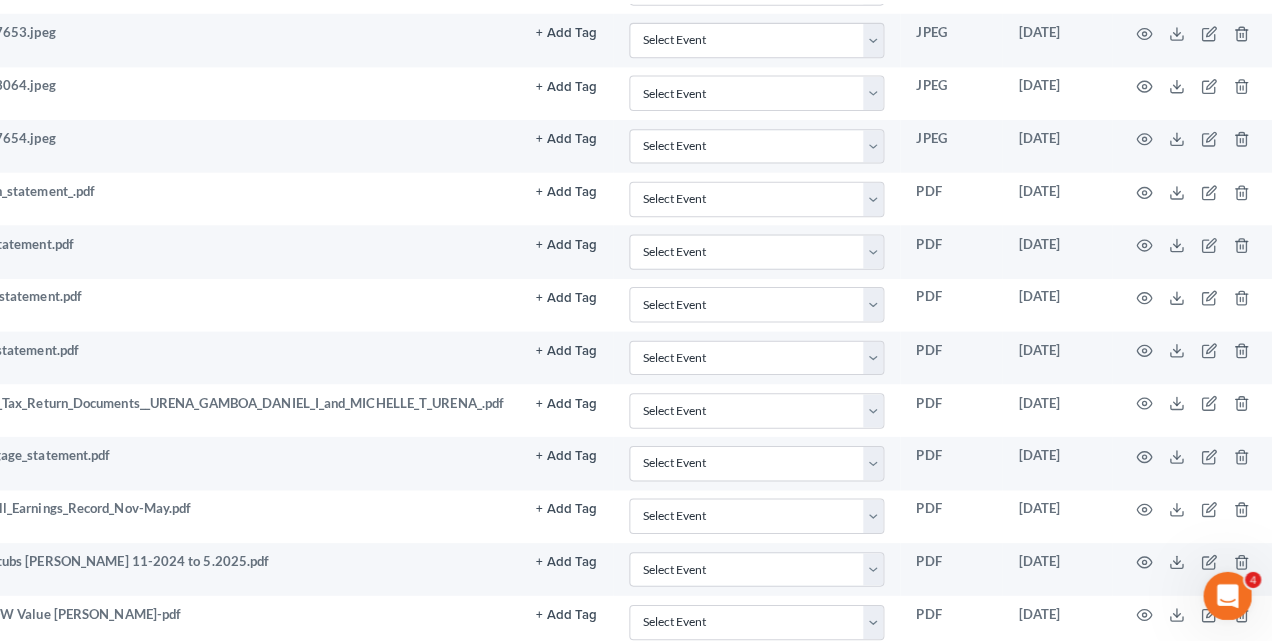 scroll, scrollTop: 873, scrollLeft: 390, axis: both 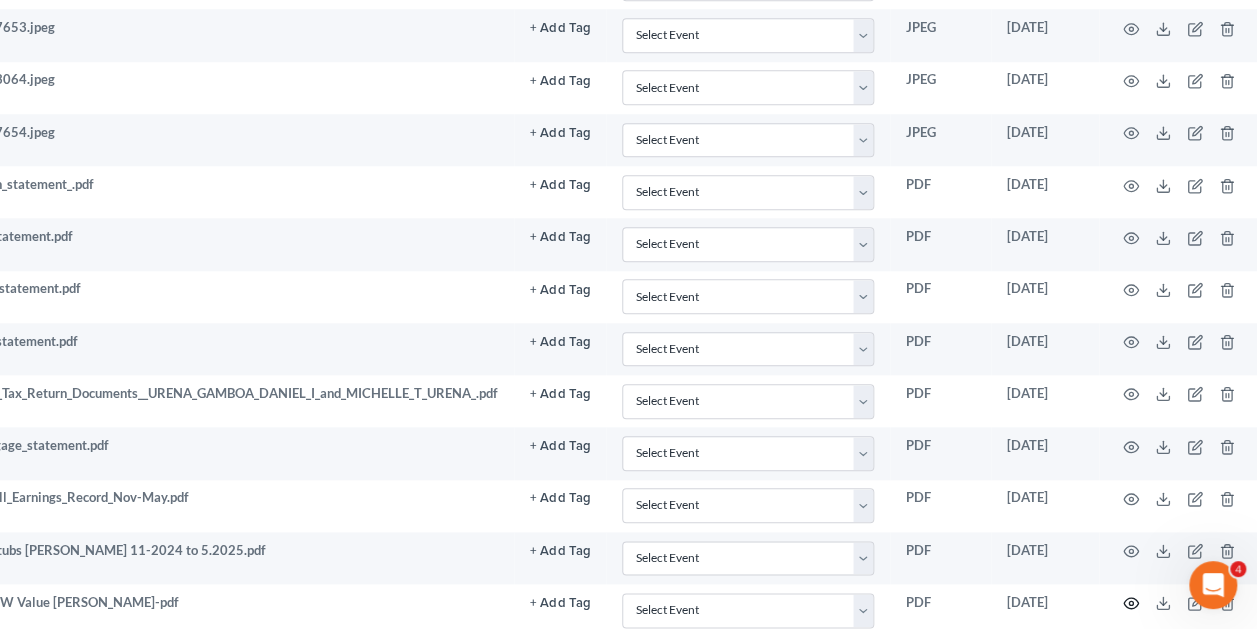 click 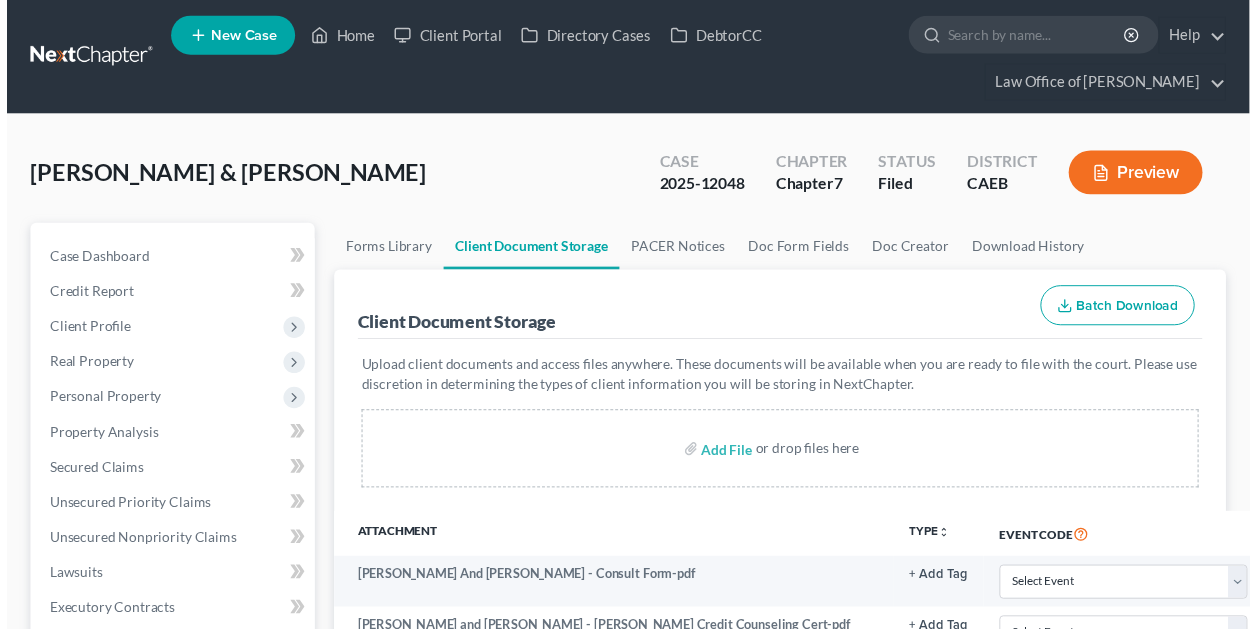 scroll, scrollTop: 704, scrollLeft: 0, axis: vertical 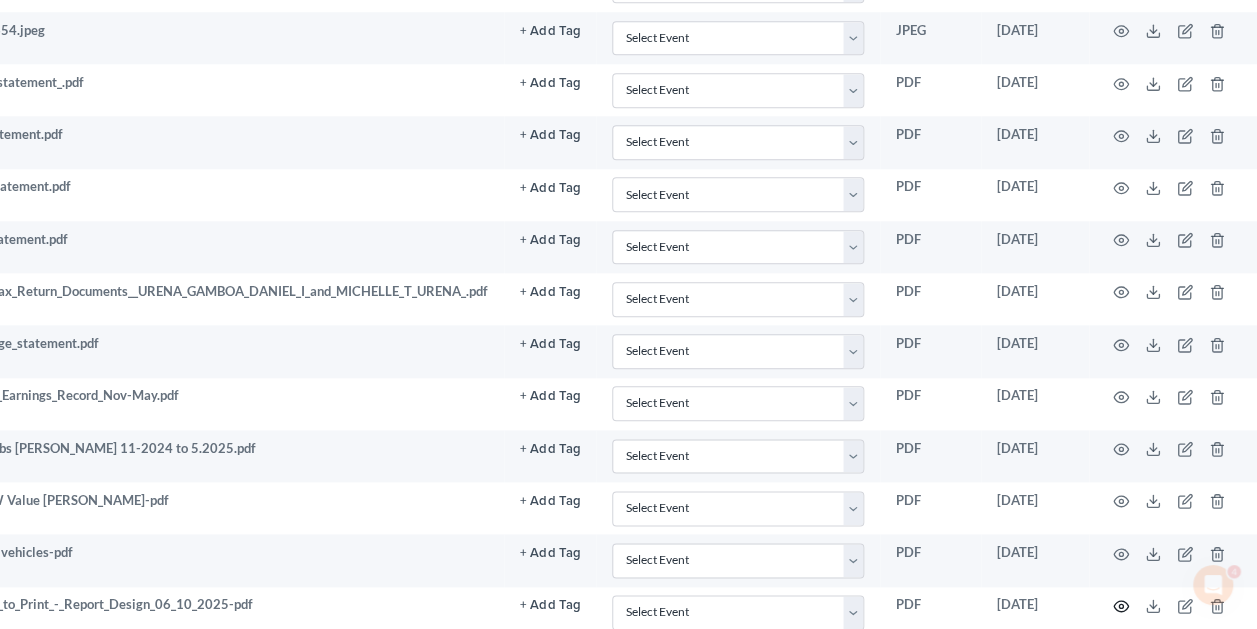 click 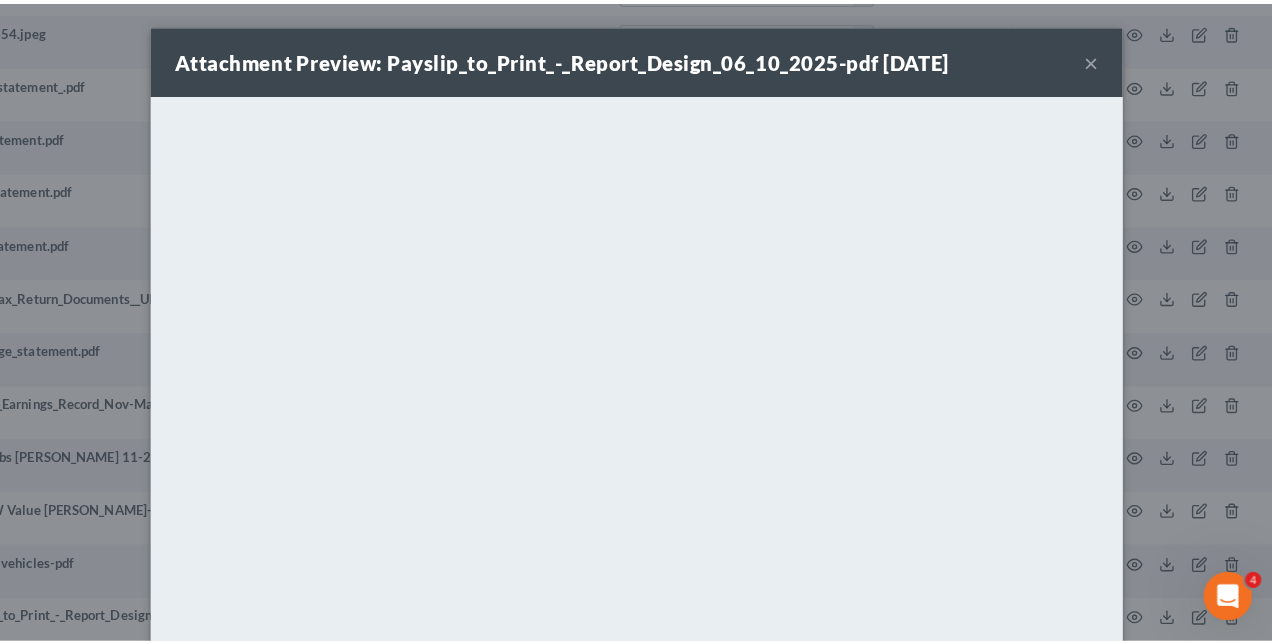 scroll, scrollTop: 975, scrollLeft: 390, axis: both 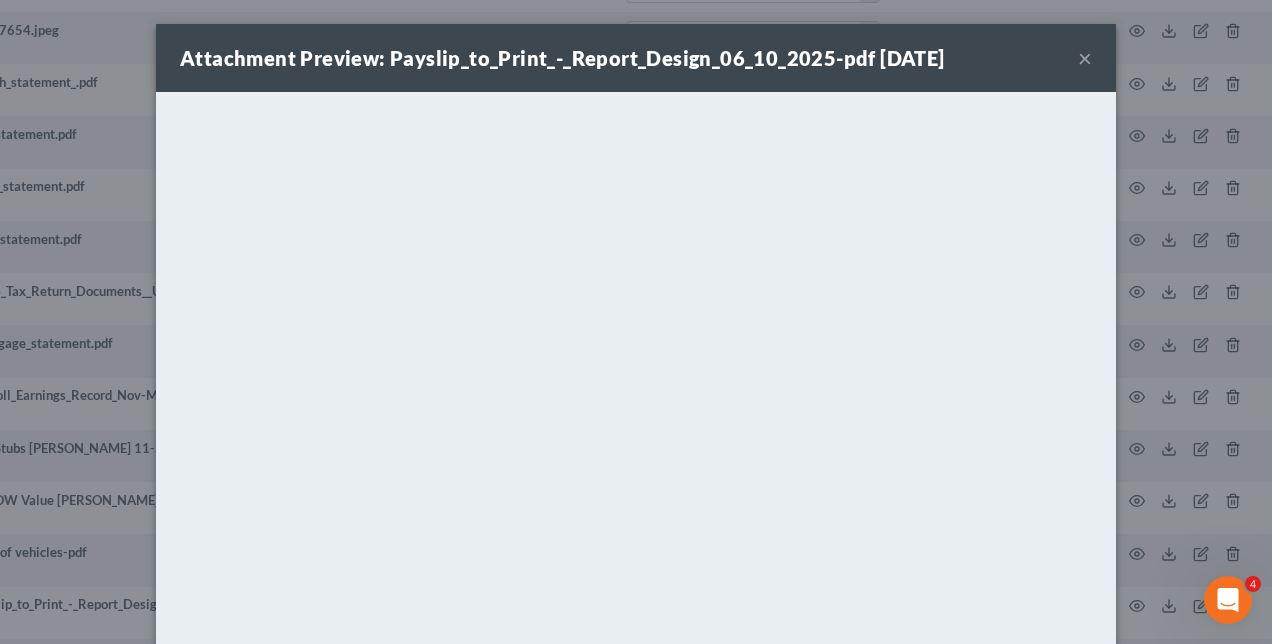 click on "×" at bounding box center (1085, 58) 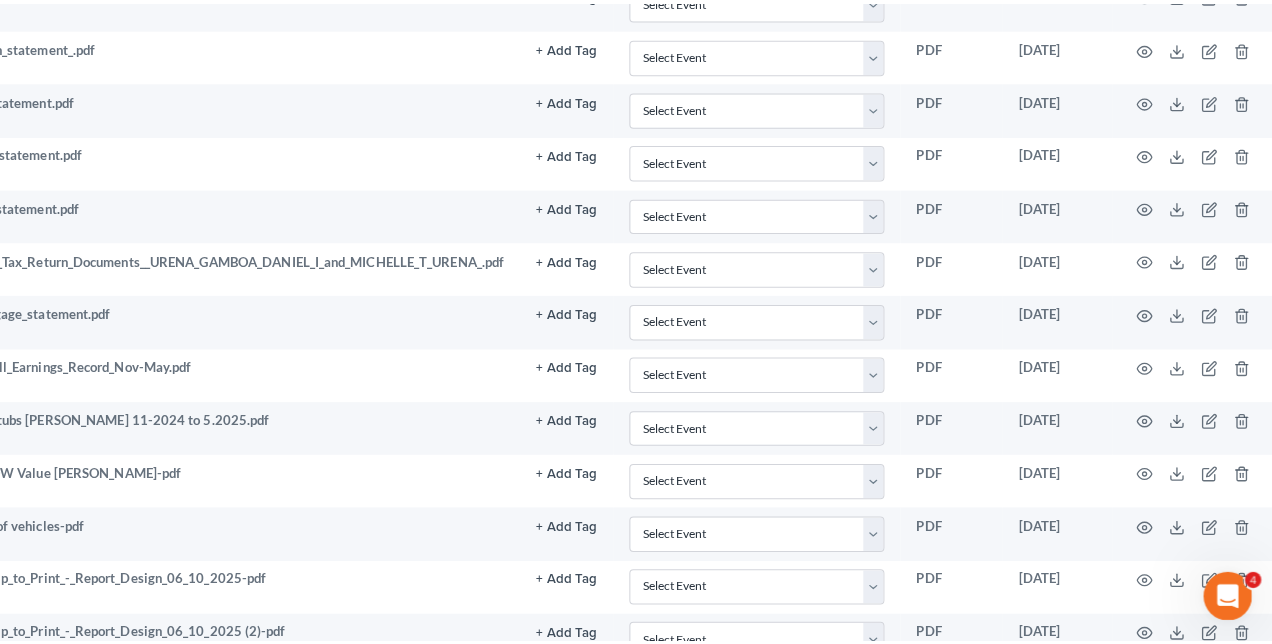 scroll, scrollTop: 1014, scrollLeft: 390, axis: both 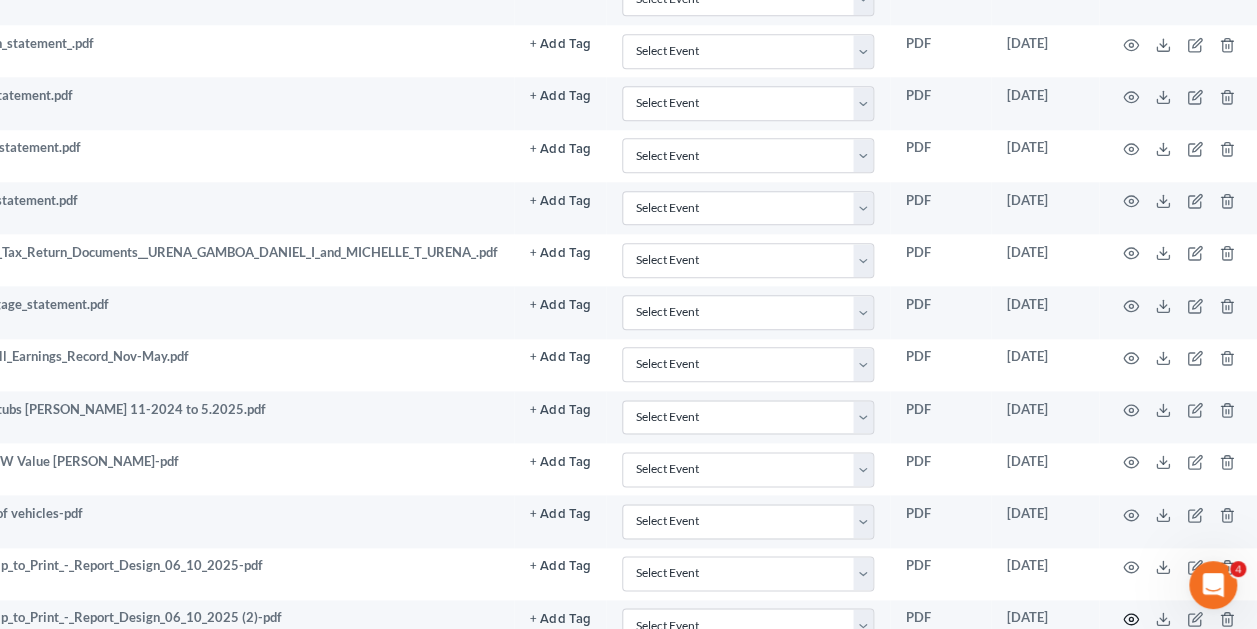 click 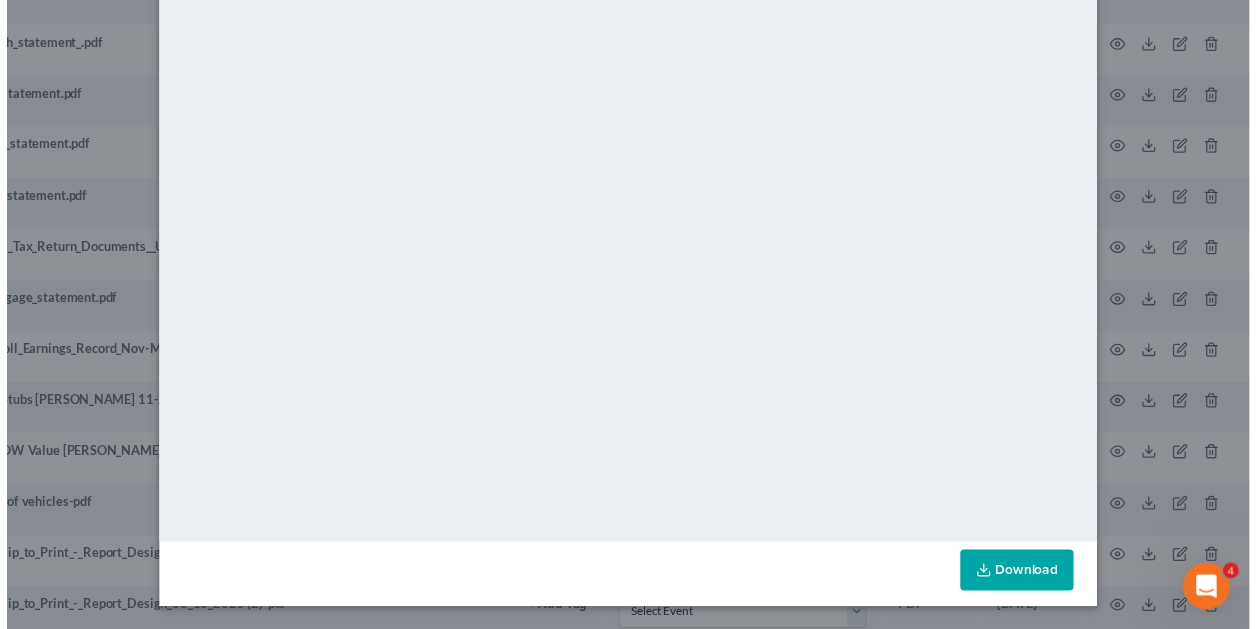 scroll, scrollTop: 0, scrollLeft: 0, axis: both 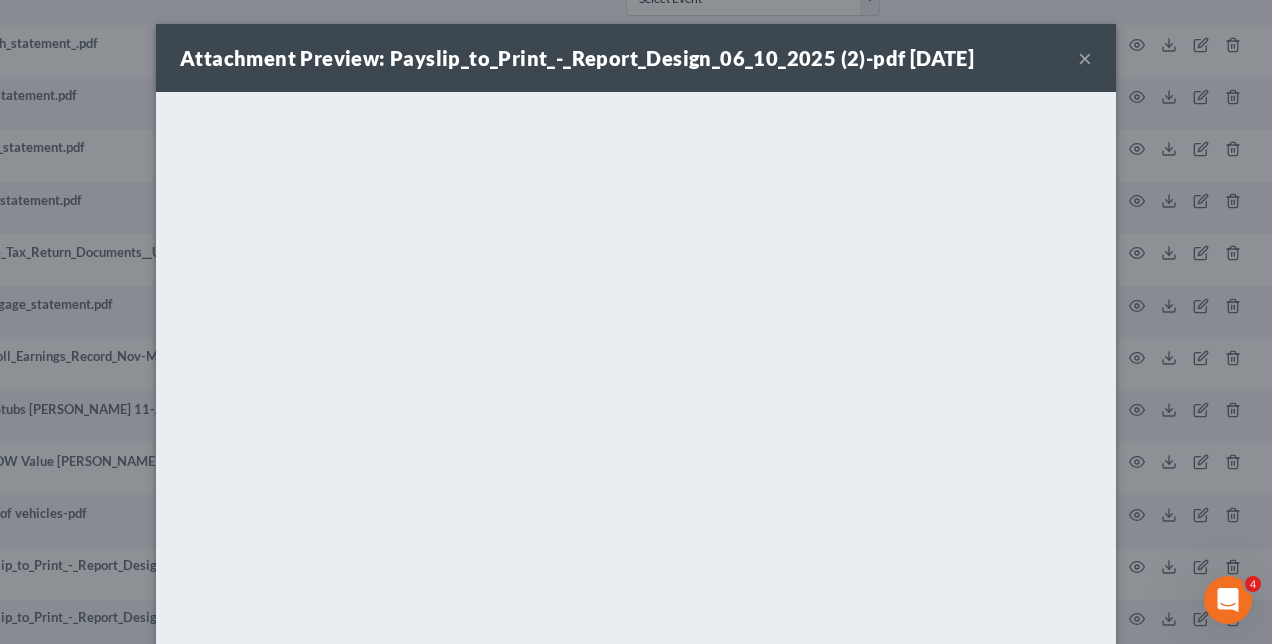click on "×" at bounding box center [1085, 58] 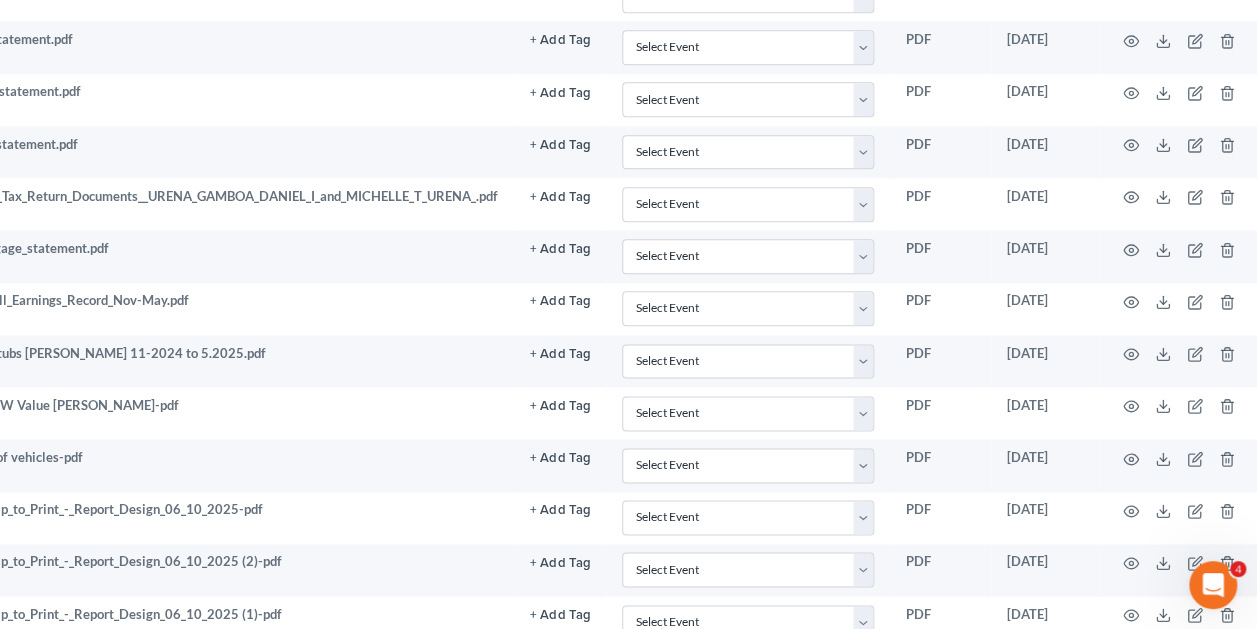scroll, scrollTop: 1072, scrollLeft: 390, axis: both 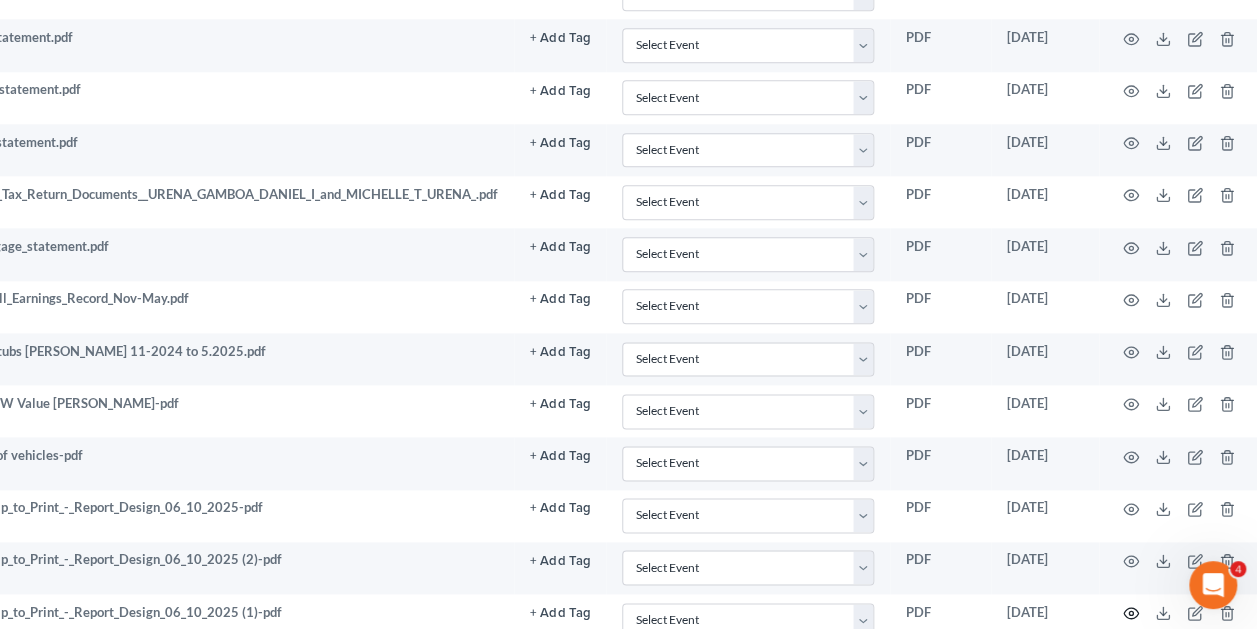click 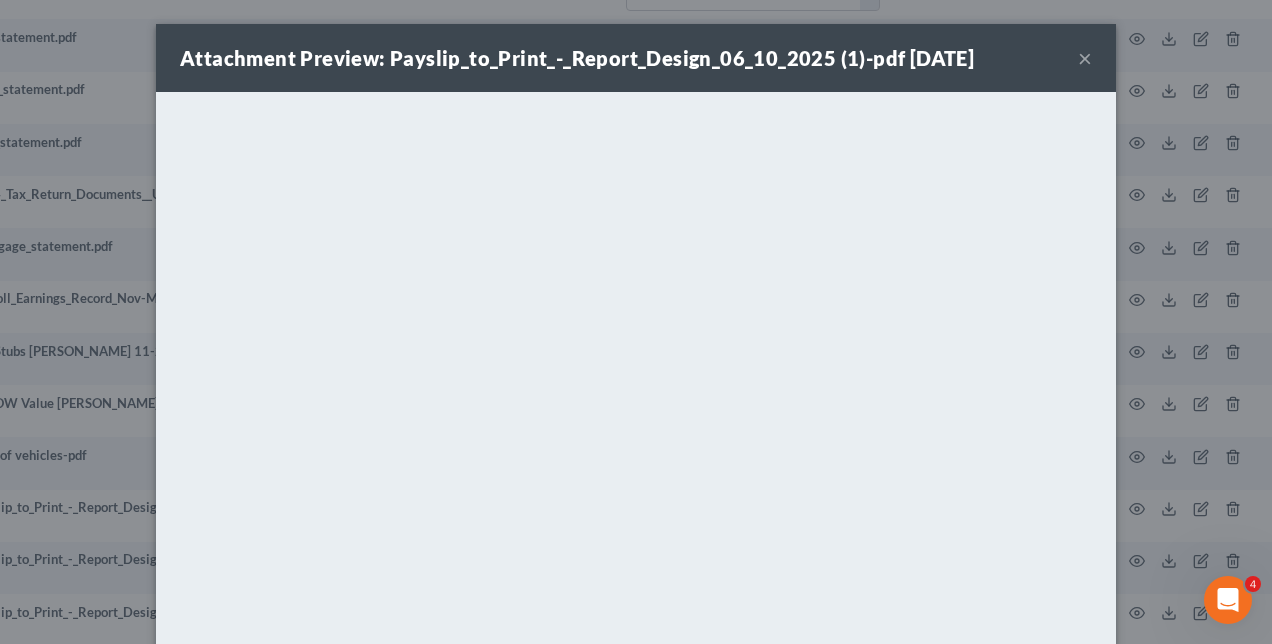 click on "×" at bounding box center [1085, 58] 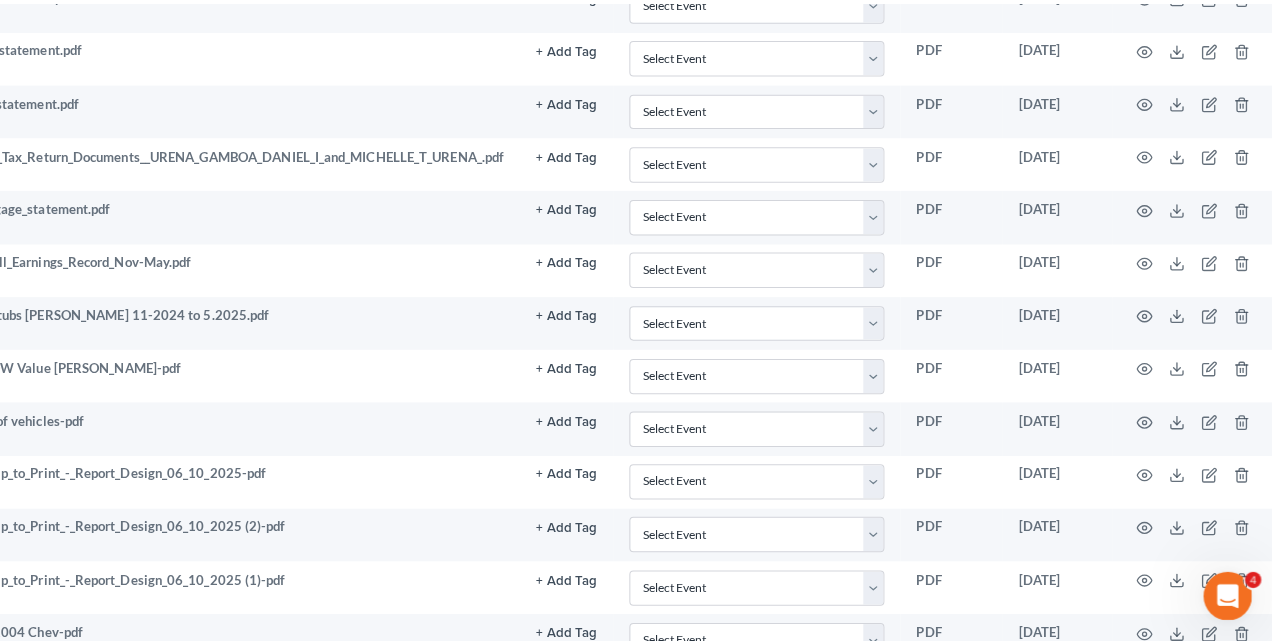 scroll, scrollTop: 1116, scrollLeft: 390, axis: both 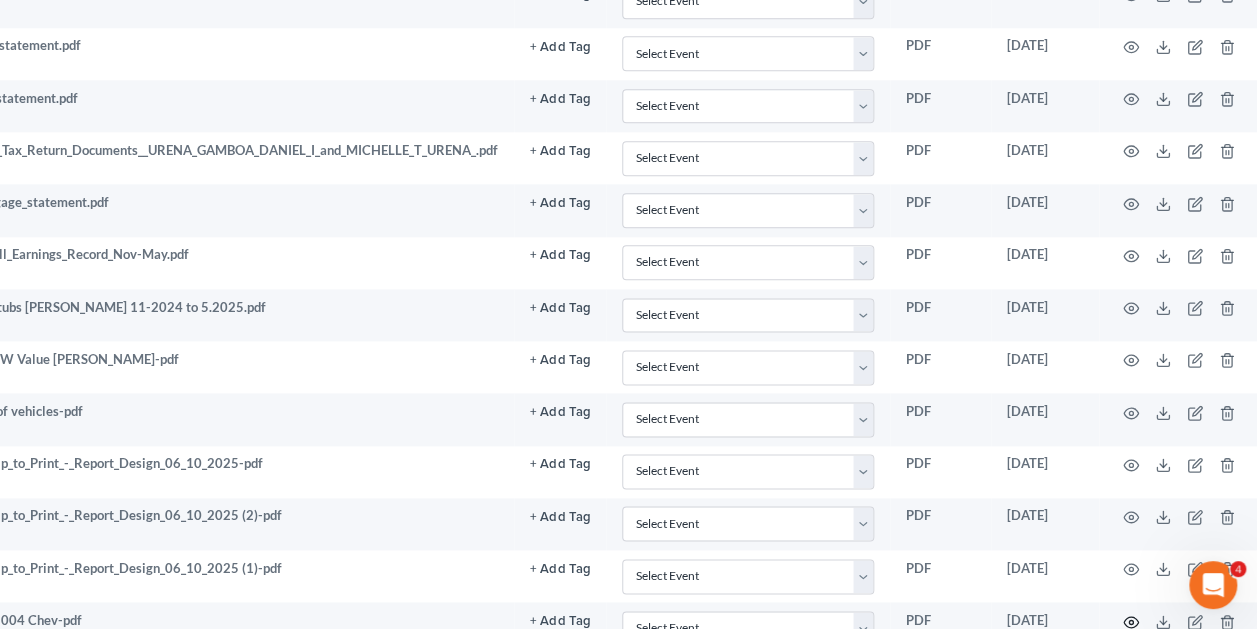 click 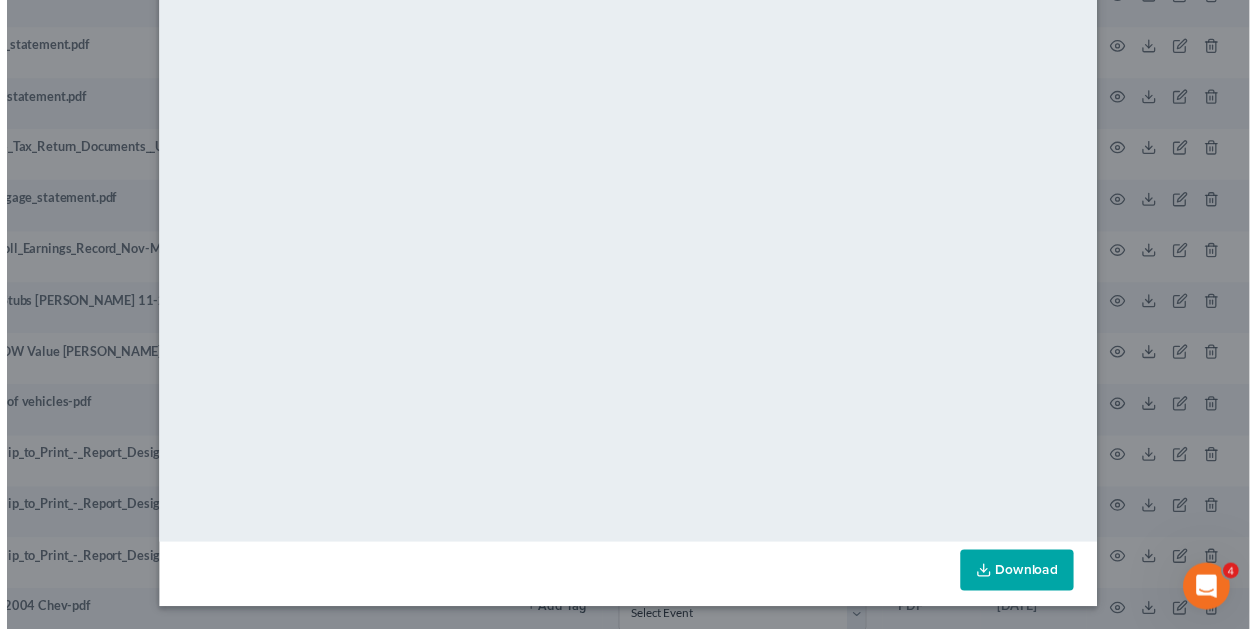 scroll, scrollTop: 0, scrollLeft: 0, axis: both 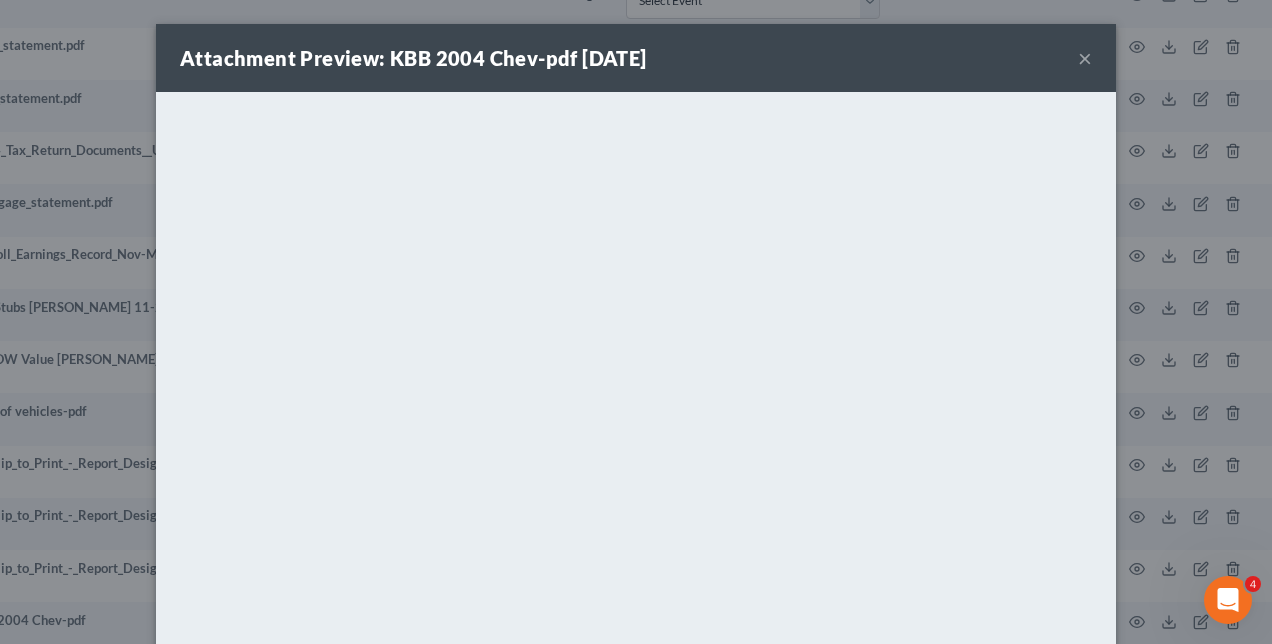 click on "×" at bounding box center [1085, 58] 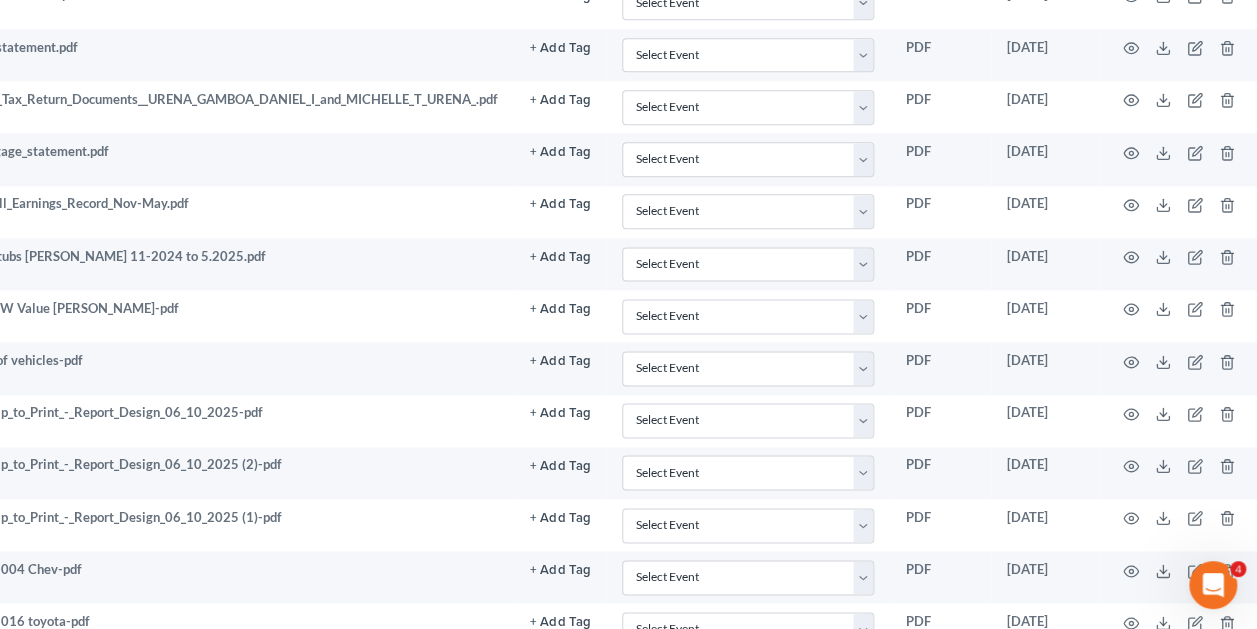 scroll, scrollTop: 1168, scrollLeft: 390, axis: both 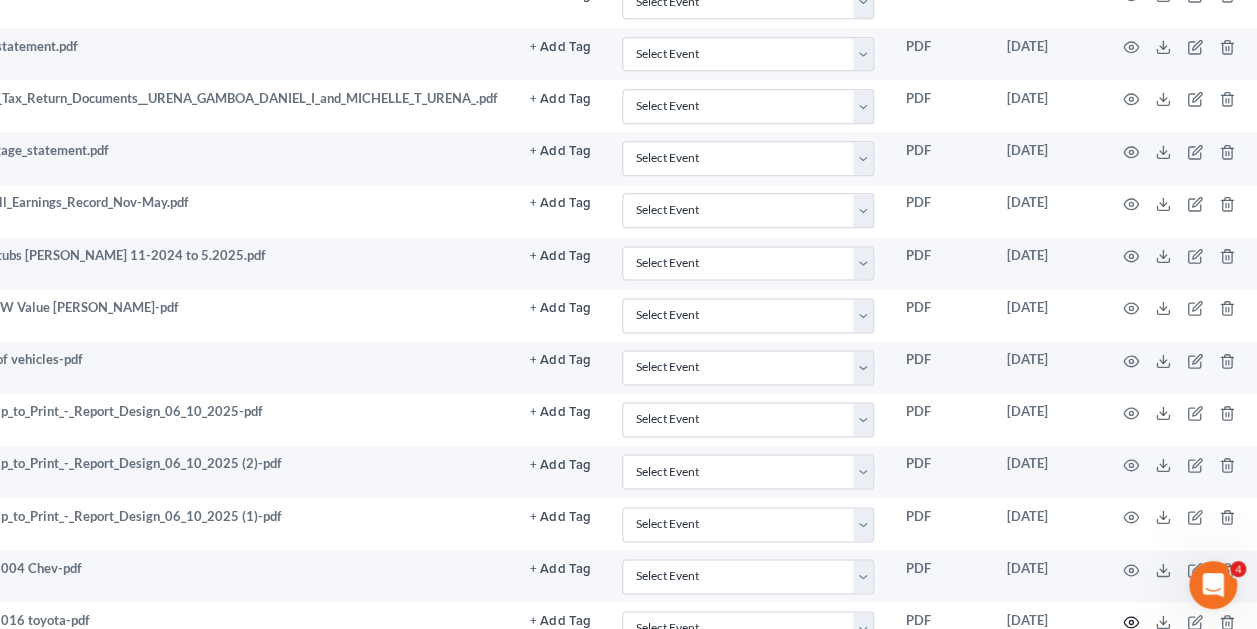 click 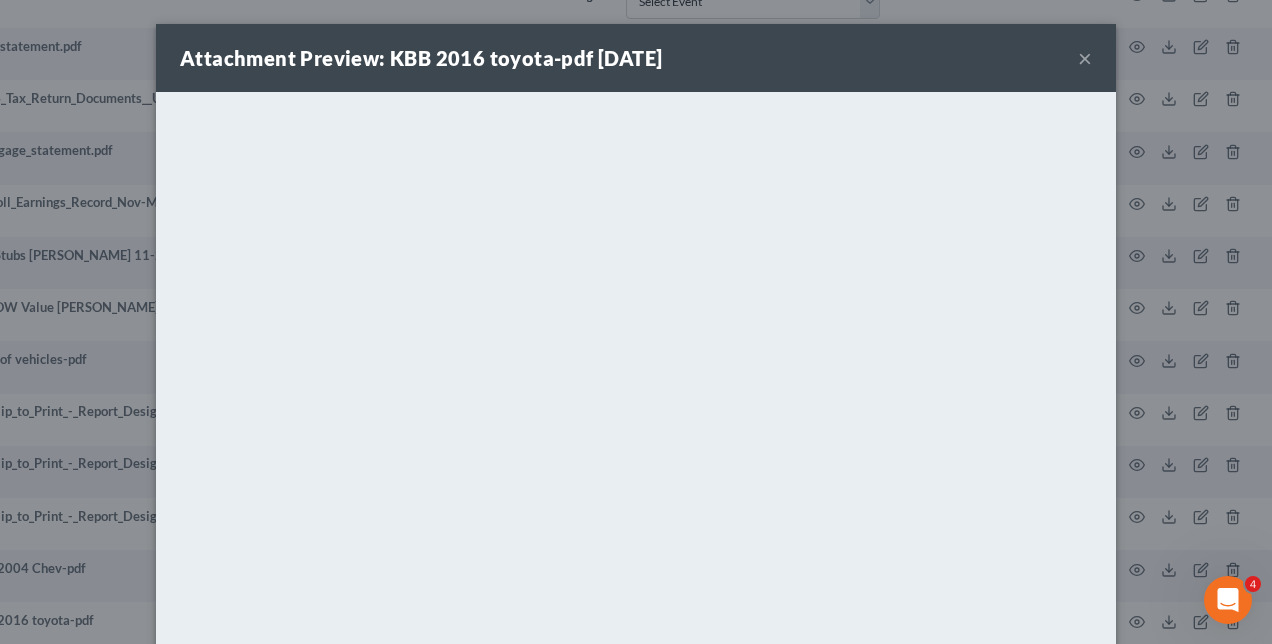 click on "×" at bounding box center [1085, 58] 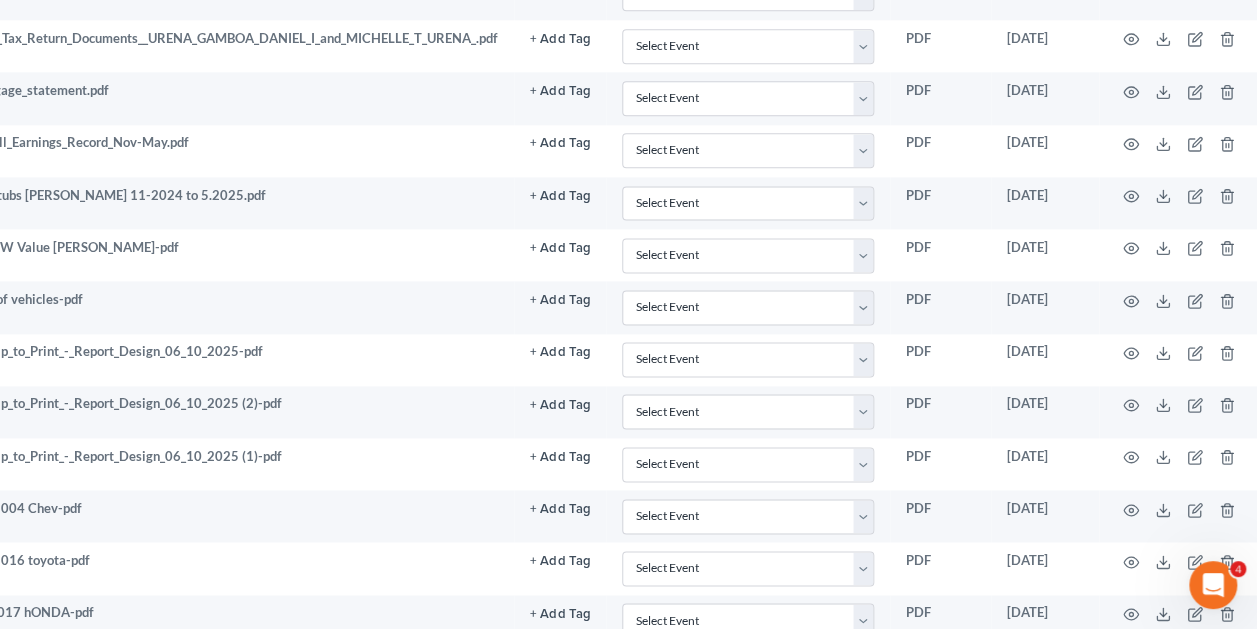 scroll, scrollTop: 1229, scrollLeft: 390, axis: both 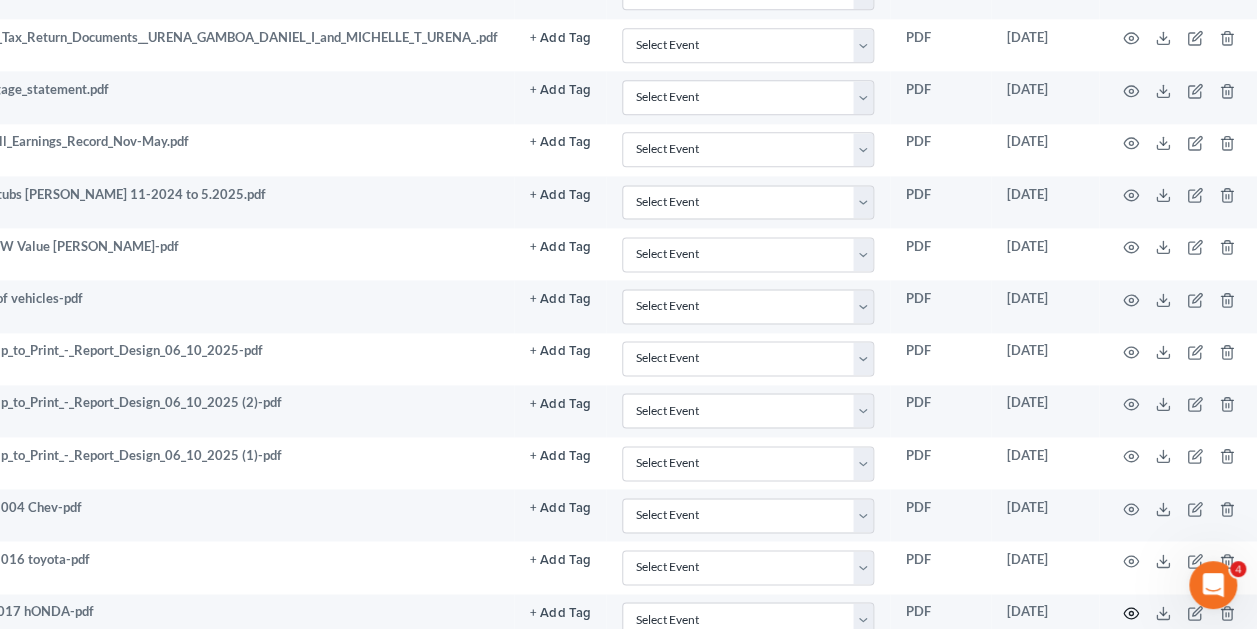 click 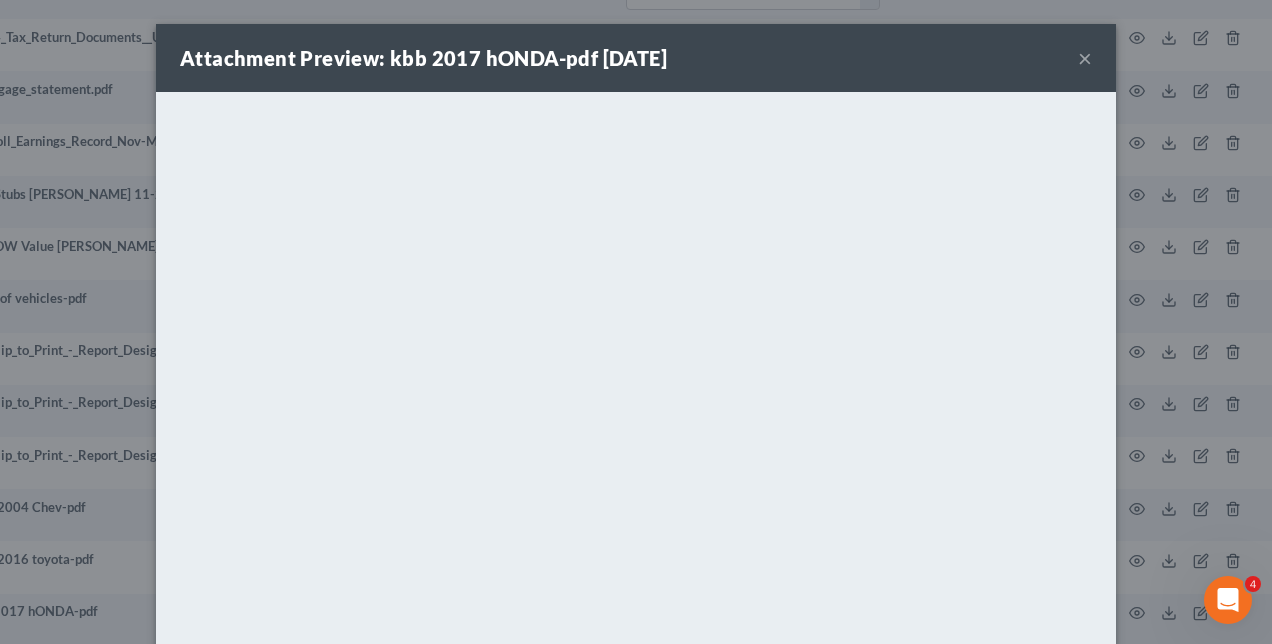 click on "Attachment Preview: kbb 2017 hONDA-pdf [DATE] ×
<object ng-attr-data='[URL][DOMAIN_NAME]' type='application/pdf' width='100%' height='650px'></object>
<p><a href='[URL][DOMAIN_NAME]' target='_blank'>Click here</a> to open in a new window.</p>
Download" at bounding box center [636, 322] 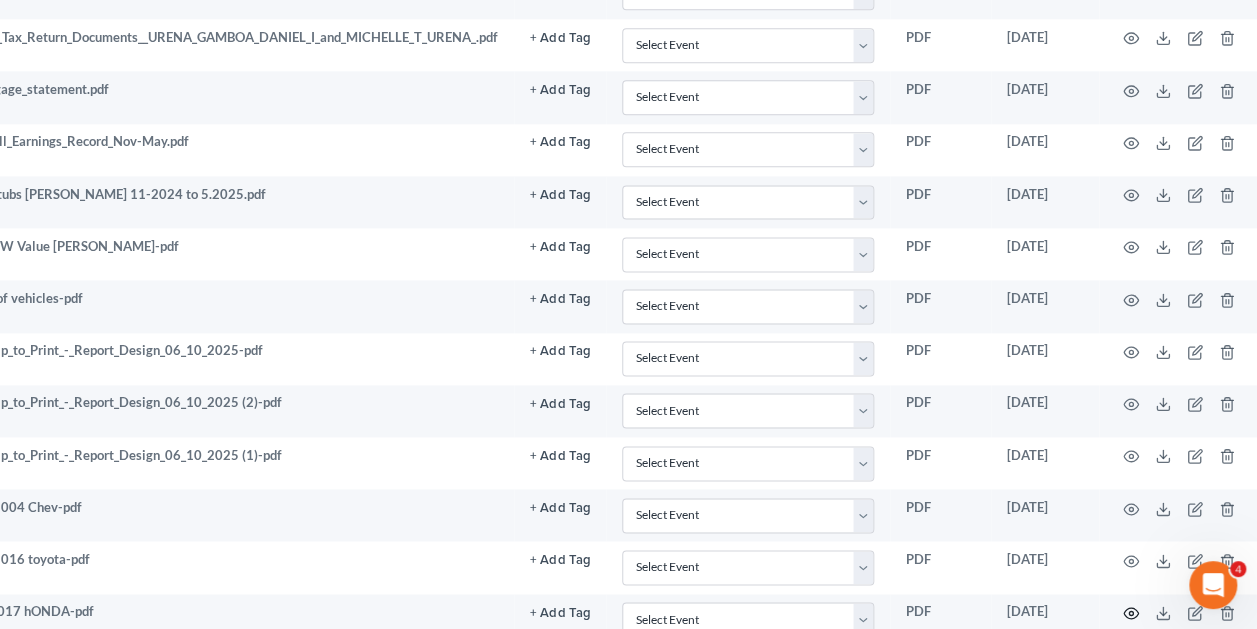 click 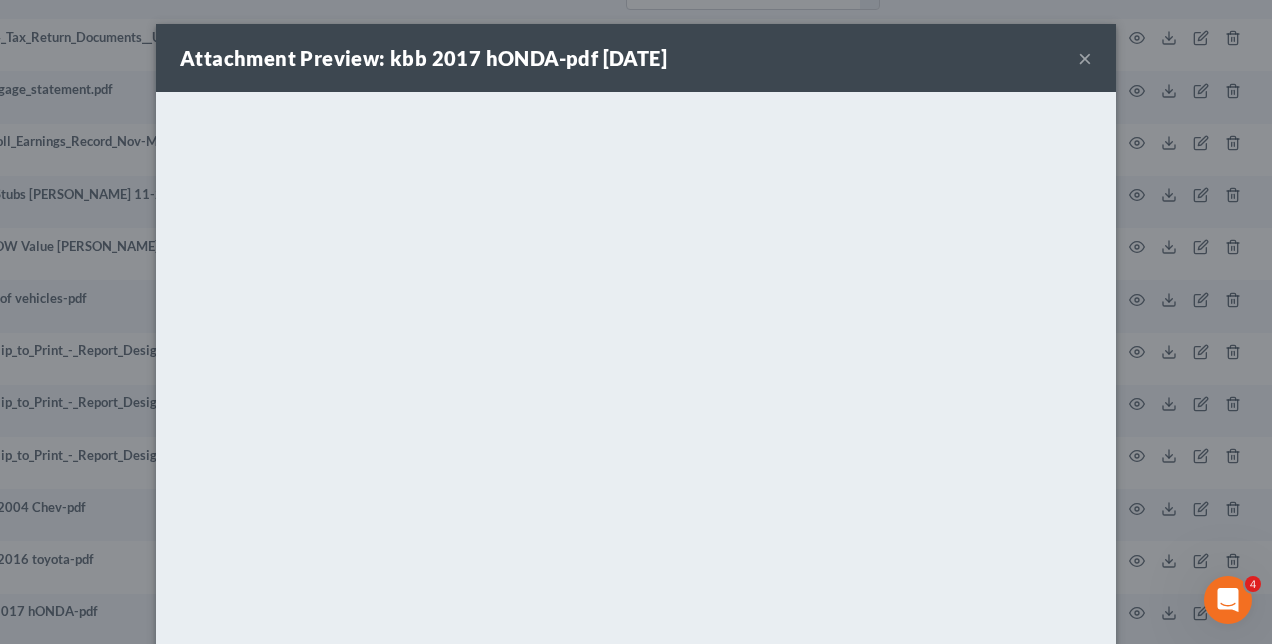 click on "×" at bounding box center (1085, 58) 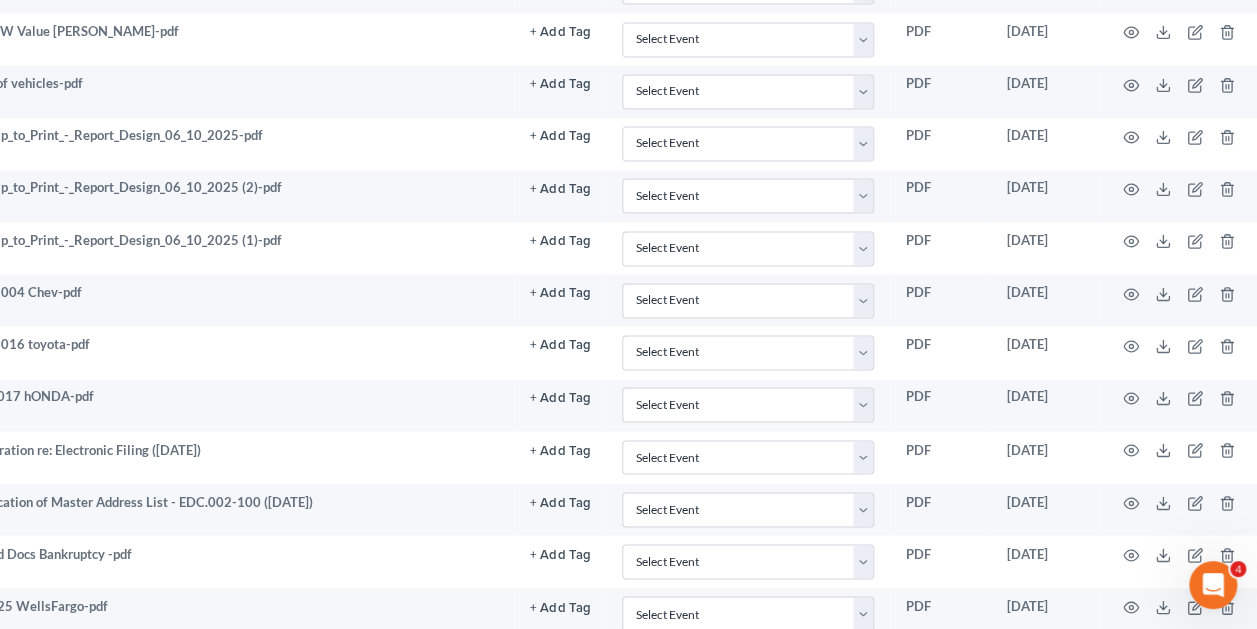 scroll, scrollTop: 1445, scrollLeft: 390, axis: both 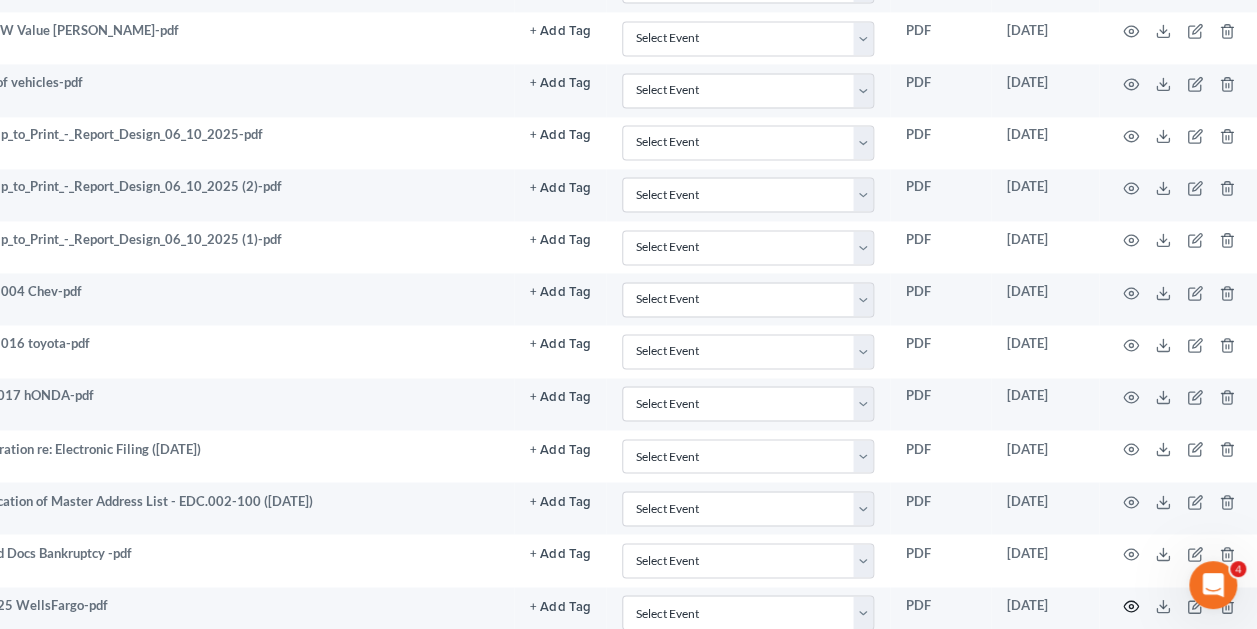 click 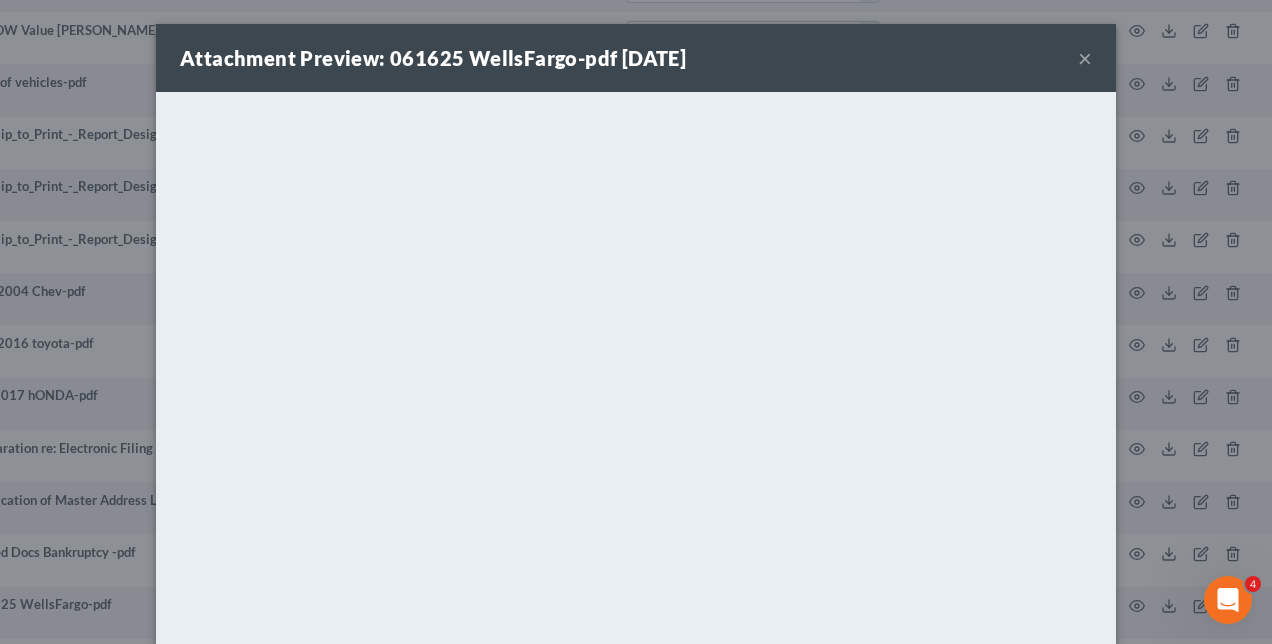 click on "×" at bounding box center (1085, 58) 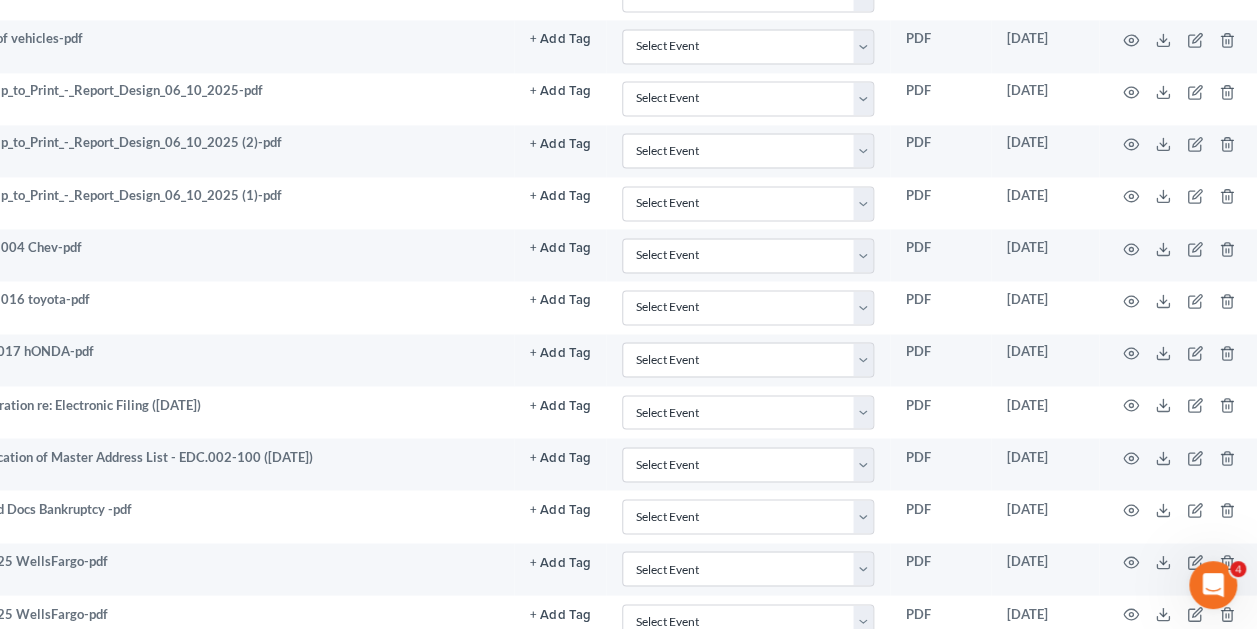 scroll, scrollTop: 1490, scrollLeft: 390, axis: both 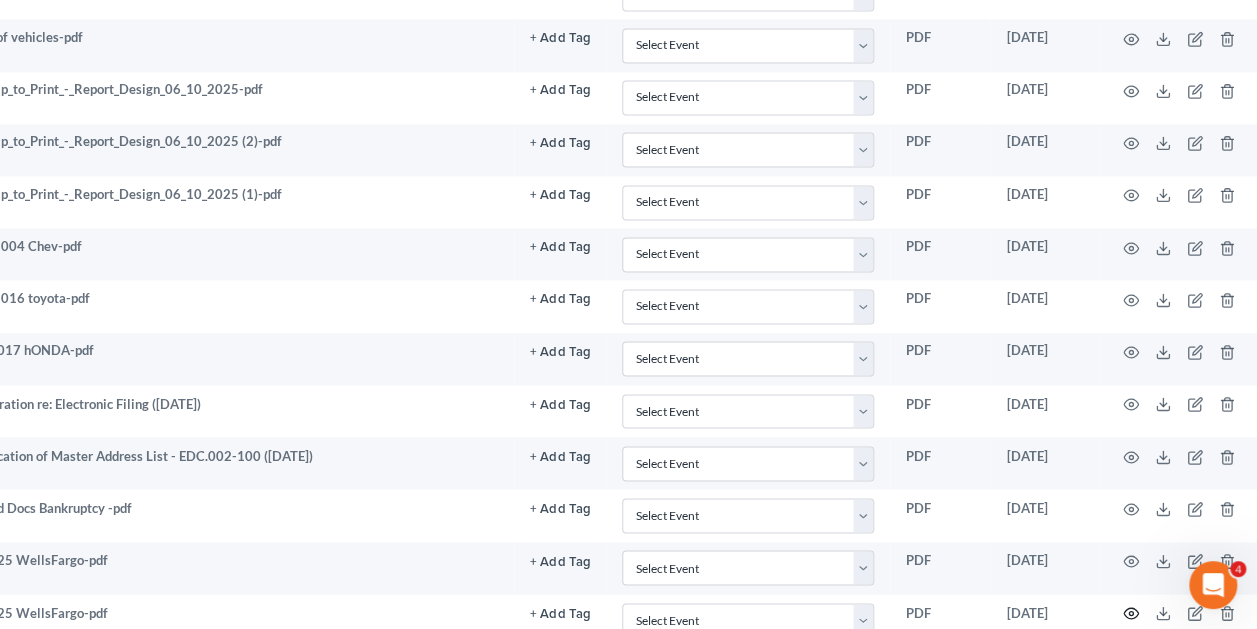 click 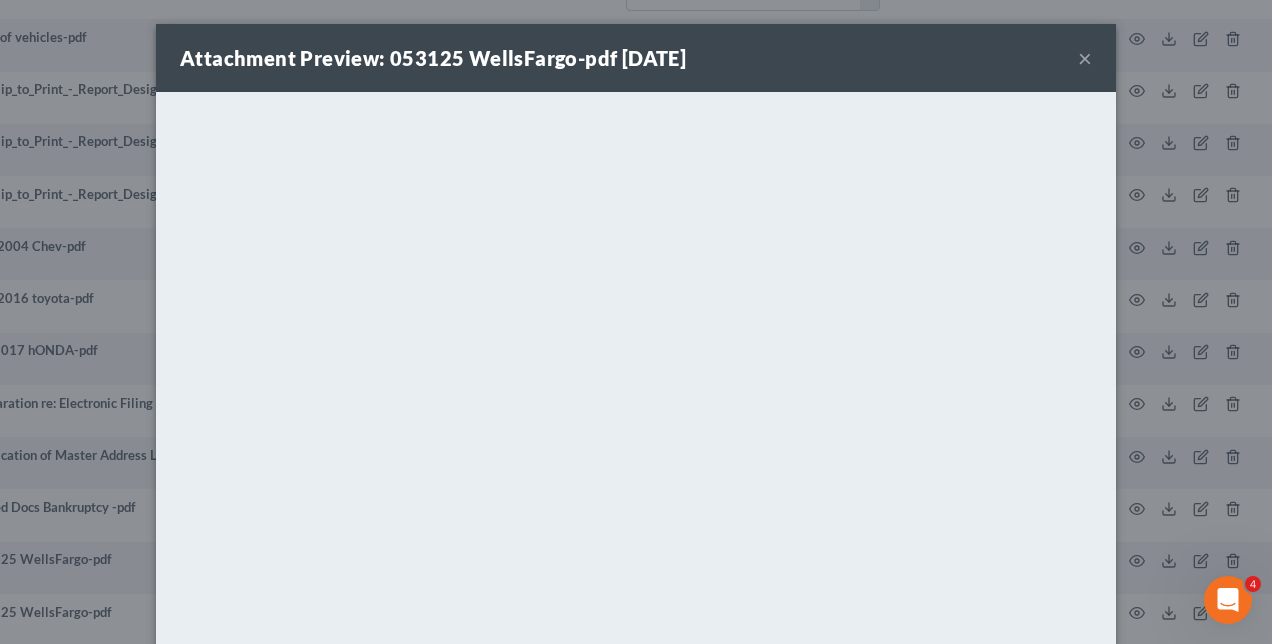 click on "×" at bounding box center [1085, 58] 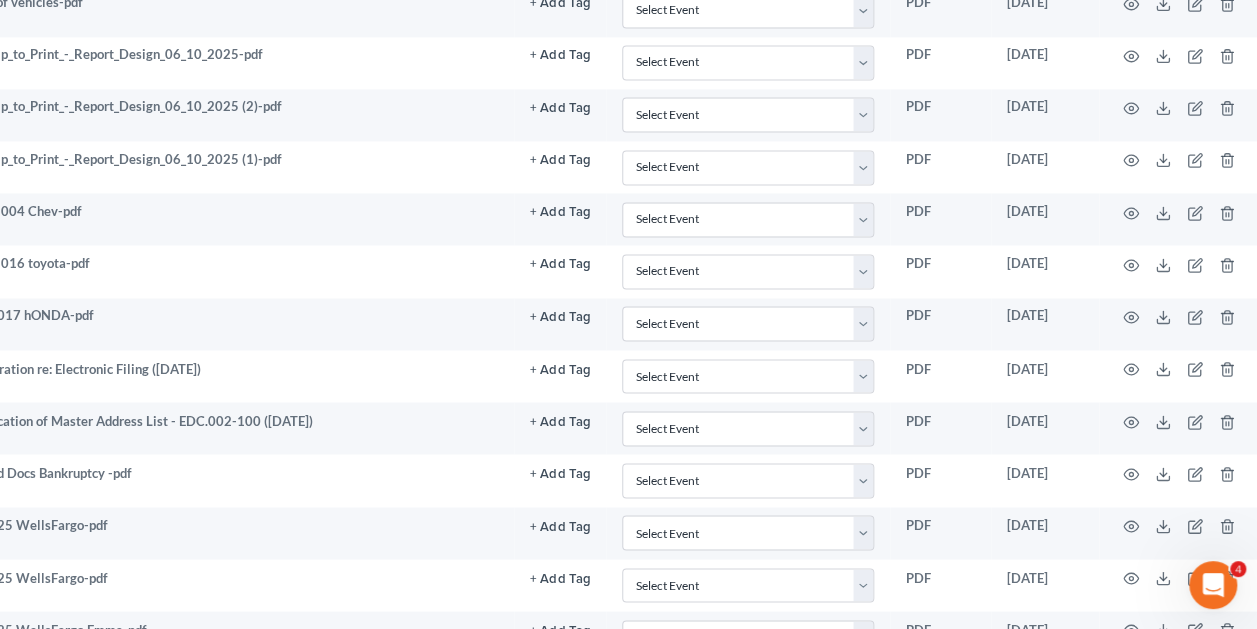 scroll, scrollTop: 1526, scrollLeft: 390, axis: both 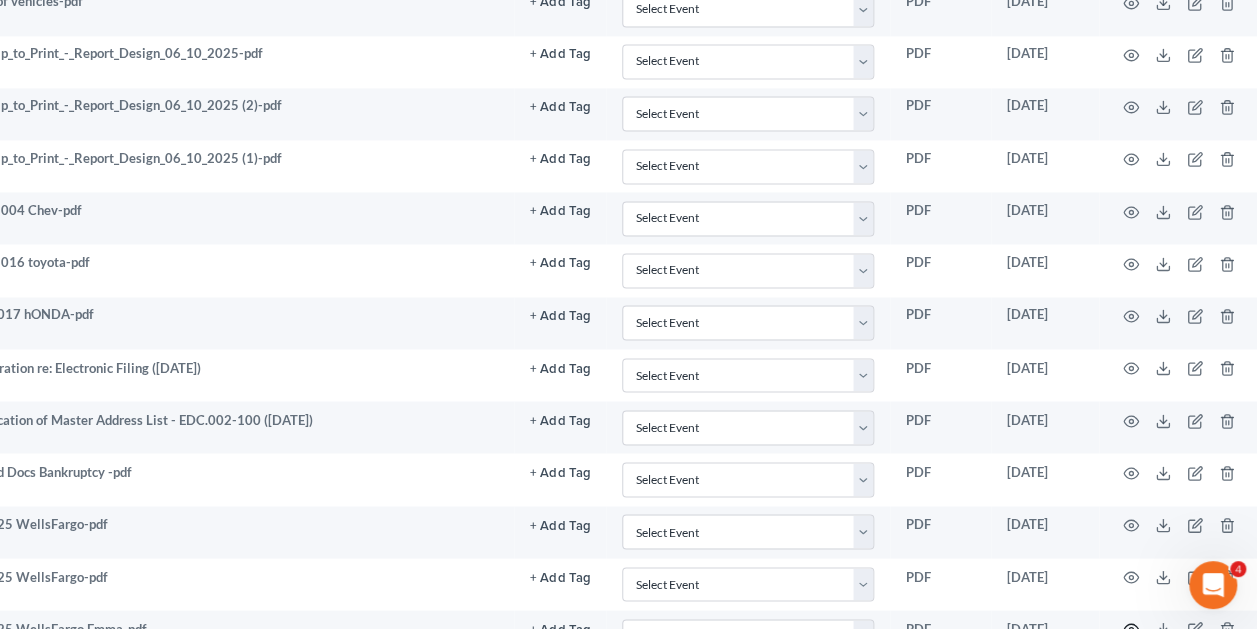 click 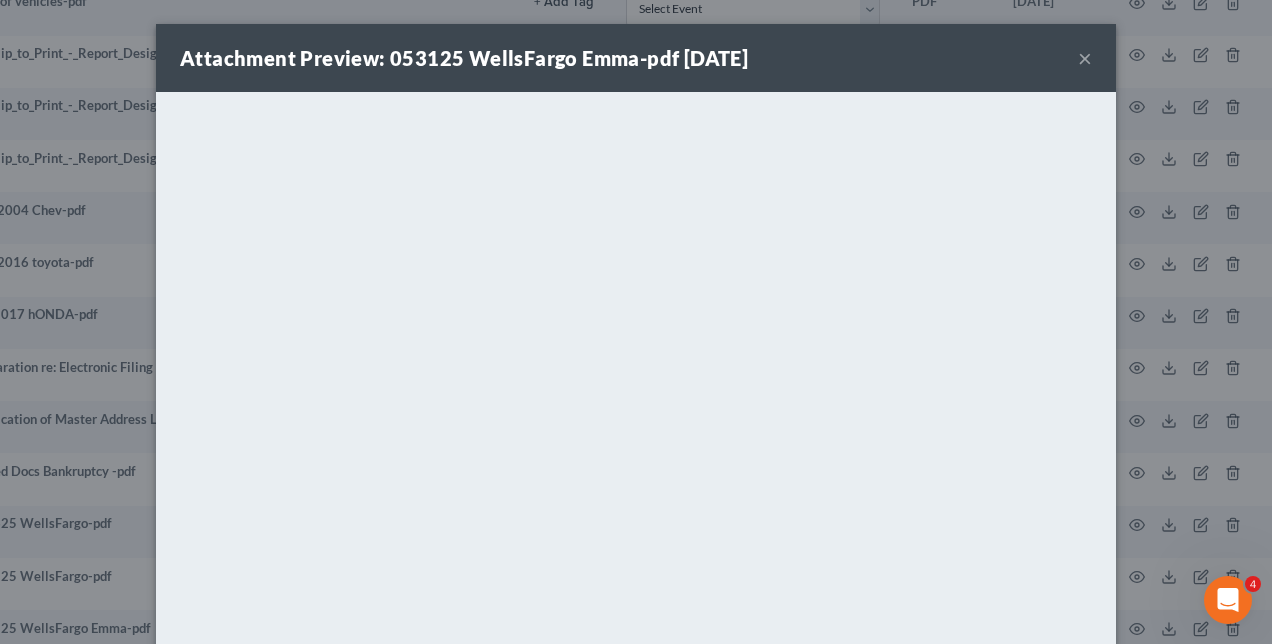 click on "Attachment Preview: 053125 WellsFargo Emma-pdf [DATE] ×
<object ng-attr-data='[URL][DOMAIN_NAME]' type='application/pdf' width='100%' height='650px'></object>
<p><a href='[URL][DOMAIN_NAME]' target='_blank'>Click here</a> to open in a new window.</p>
Download" at bounding box center (636, 322) 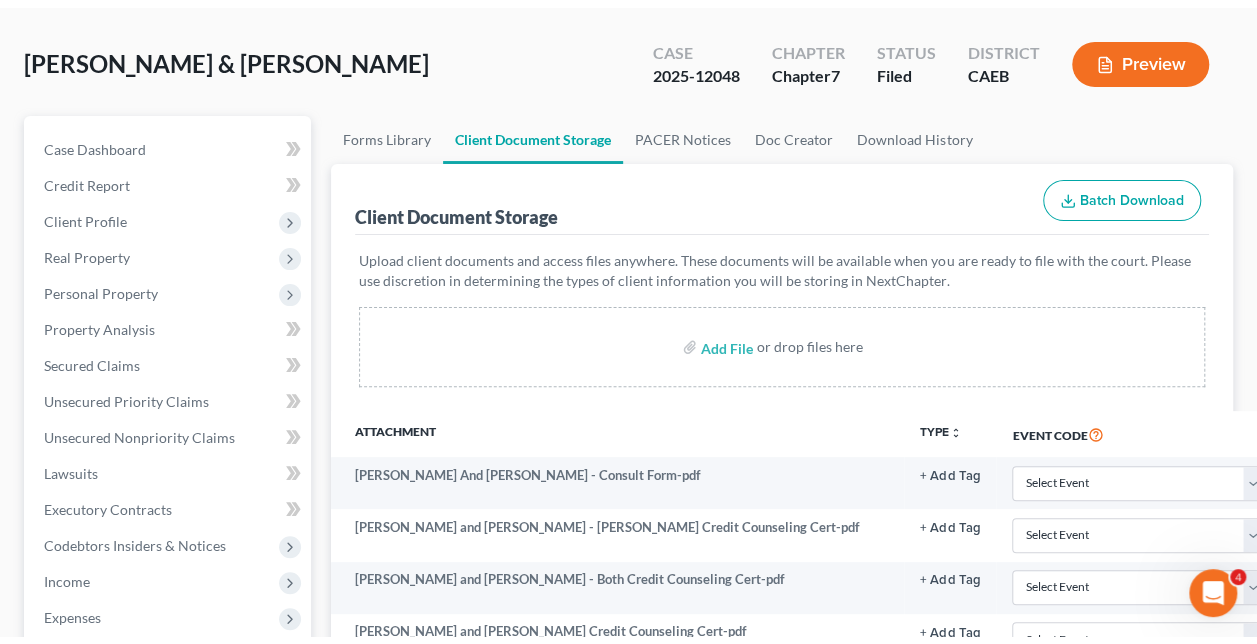 scroll, scrollTop: 0, scrollLeft: 0, axis: both 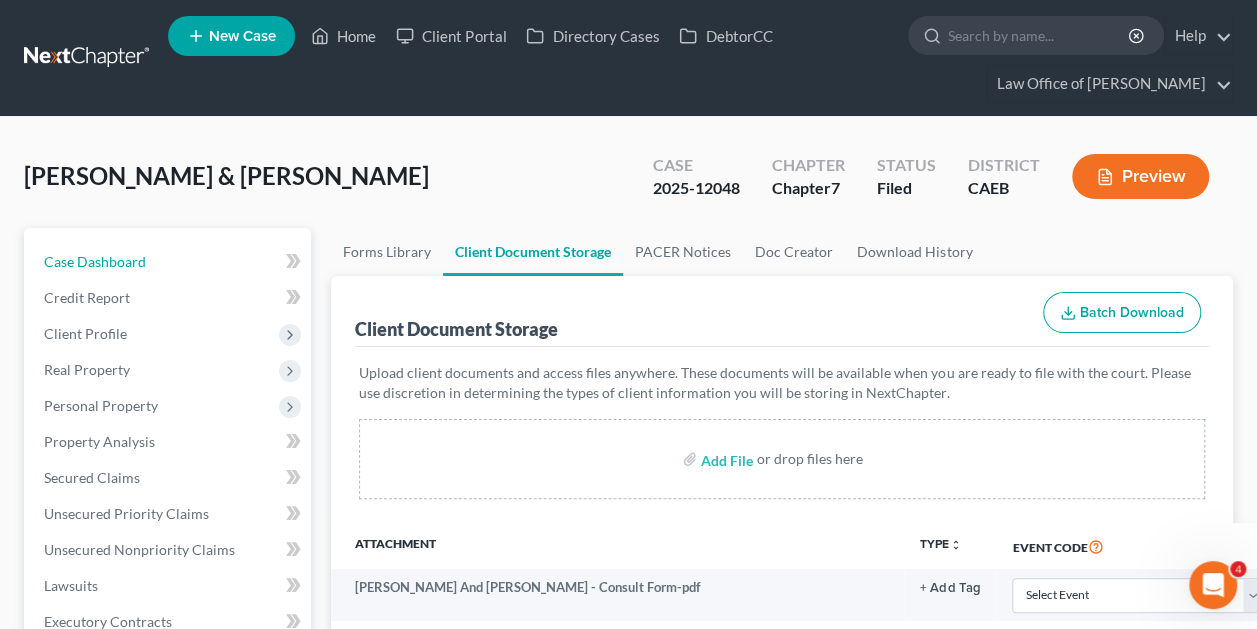 click on "Case Dashboard" at bounding box center (95, 261) 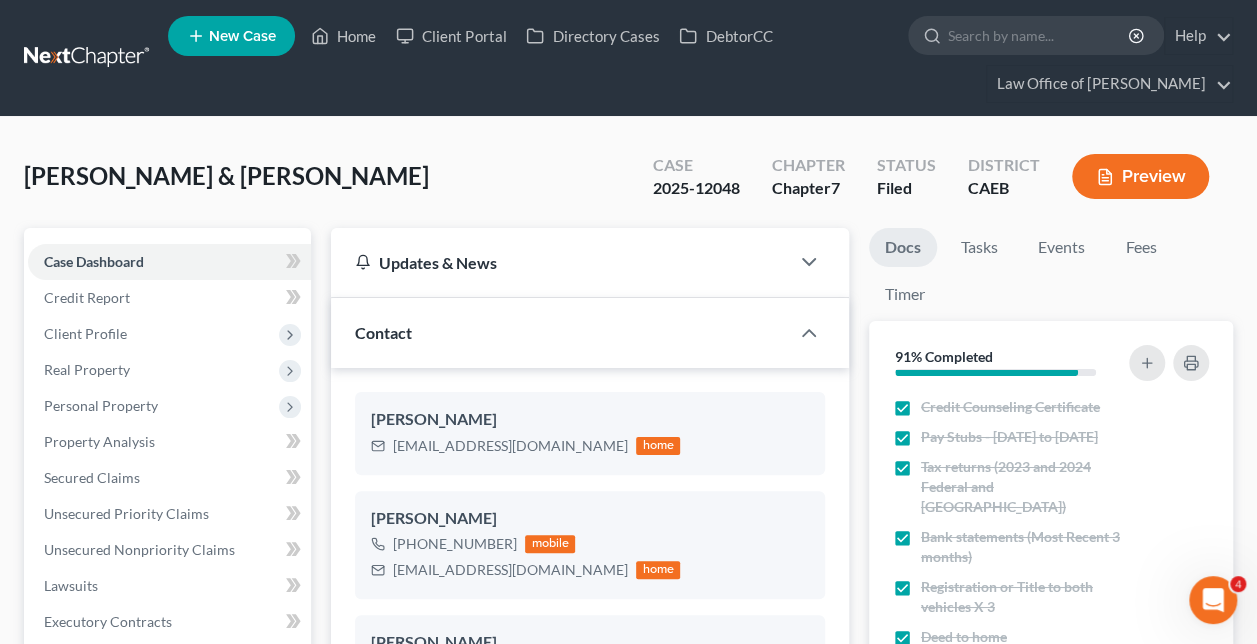 scroll, scrollTop: 3446, scrollLeft: 0, axis: vertical 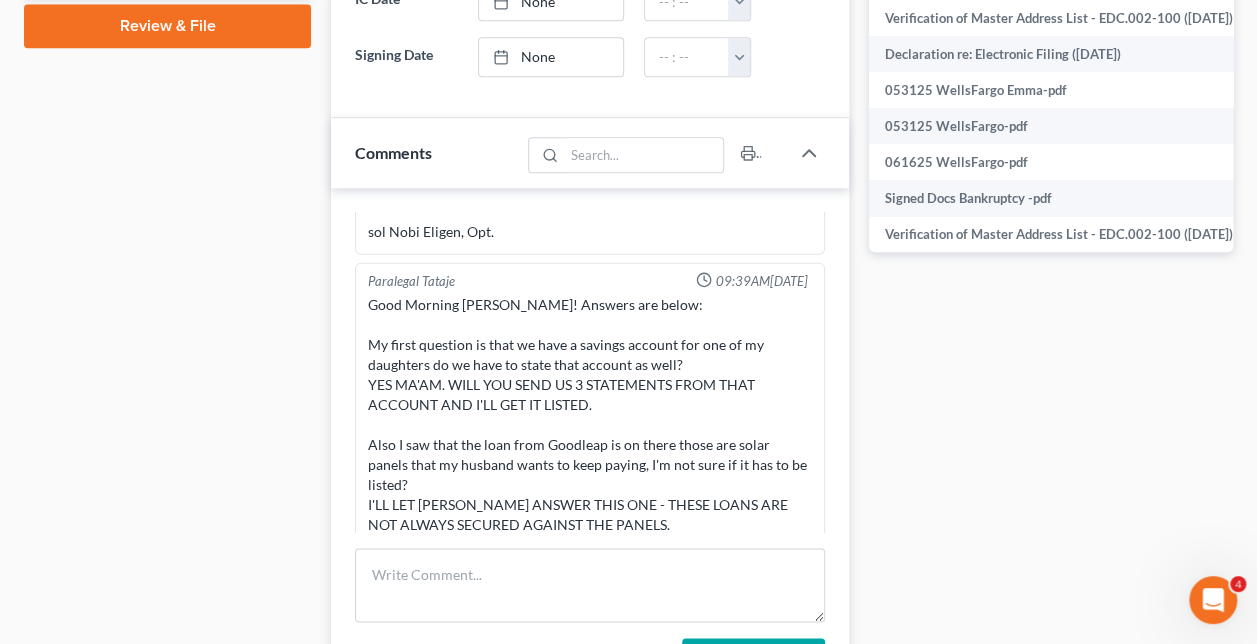 click on "Case Dashboard
Payments
Invoices
Payments
Payments
Credit Report
Client Profile" at bounding box center [167, 206] 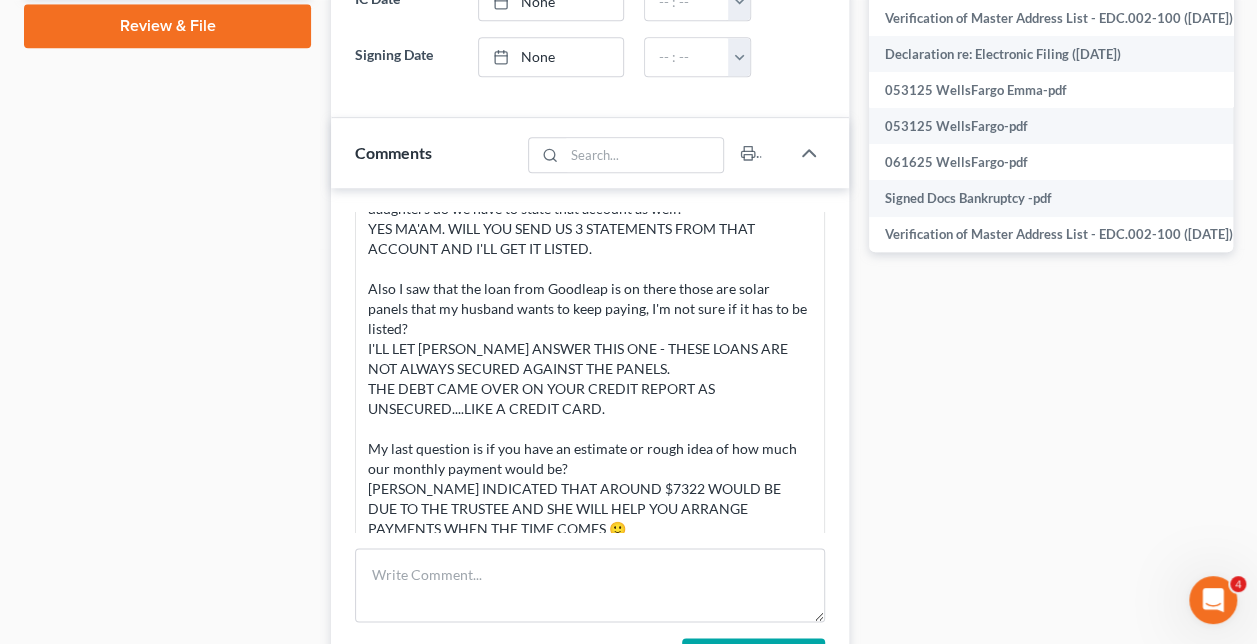 scroll, scrollTop: 3446, scrollLeft: 0, axis: vertical 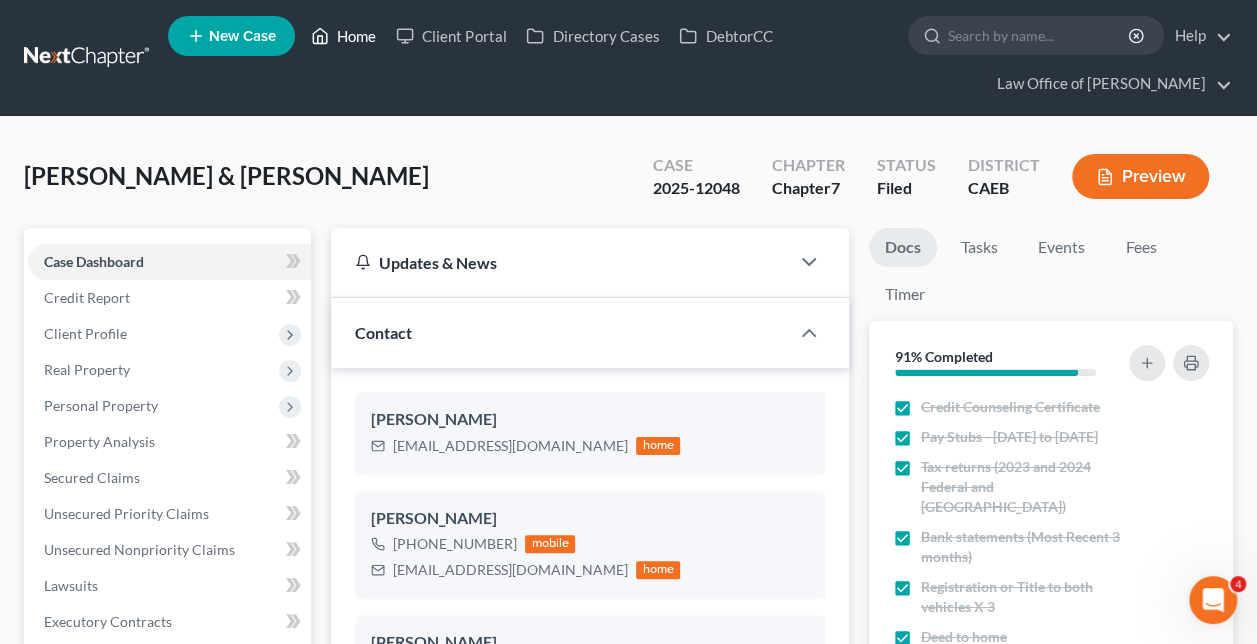 click on "Home" at bounding box center (343, 36) 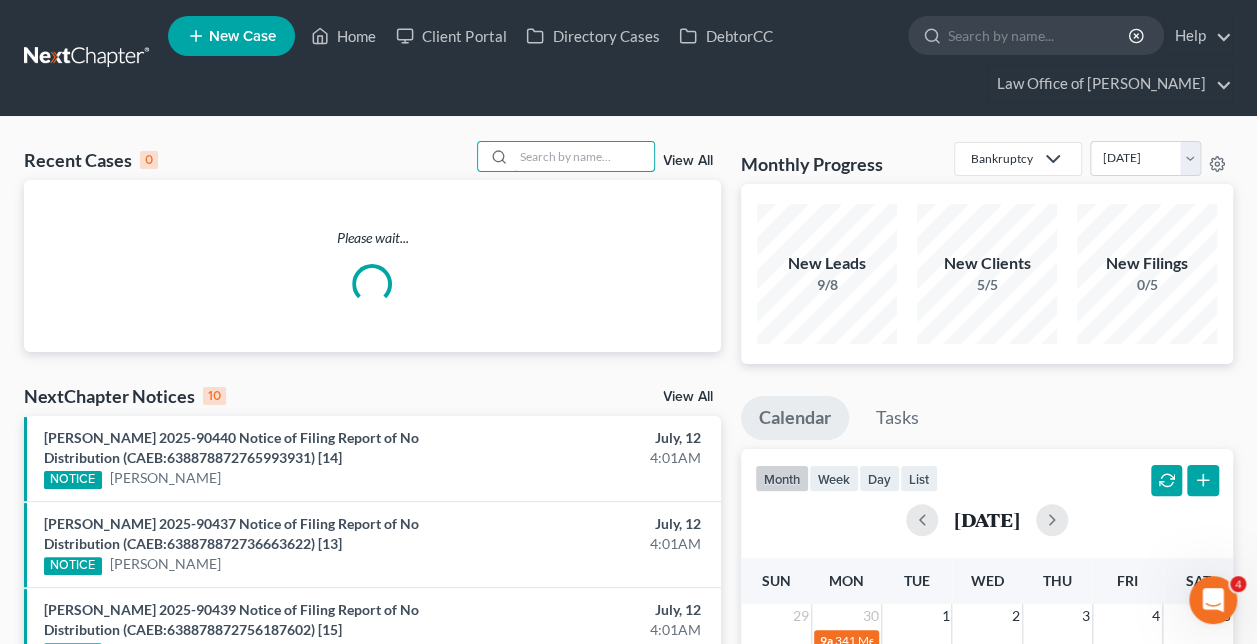 click at bounding box center [584, 156] 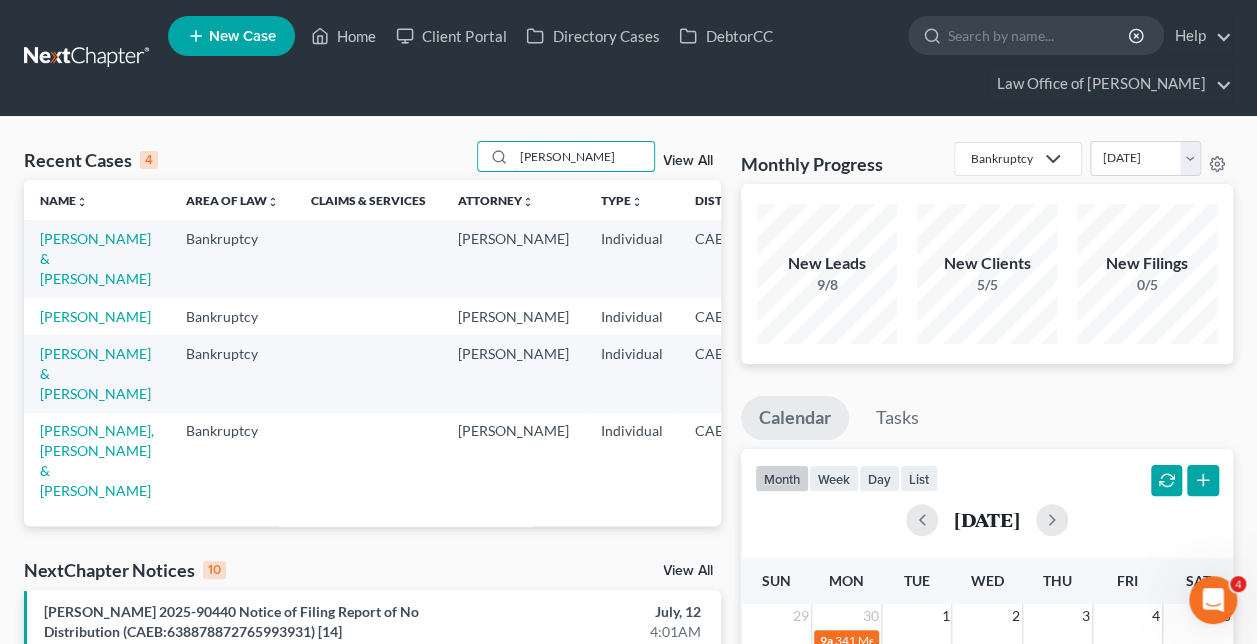 type on "[PERSON_NAME]" 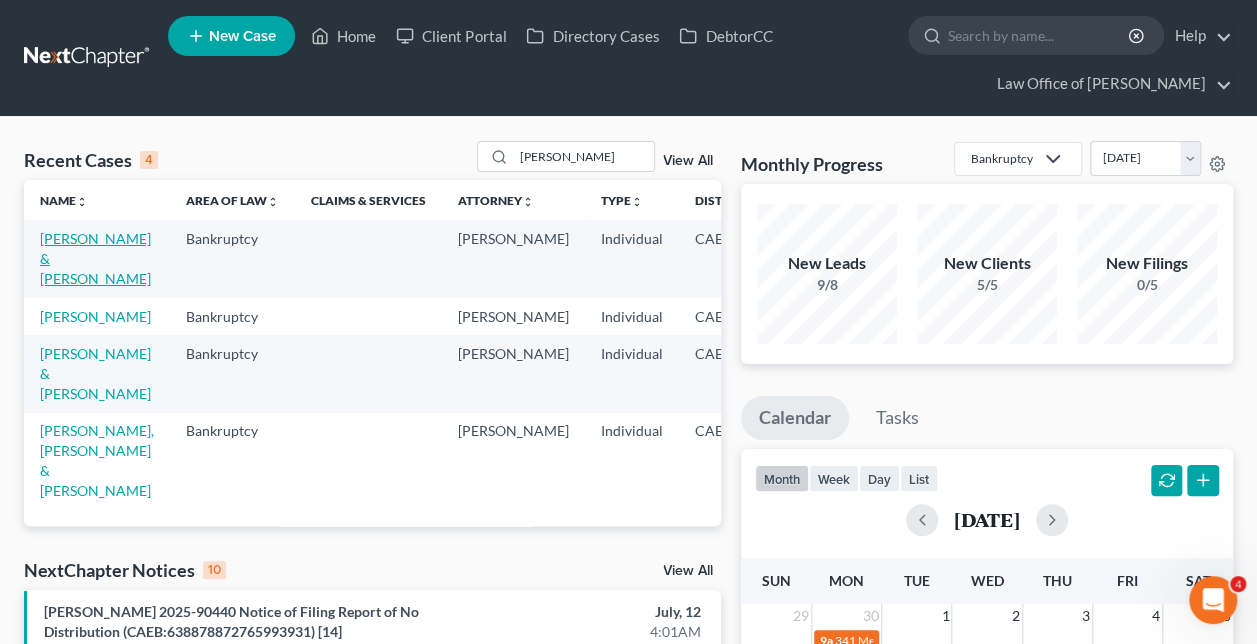 click on "[PERSON_NAME] & [PERSON_NAME]" at bounding box center [95, 258] 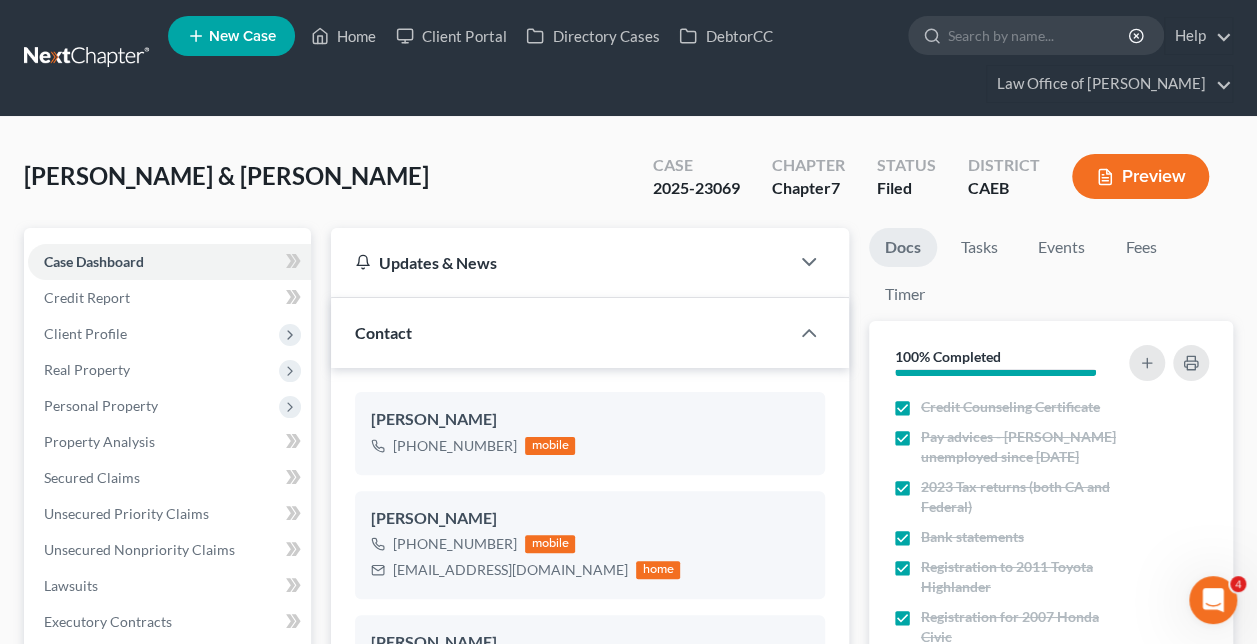 scroll, scrollTop: 1546, scrollLeft: 0, axis: vertical 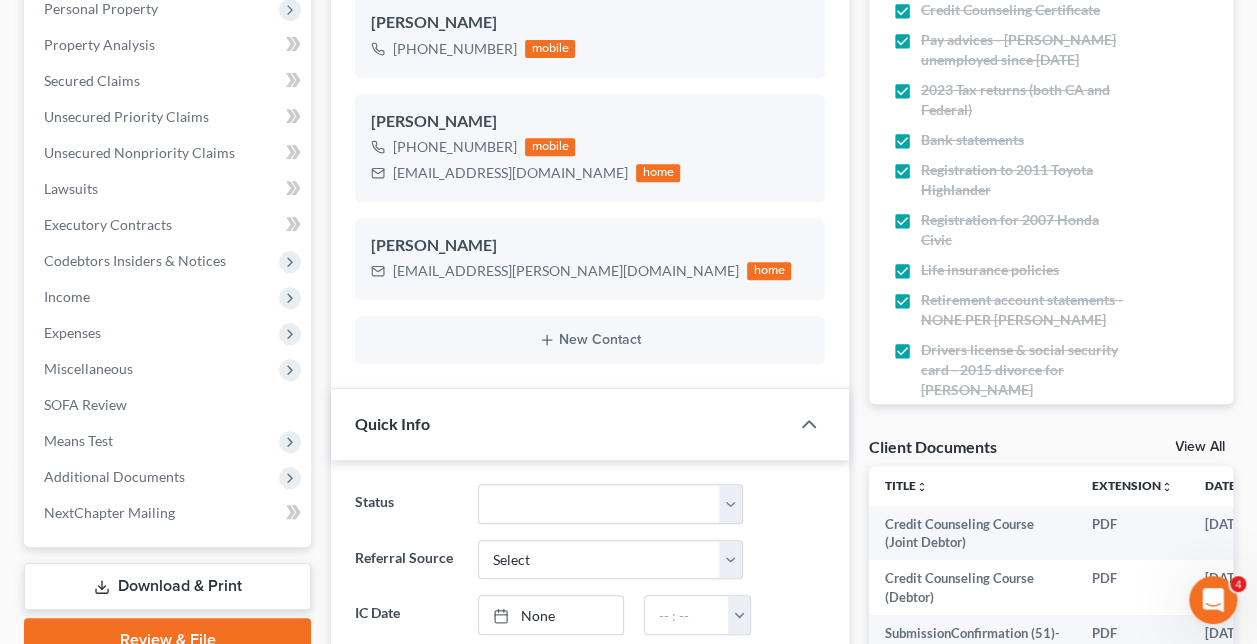 click on "Additional Documents" at bounding box center (169, 477) 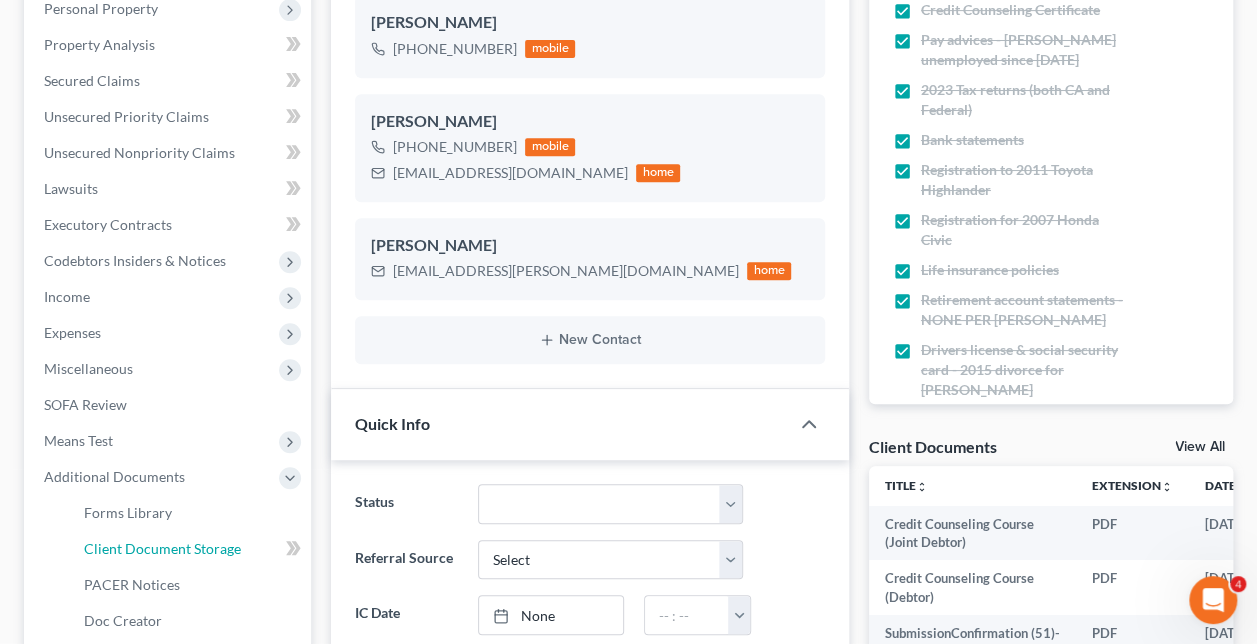 click on "Client Document Storage" at bounding box center (162, 548) 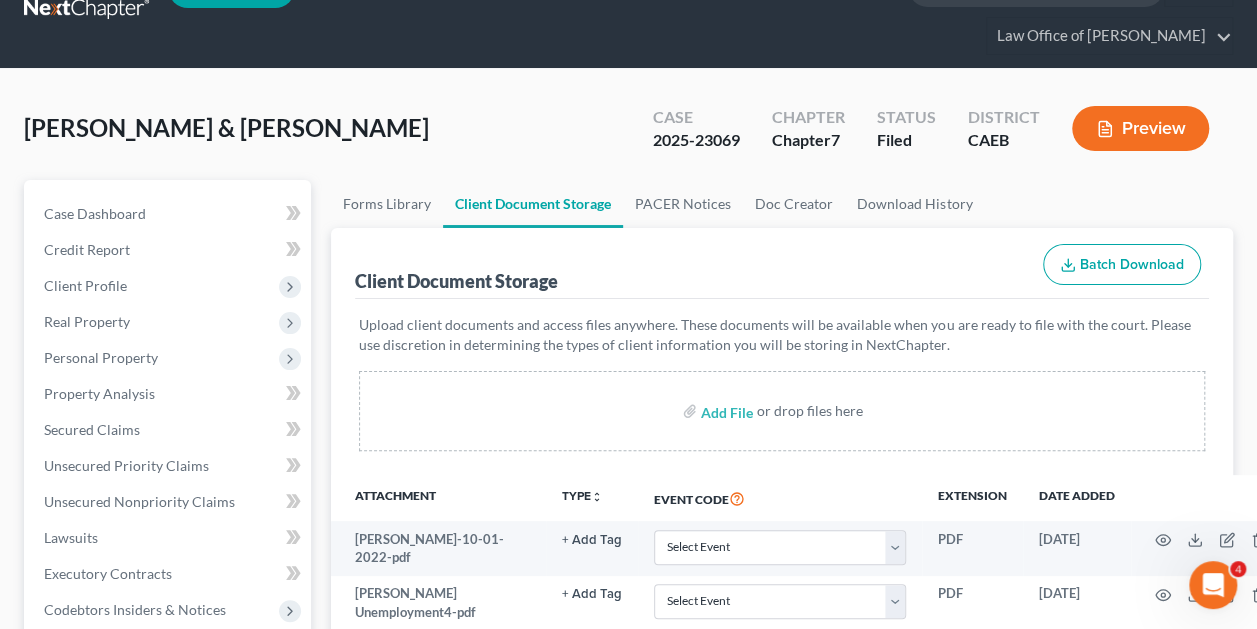 scroll, scrollTop: 48, scrollLeft: 40, axis: both 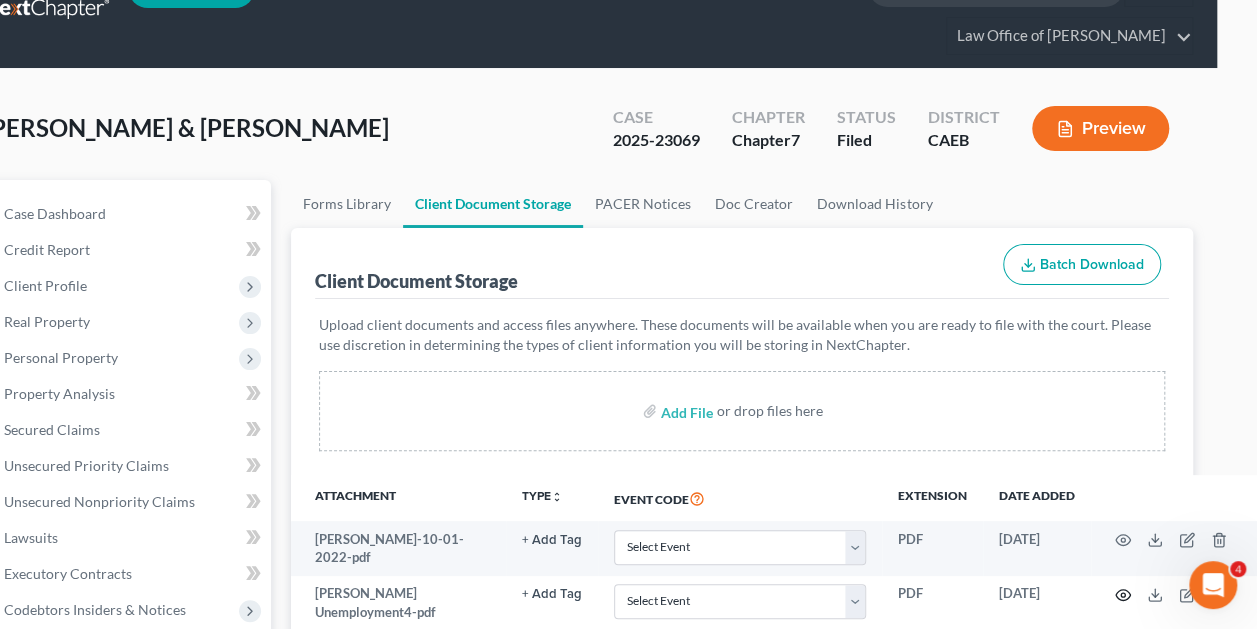 click 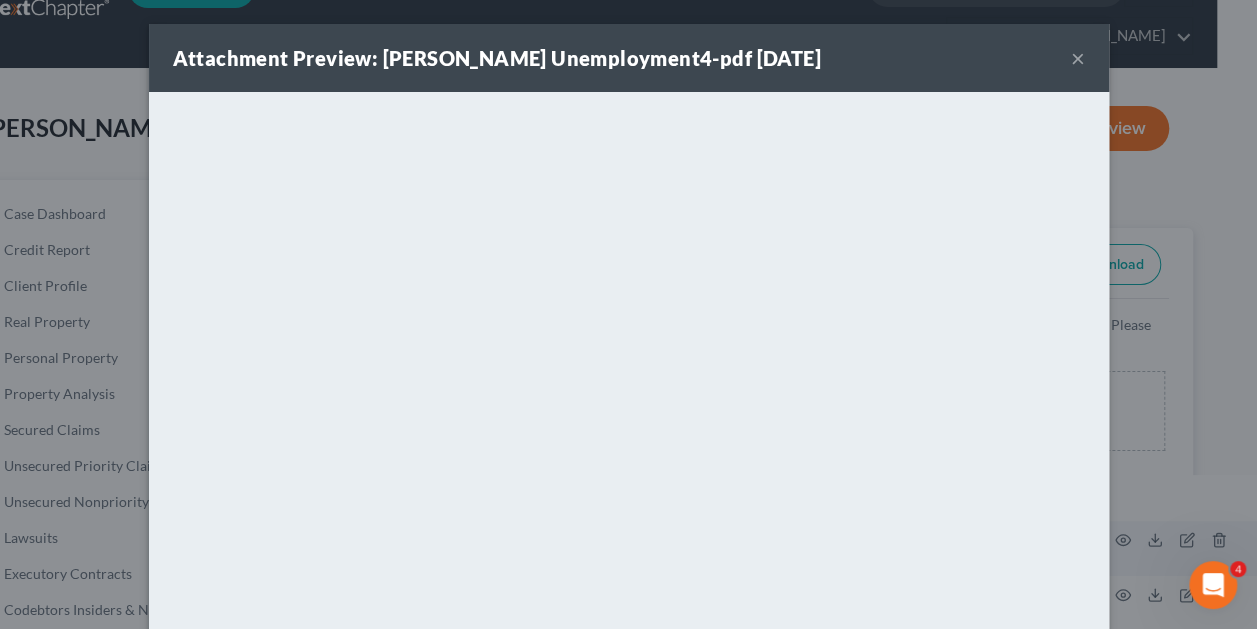 scroll, scrollTop: 48, scrollLeft: 28, axis: both 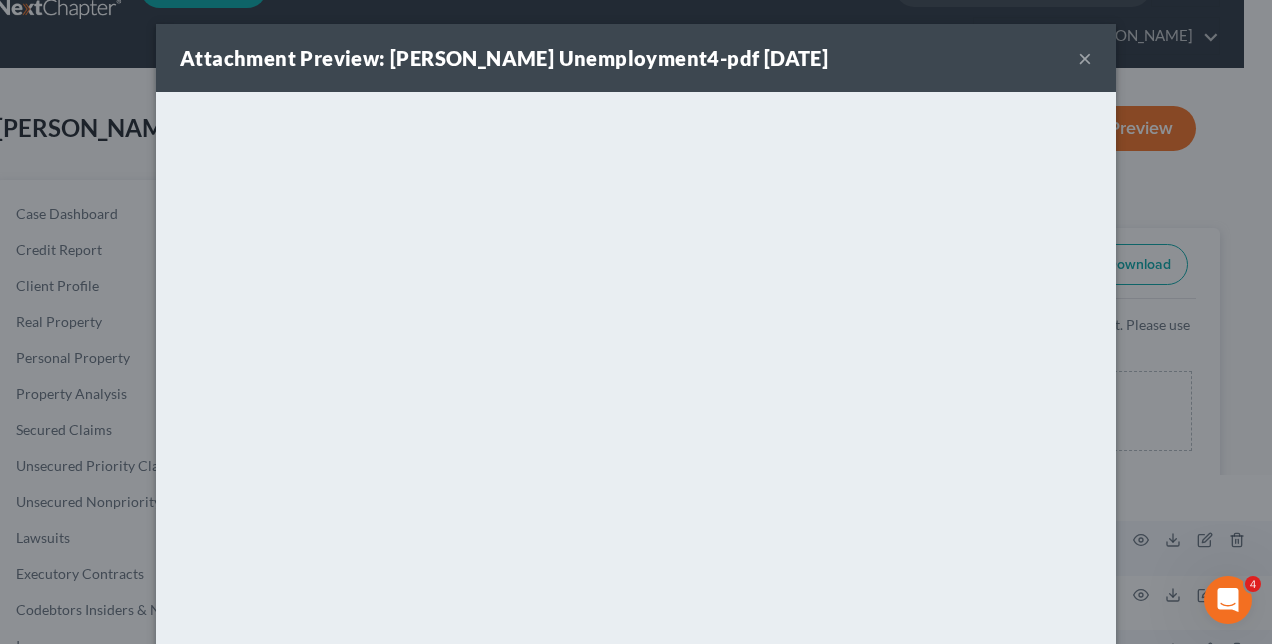 click on "Attachment Preview: [PERSON_NAME] Unemployment4-pdf [DATE] ×
<object ng-attr-data='[URL][DOMAIN_NAME]' type='application/pdf' width='100%' height='650px'></object>
<p><a href='[URL][DOMAIN_NAME]' target='_blank'>Click here</a> to open in a new window.</p>
Download" at bounding box center (636, 322) 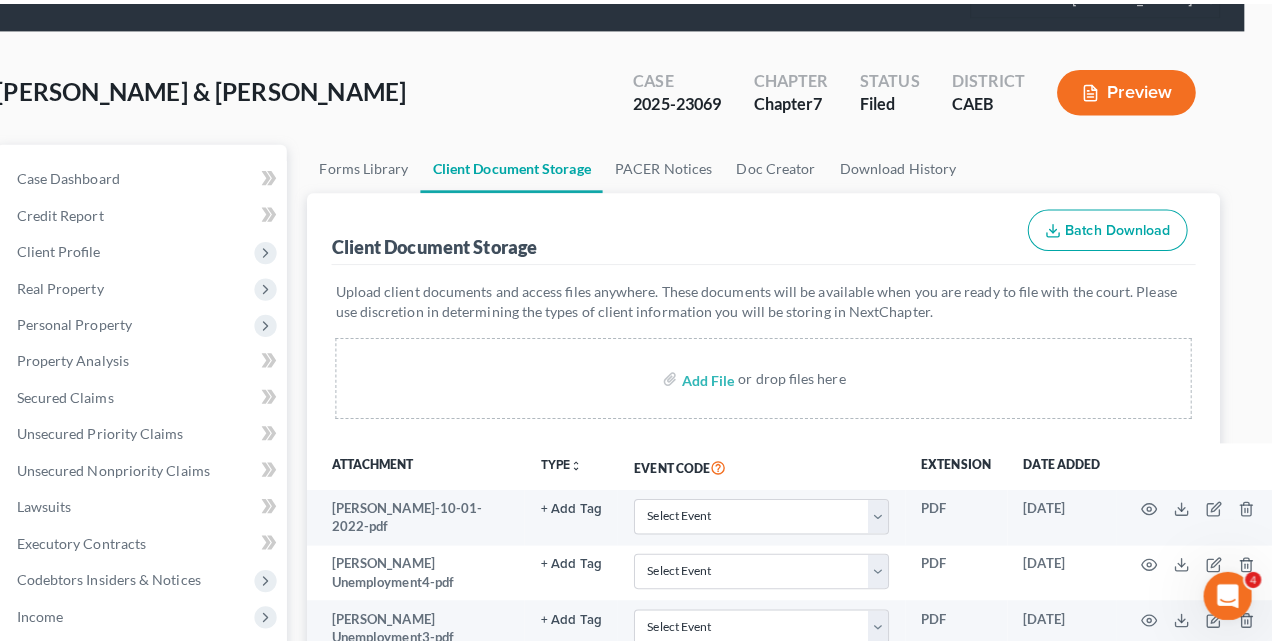 scroll, scrollTop: 99, scrollLeft: 28, axis: both 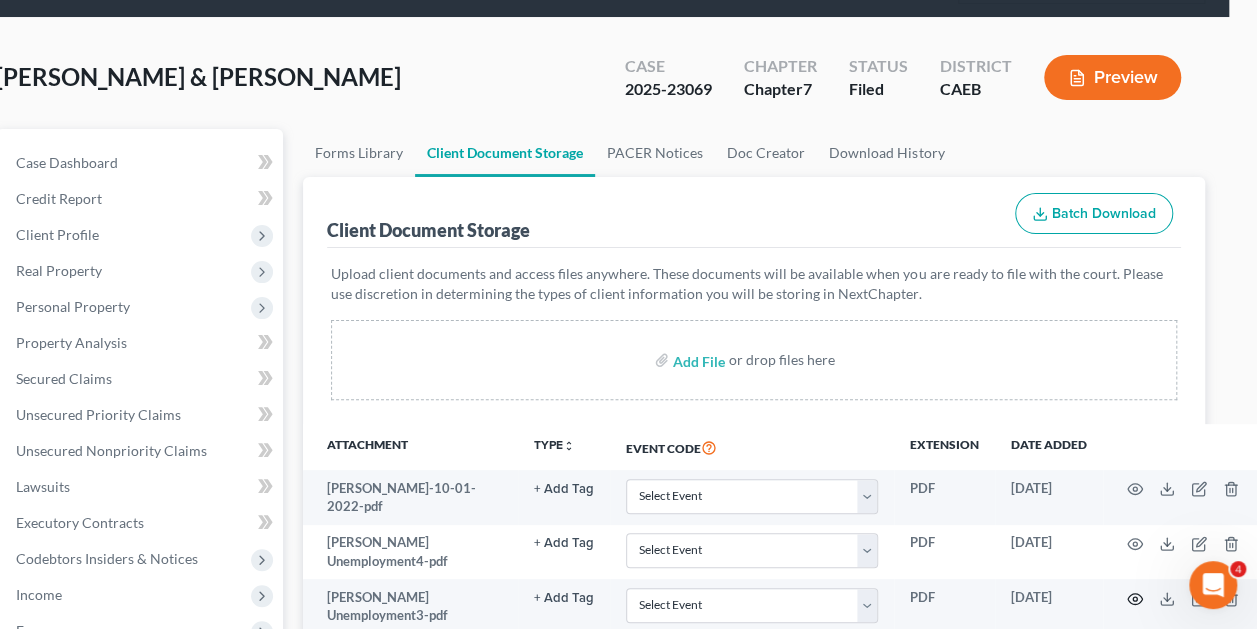 click 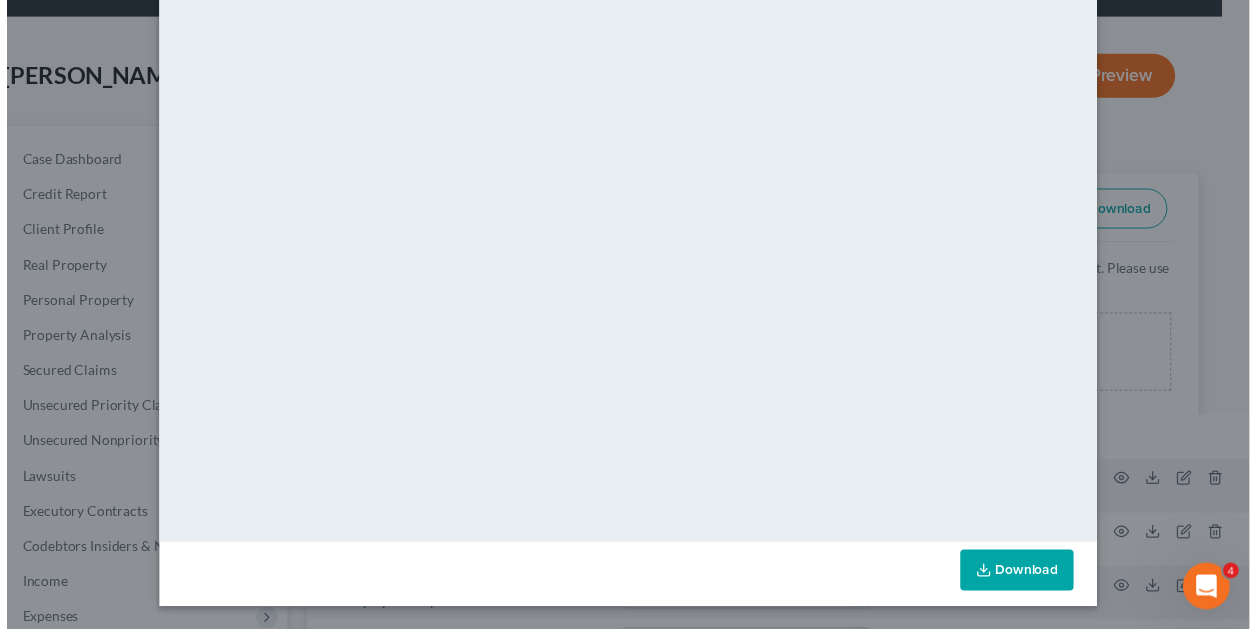 scroll, scrollTop: 0, scrollLeft: 0, axis: both 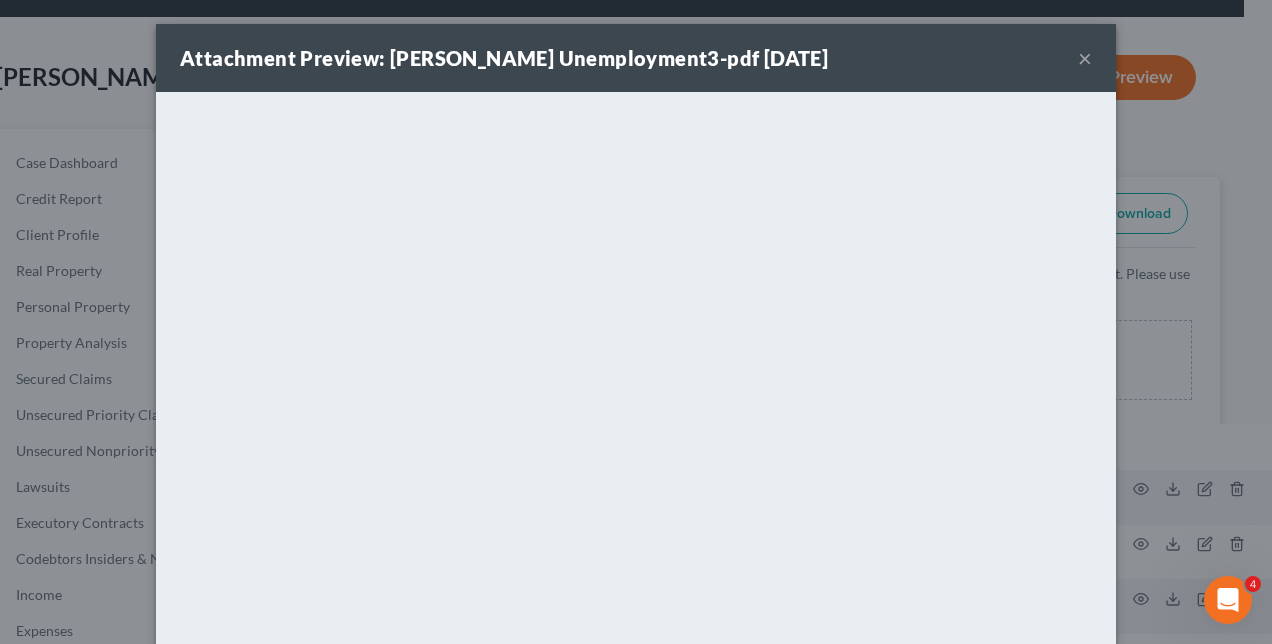 click on "Attachment Preview: [PERSON_NAME] Unemployment3-pdf [DATE] ×
<object ng-attr-data='[URL][DOMAIN_NAME]' type='application/pdf' width='100%' height='650px'></object>
<p><a href='[URL][DOMAIN_NAME]' target='_blank'>Click here</a> to open in a new window.</p>
Download" at bounding box center (636, 322) 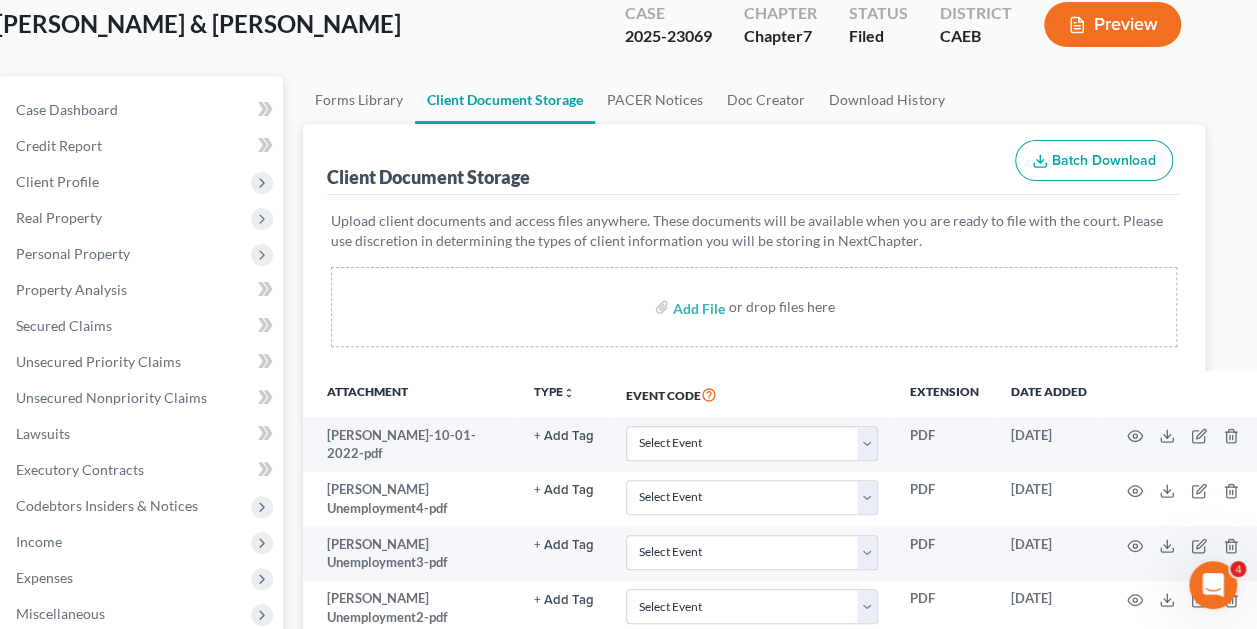 scroll, scrollTop: 153, scrollLeft: 28, axis: both 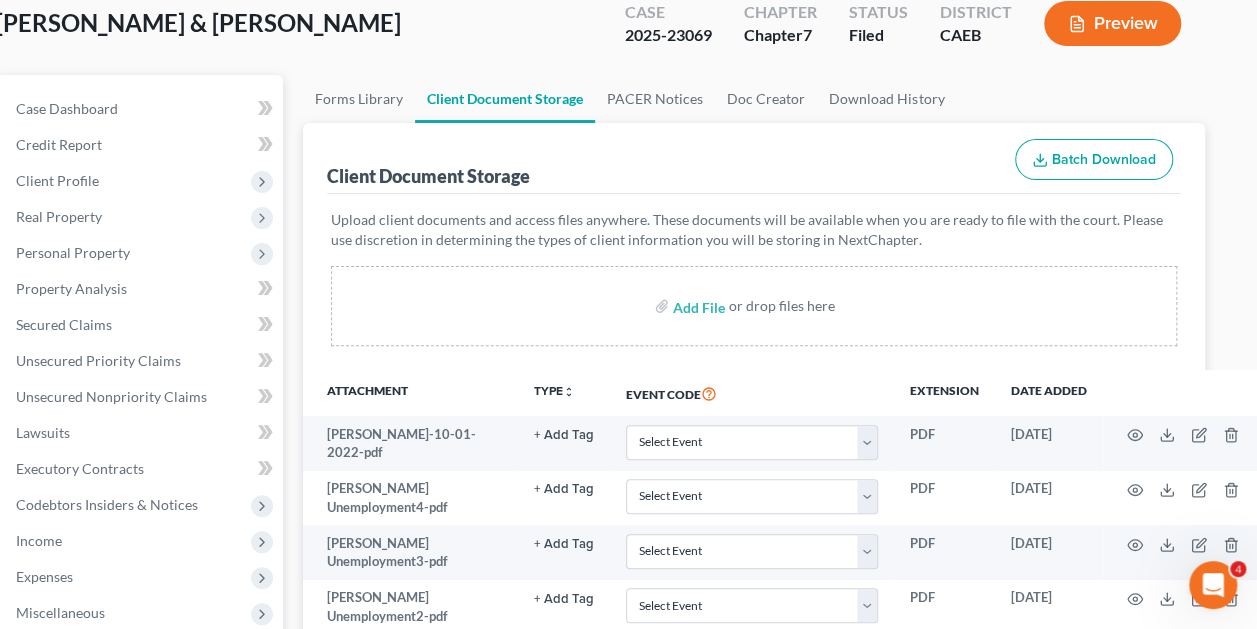 click at bounding box center [1187, 607] 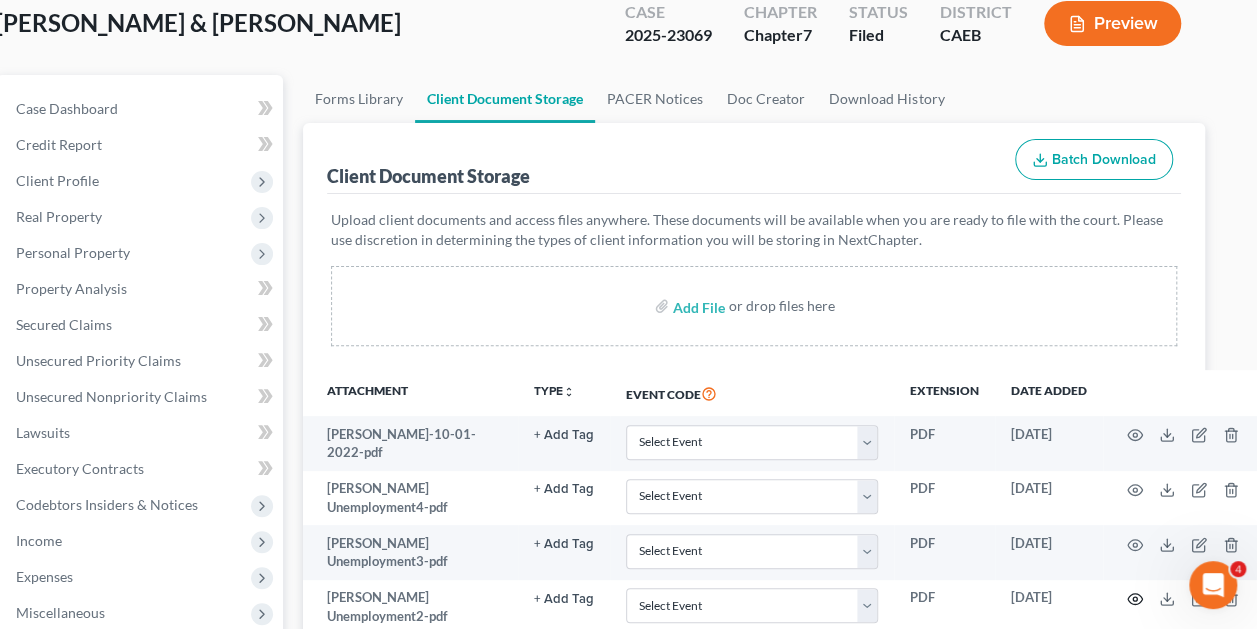 click 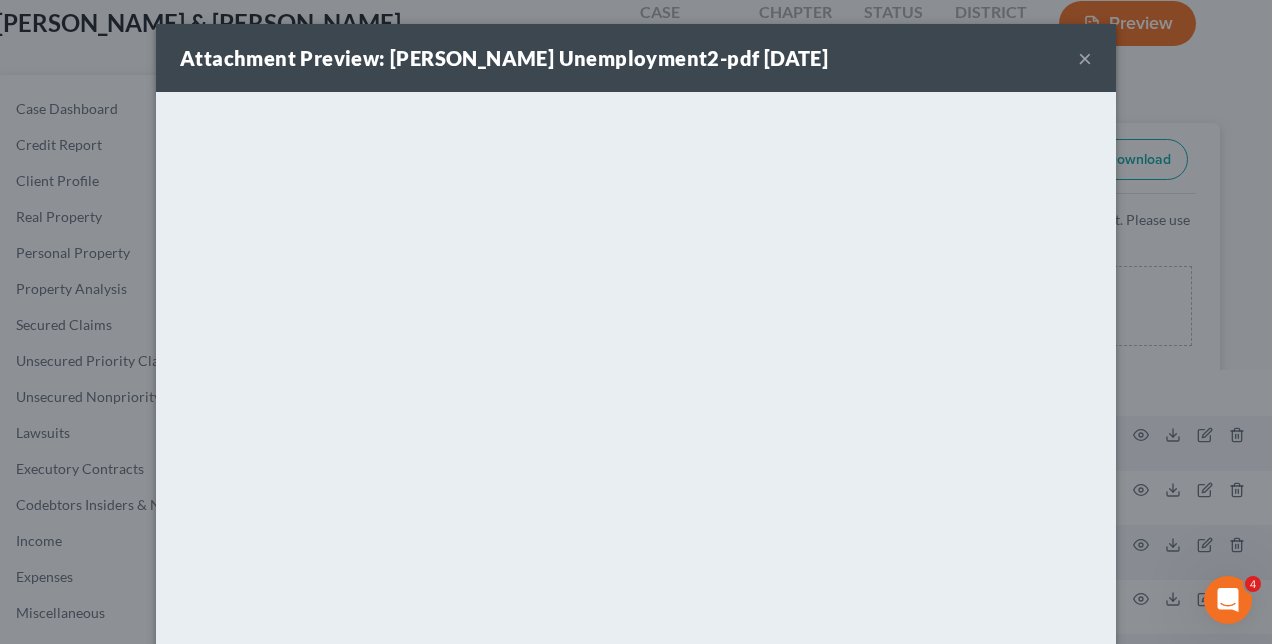 click on "Attachment Preview: [PERSON_NAME] Unemployment2-pdf [DATE] ×
<object ng-attr-data='[URL][DOMAIN_NAME]' type='application/pdf' width='100%' height='650px'></object>
<p><a href='[URL][DOMAIN_NAME]' target='_blank'>Click here</a> to open in a new window.</p>
Download" at bounding box center [636, 322] 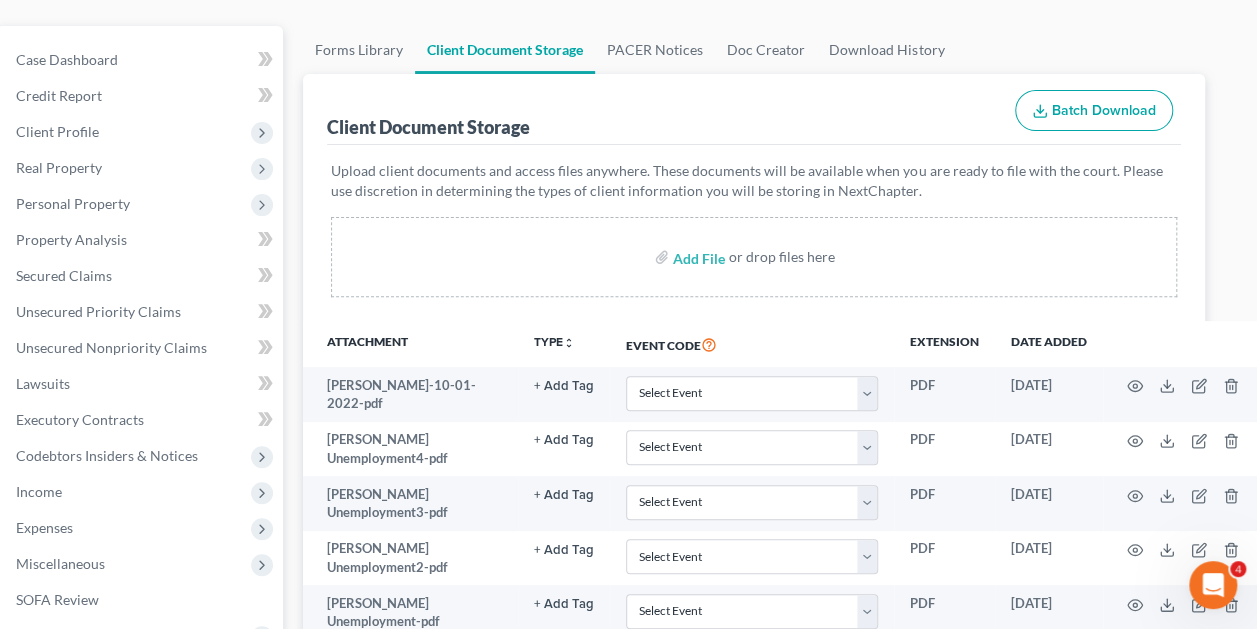 scroll, scrollTop: 213, scrollLeft: 28, axis: both 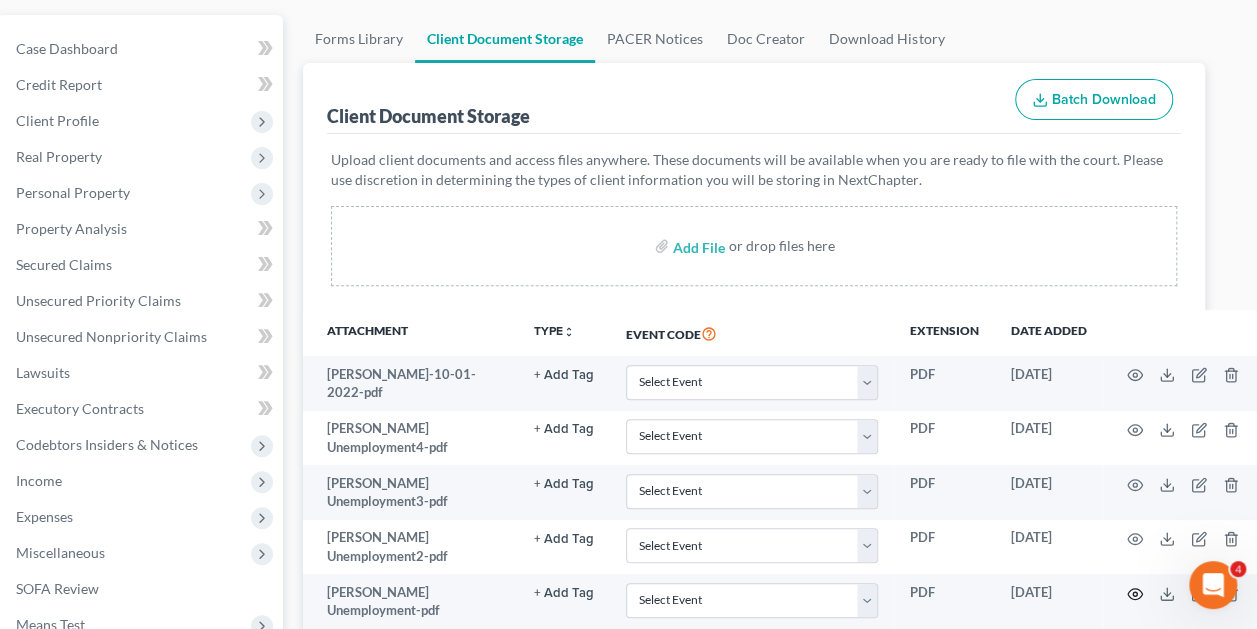 click 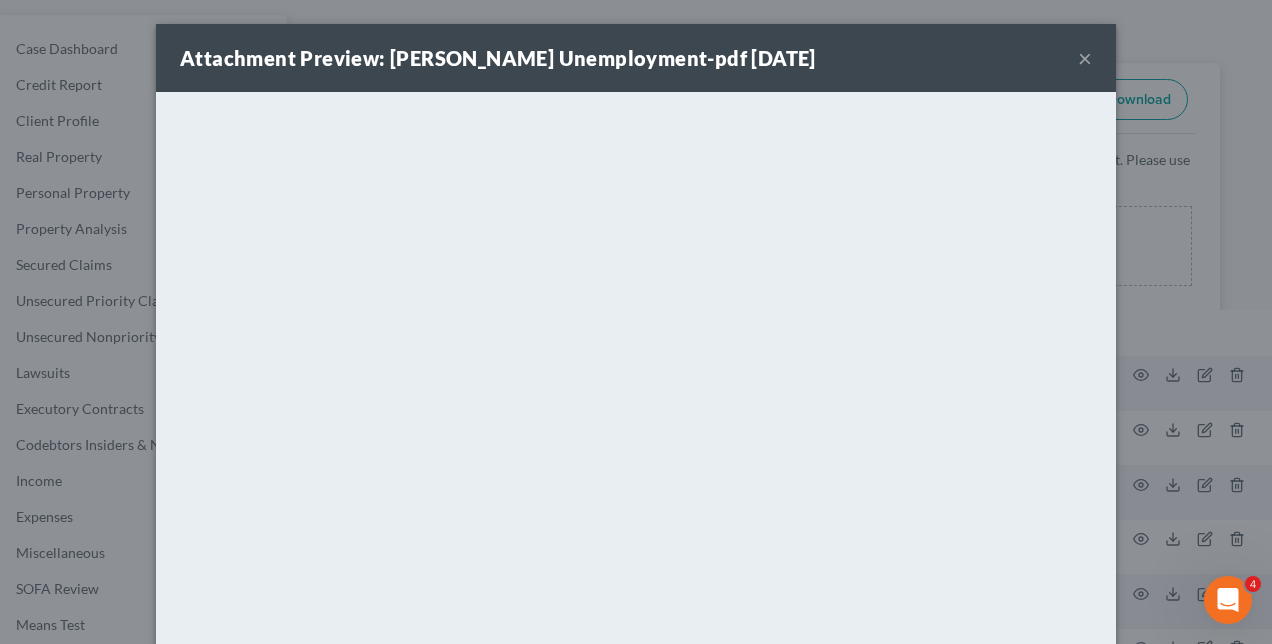 click on "Attachment Preview: [PERSON_NAME] Unemployment-pdf [DATE] ×
<object ng-attr-data='[URL][DOMAIN_NAME]' type='application/pdf' width='100%' height='650px'></object>
<p><a href='[URL][DOMAIN_NAME]' target='_blank'>Click here</a> to open in a new window.</p>
Download" at bounding box center [636, 322] 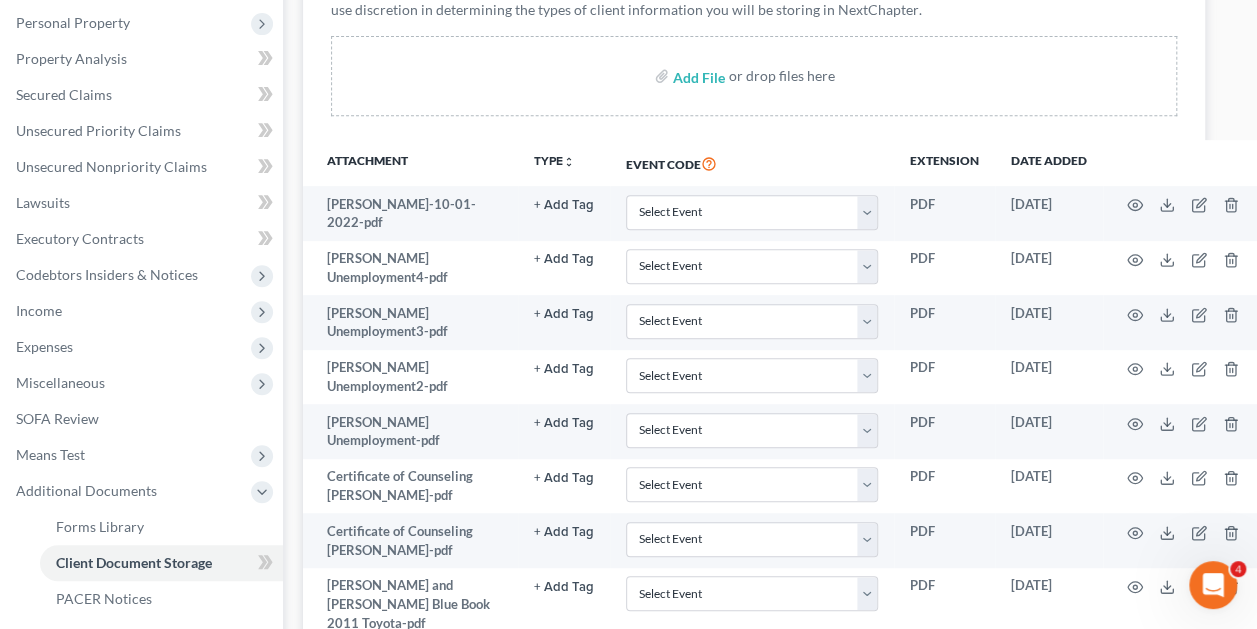 scroll, scrollTop: 384, scrollLeft: 28, axis: both 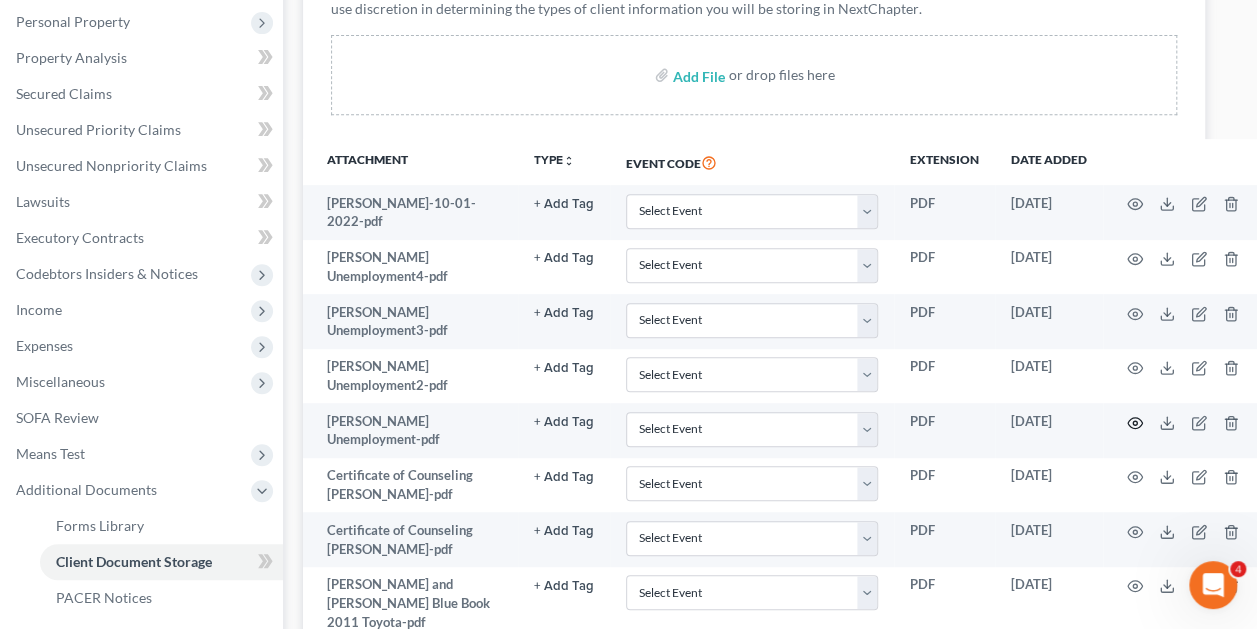 click 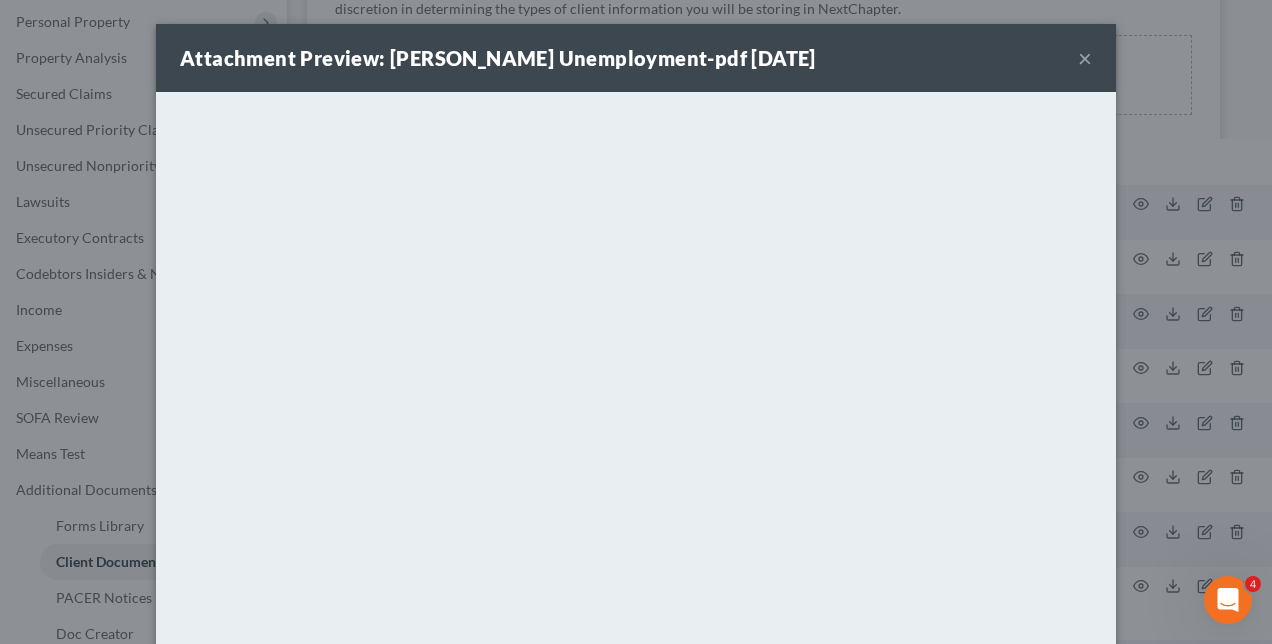 click on "Attachment Preview: [PERSON_NAME] Unemployment-pdf [DATE] ×
<object ng-attr-data='[URL][DOMAIN_NAME]' type='application/pdf' width='100%' height='650px'></object>
<p><a href='[URL][DOMAIN_NAME]' target='_blank'>Click here</a> to open in a new window.</p>
Download" at bounding box center (636, 322) 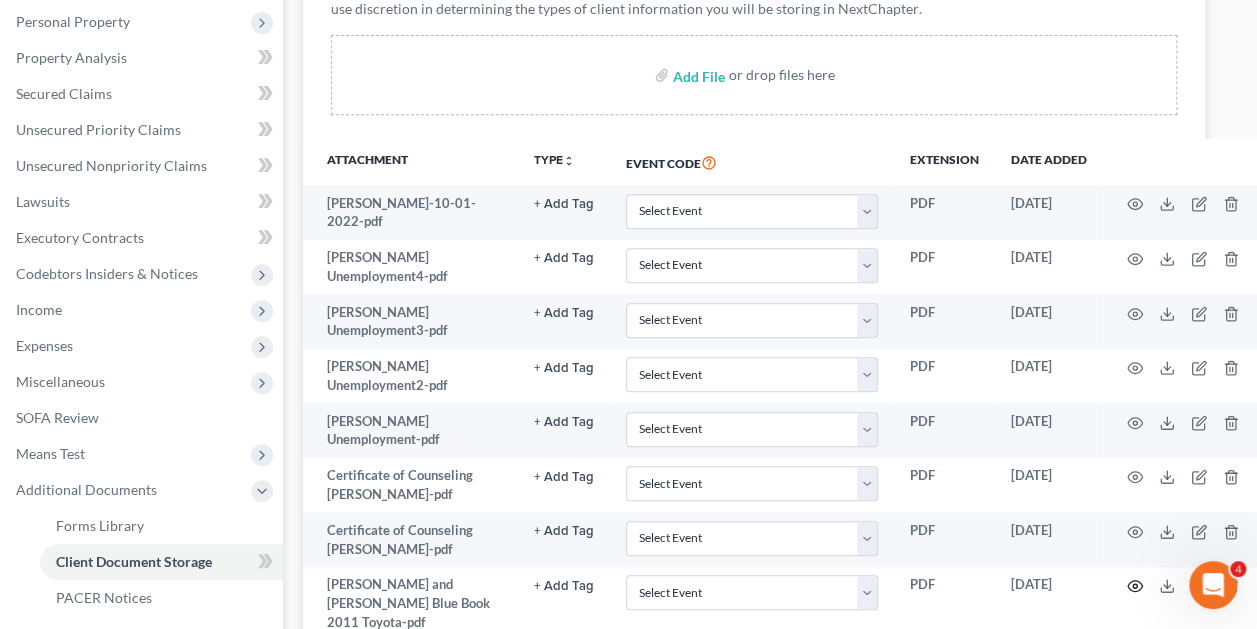 click 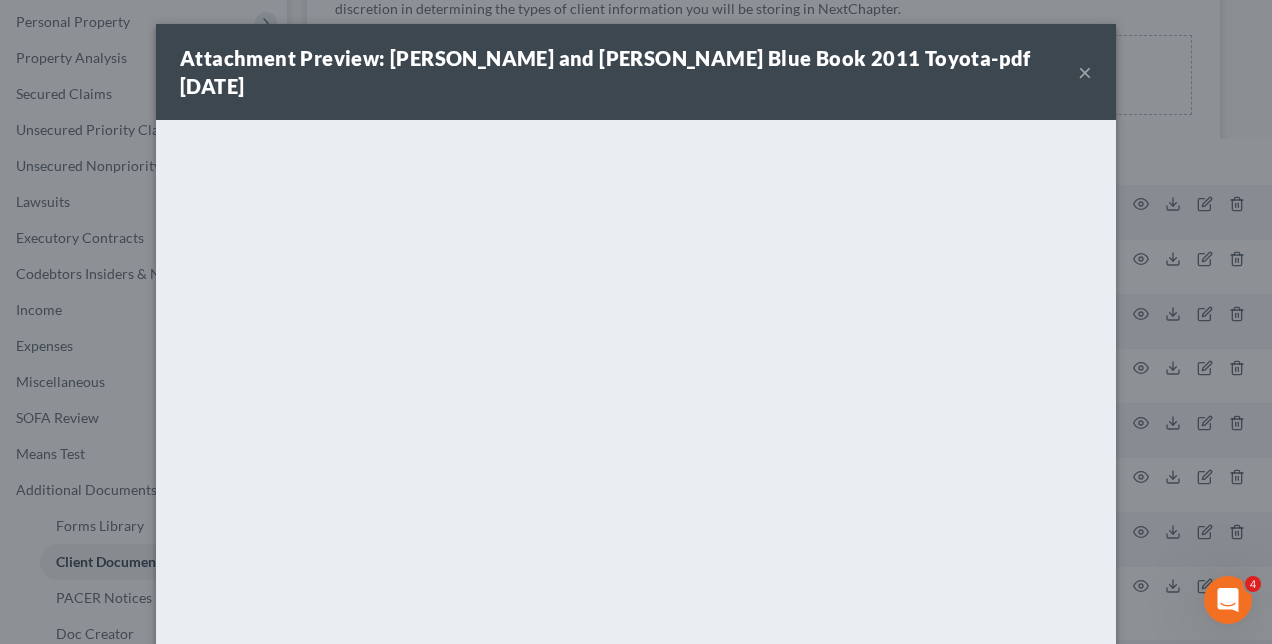 click on "Attachment Preview: [PERSON_NAME] and [PERSON_NAME] Blue Book 2011 Toyota-pdf [DATE]" at bounding box center (605, 72) 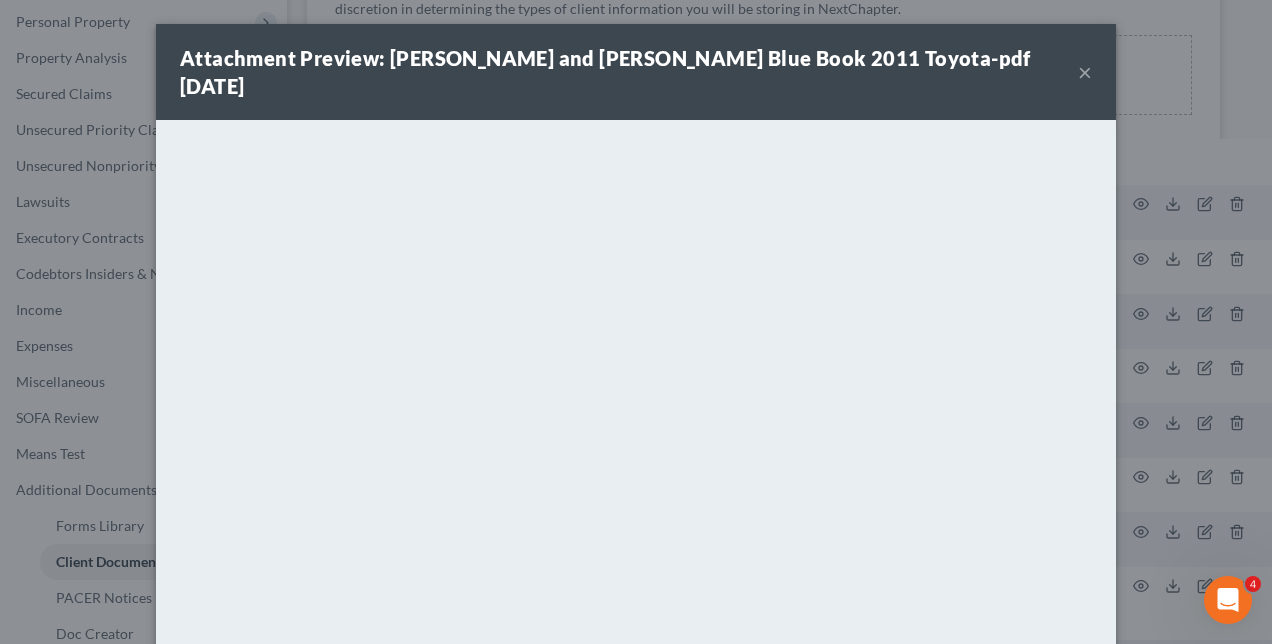 click on "×" at bounding box center (1085, 72) 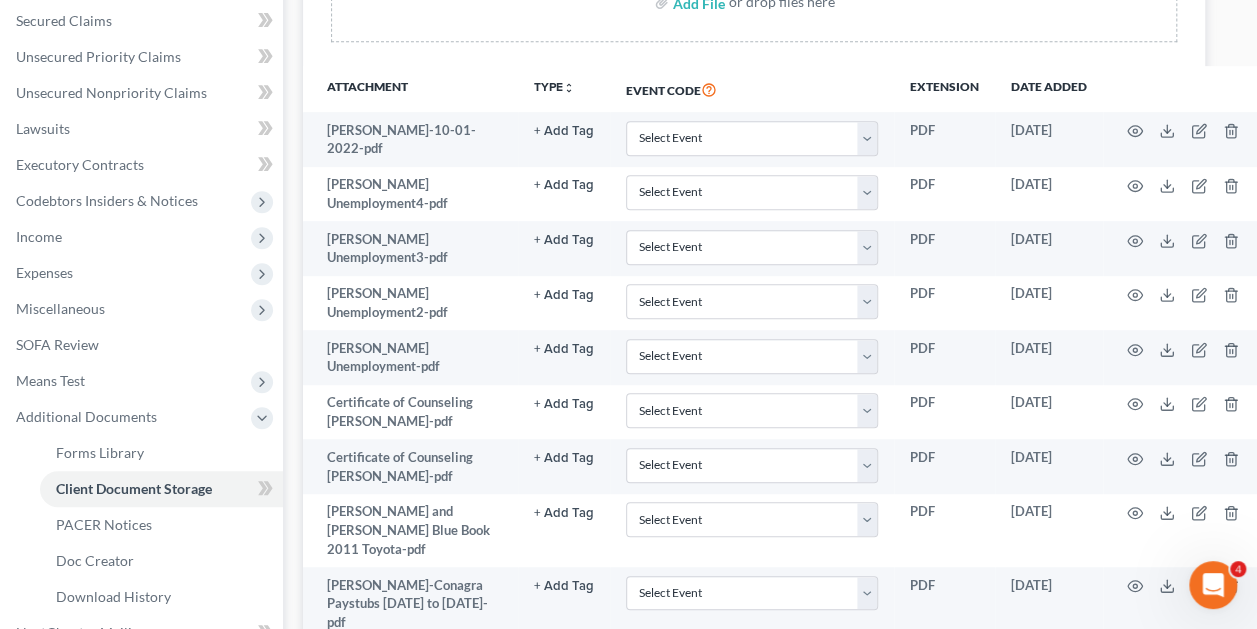 scroll, scrollTop: 460, scrollLeft: 28, axis: both 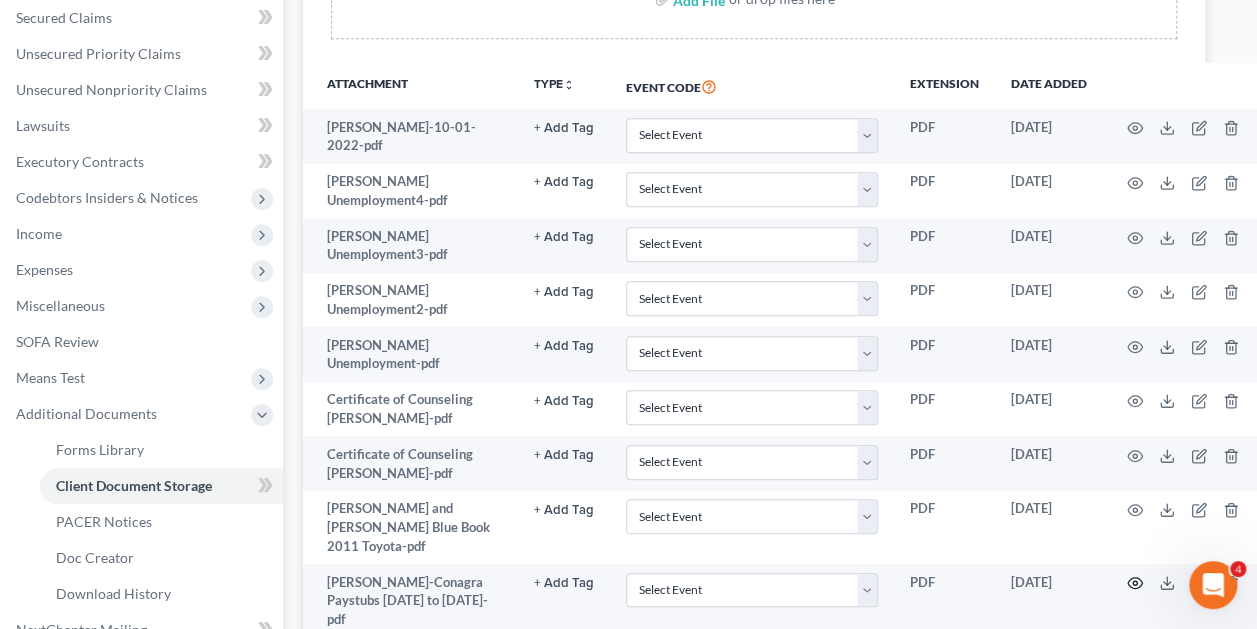 click 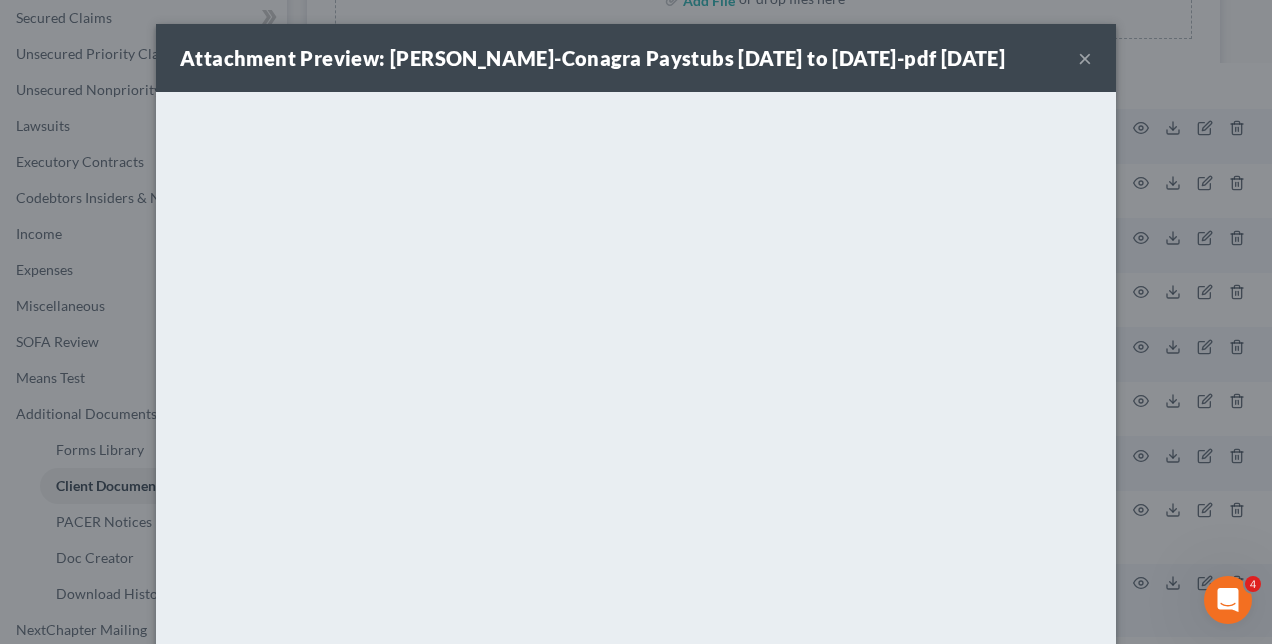 click on "Attachment Preview: [PERSON_NAME]-Conagra Paystubs [DATE] to [DATE]-pdf [DATE] ×
Download" at bounding box center (636, 322) 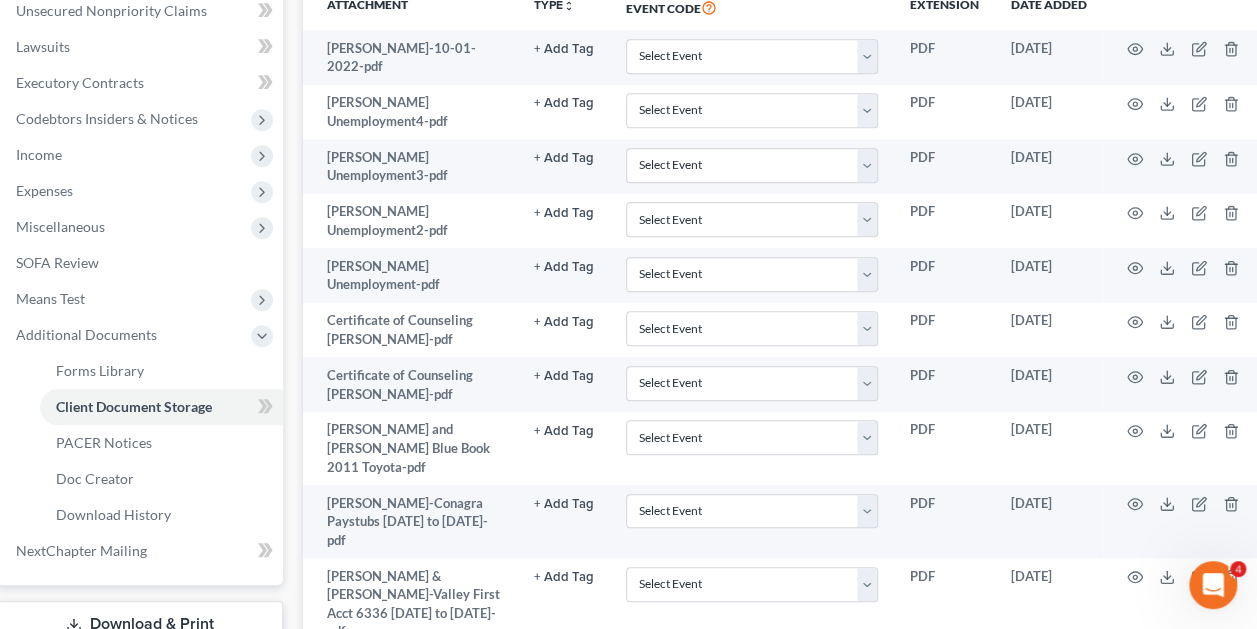scroll, scrollTop: 540, scrollLeft: 28, axis: both 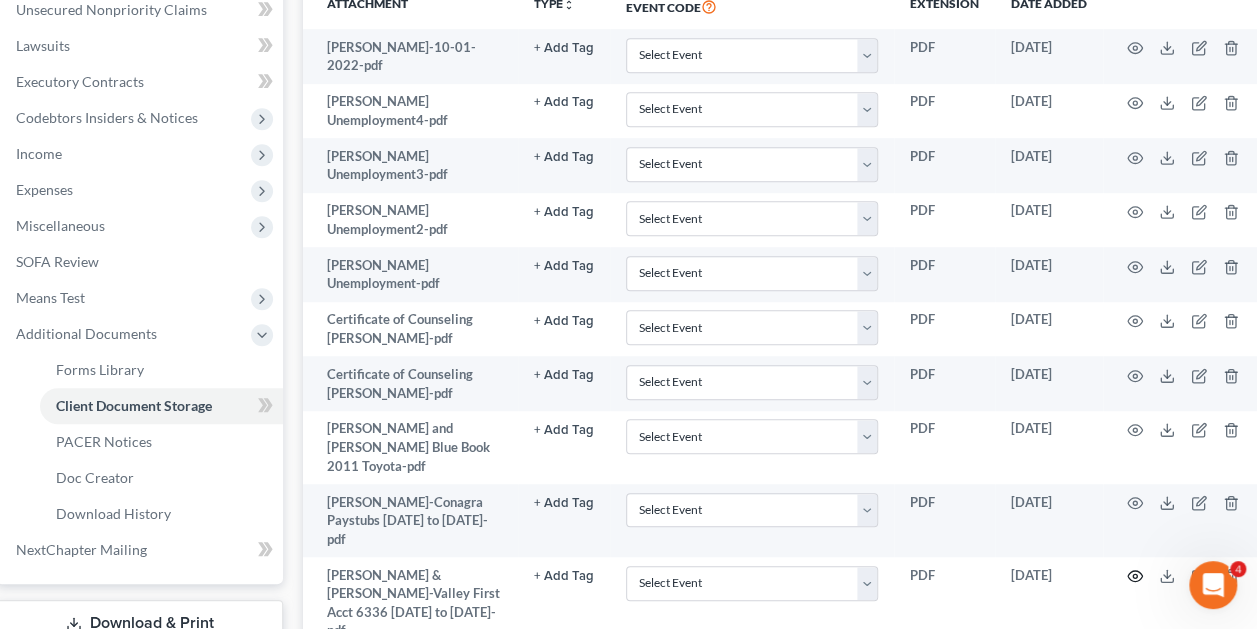 click 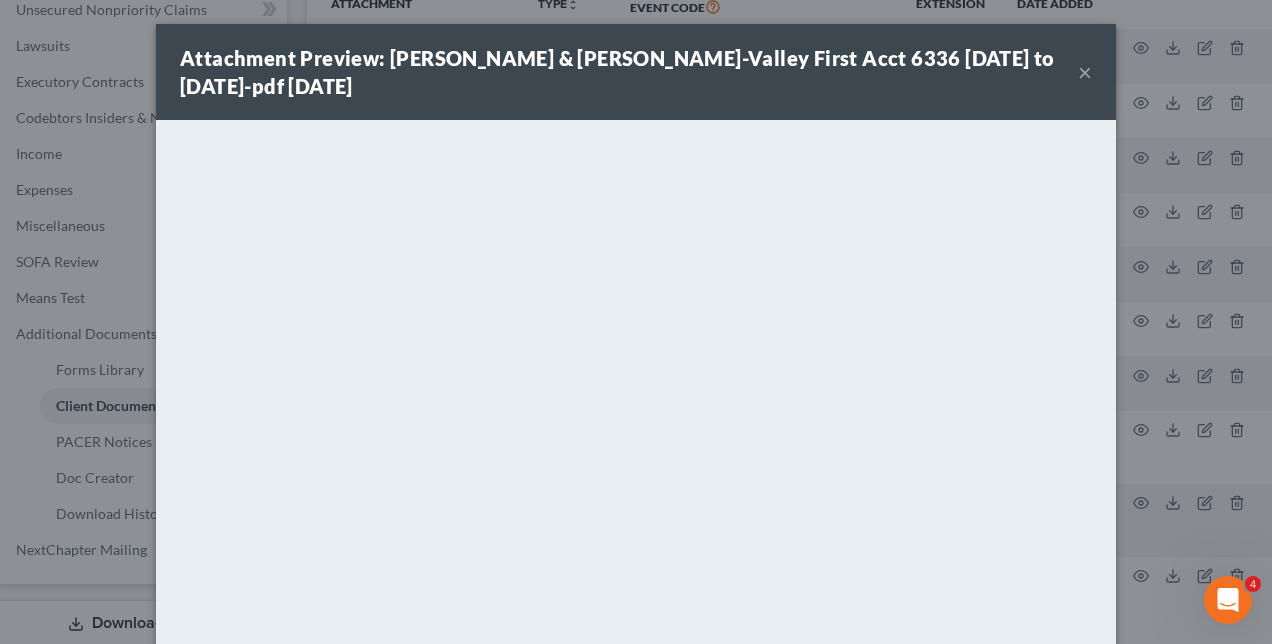 click on "Attachment Preview: [PERSON_NAME] & [PERSON_NAME]-Valley First Acct 6336 [DATE] to [DATE]-pdf [DATE] ×
Download" at bounding box center [636, 322] 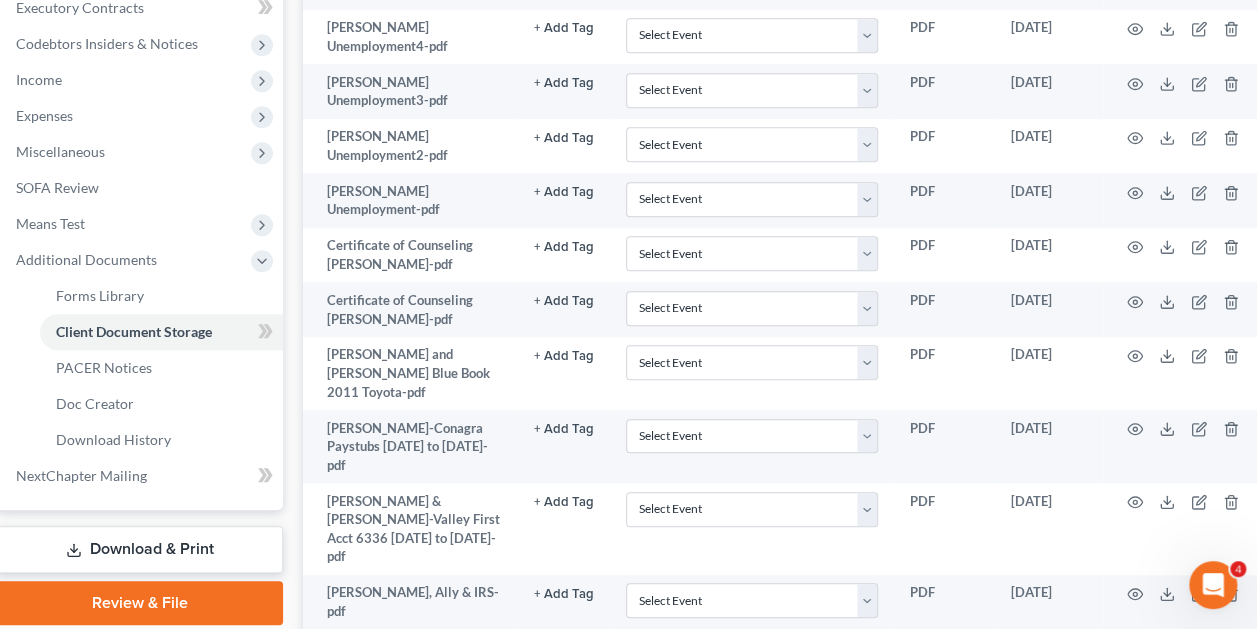 scroll, scrollTop: 633, scrollLeft: 28, axis: both 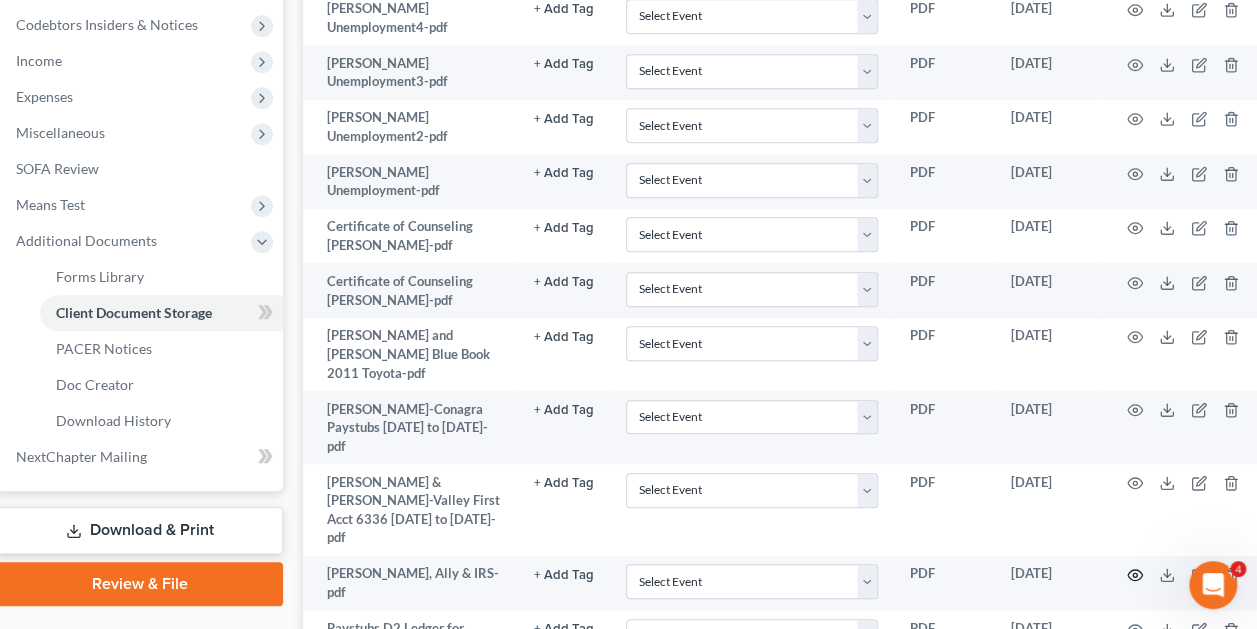 click 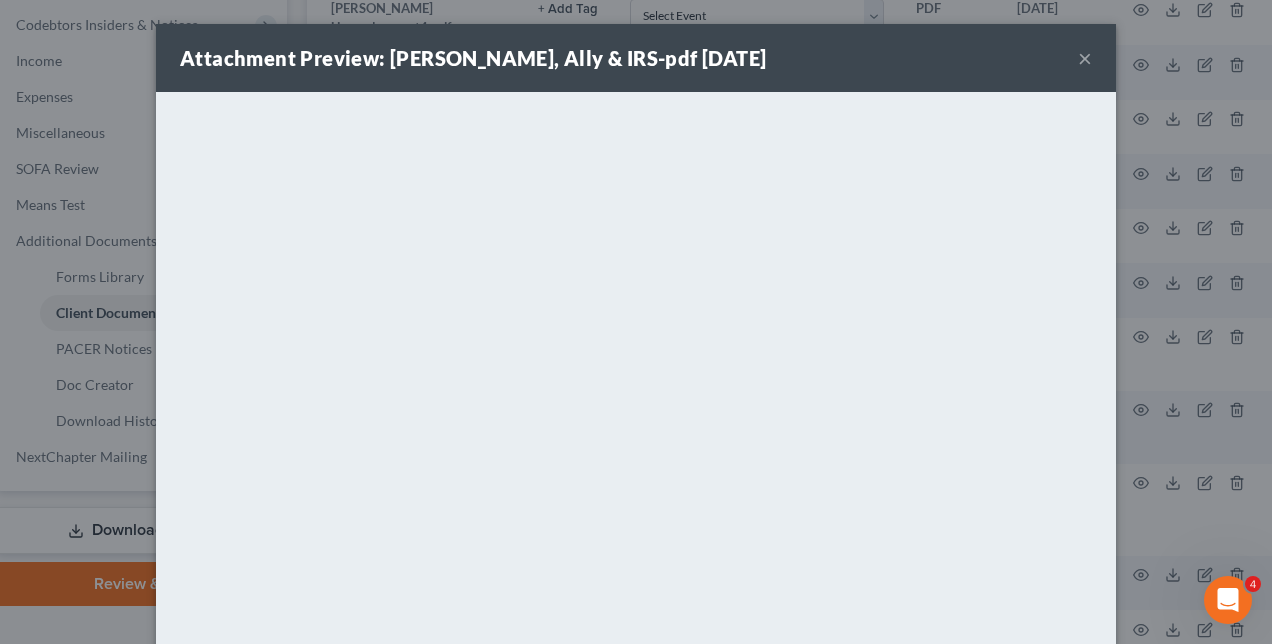 click on "Attachment Preview: [PERSON_NAME], Ally & IRS-pdf [DATE] ×
<object ng-attr-data='[URL][DOMAIN_NAME]' type='application/pdf' width='100%' height='650px'></object>
<p><a href='[URL][DOMAIN_NAME]' target='_blank'>Click here</a> to open in a new window.</p>" at bounding box center (636, 322) 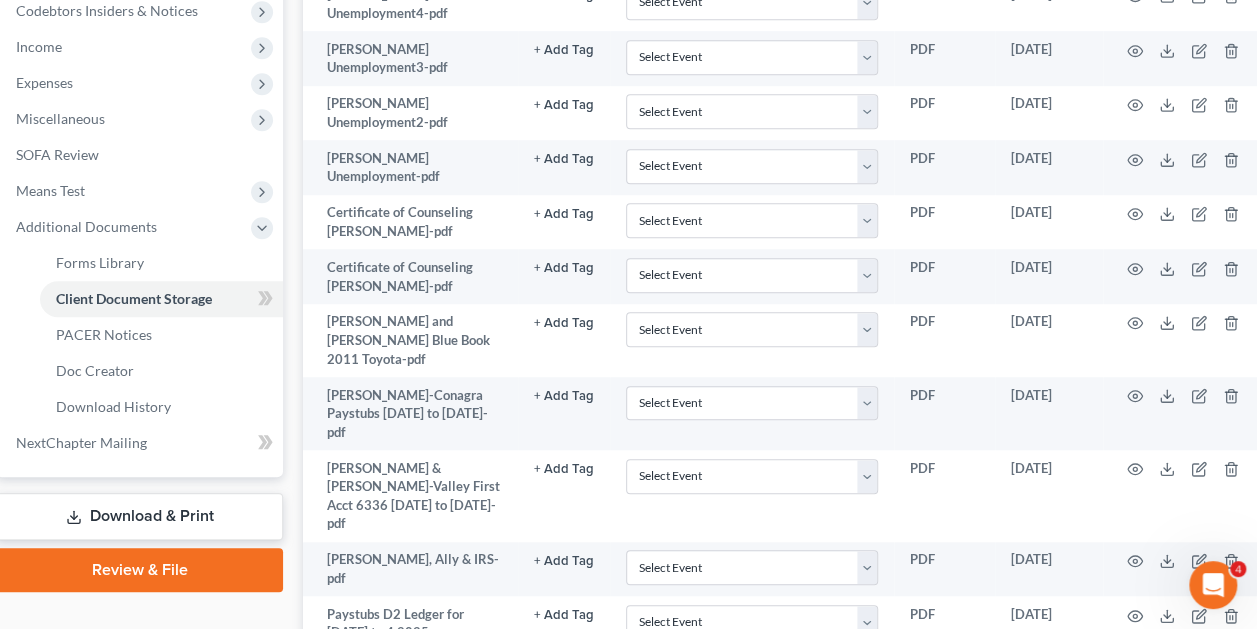 scroll, scrollTop: 635, scrollLeft: 28, axis: both 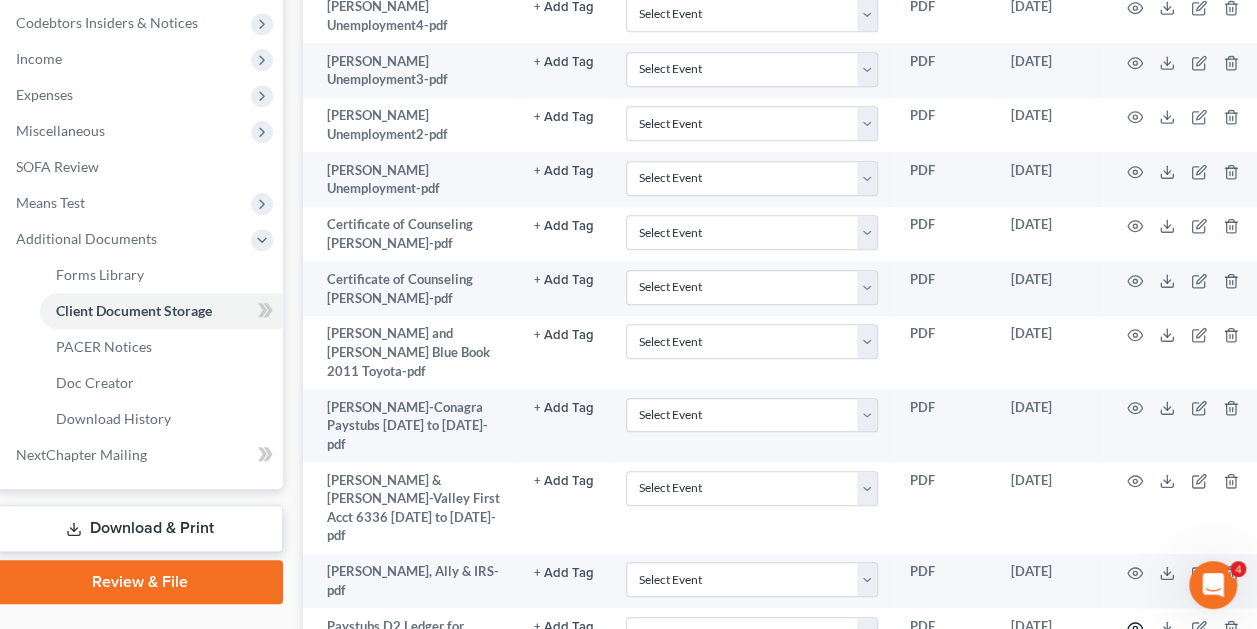 click 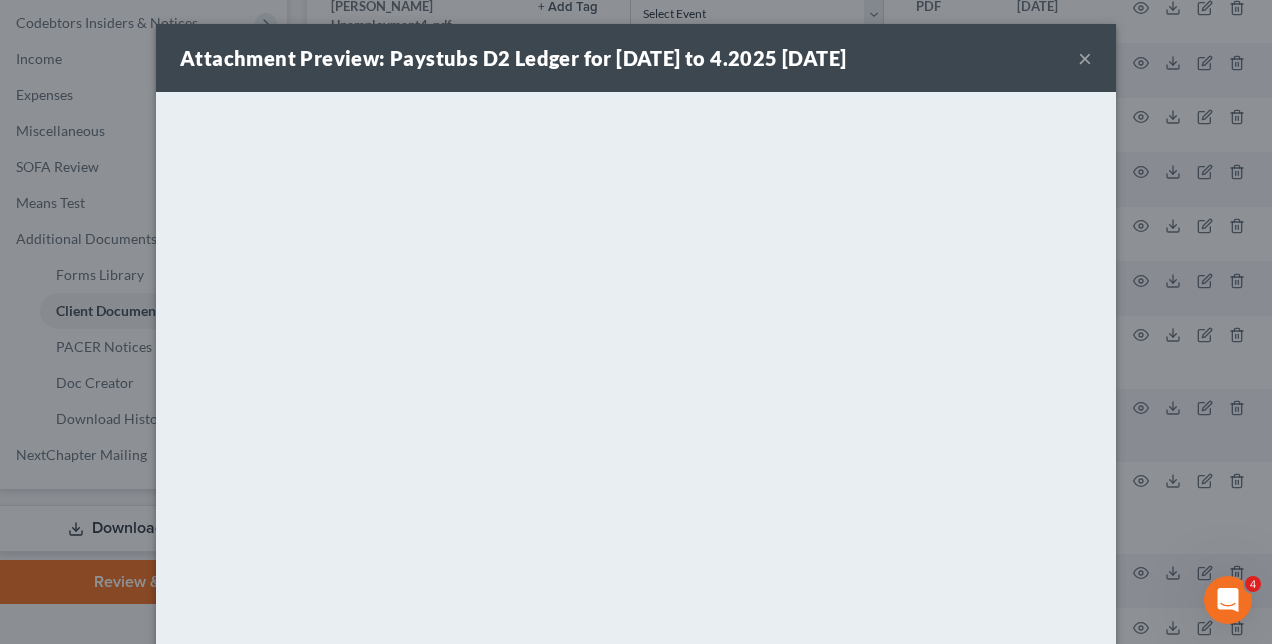 click on "×" at bounding box center (1085, 58) 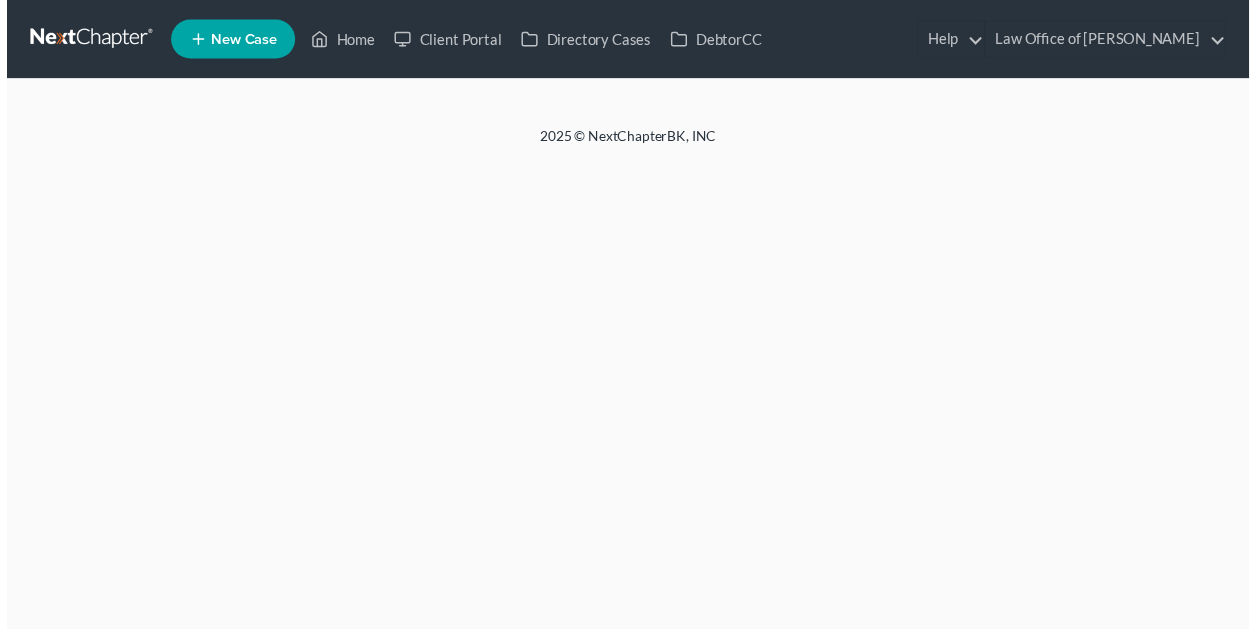 scroll, scrollTop: 0, scrollLeft: 0, axis: both 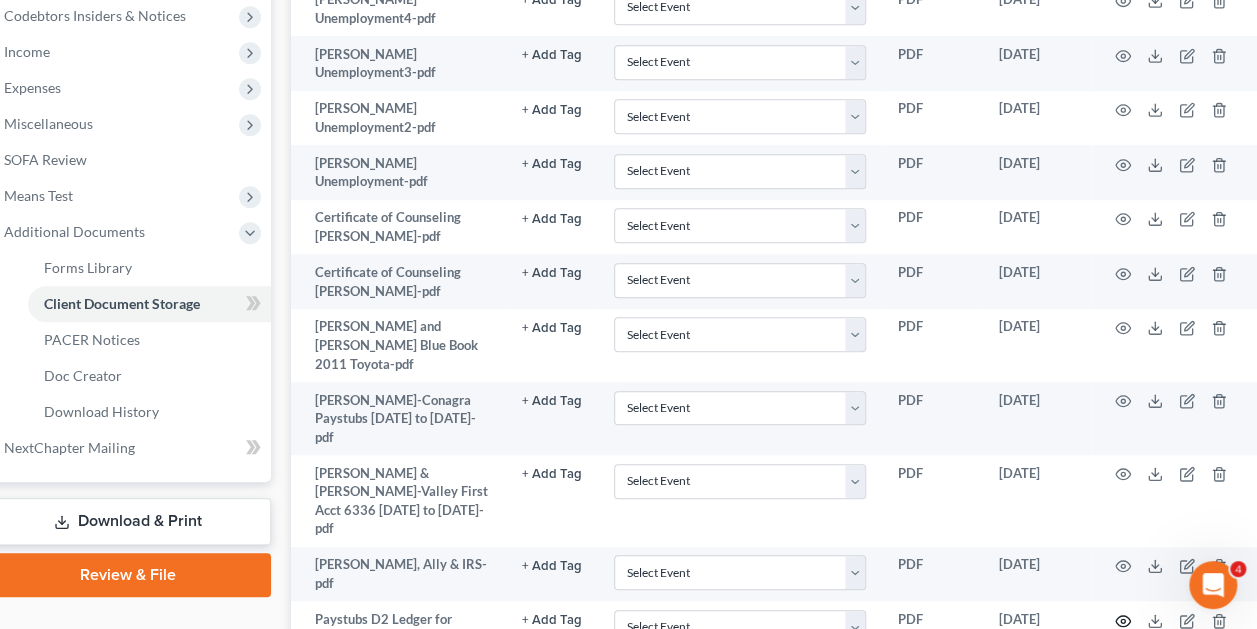 click 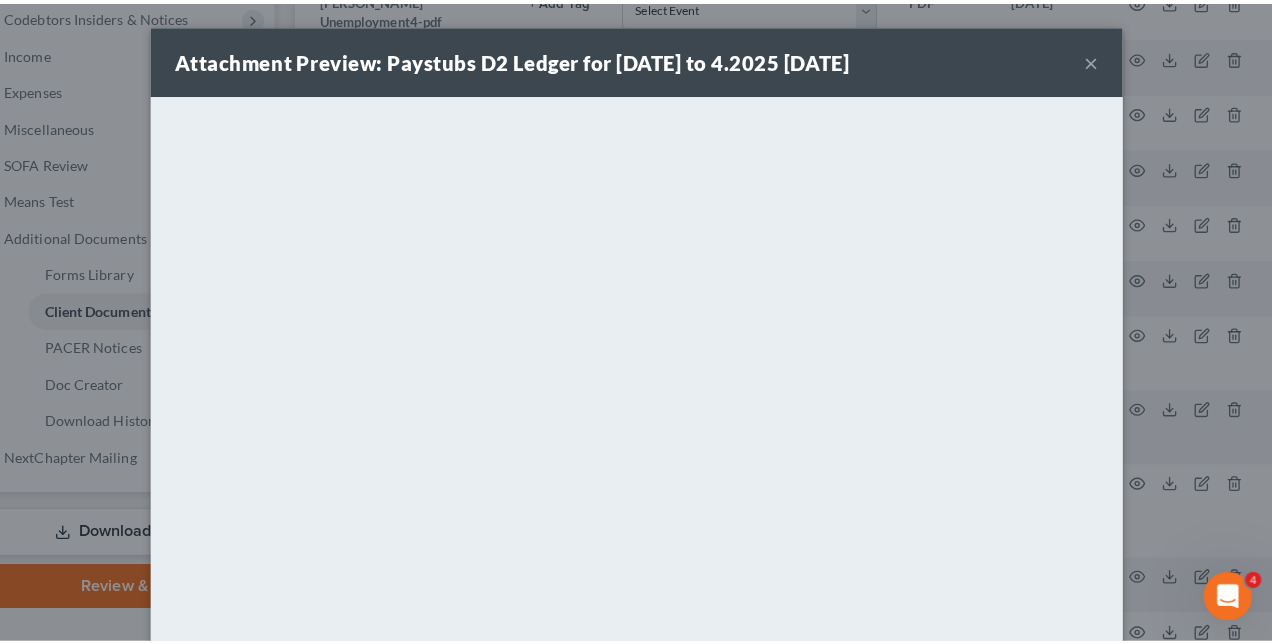 scroll, scrollTop: 642, scrollLeft: 28, axis: both 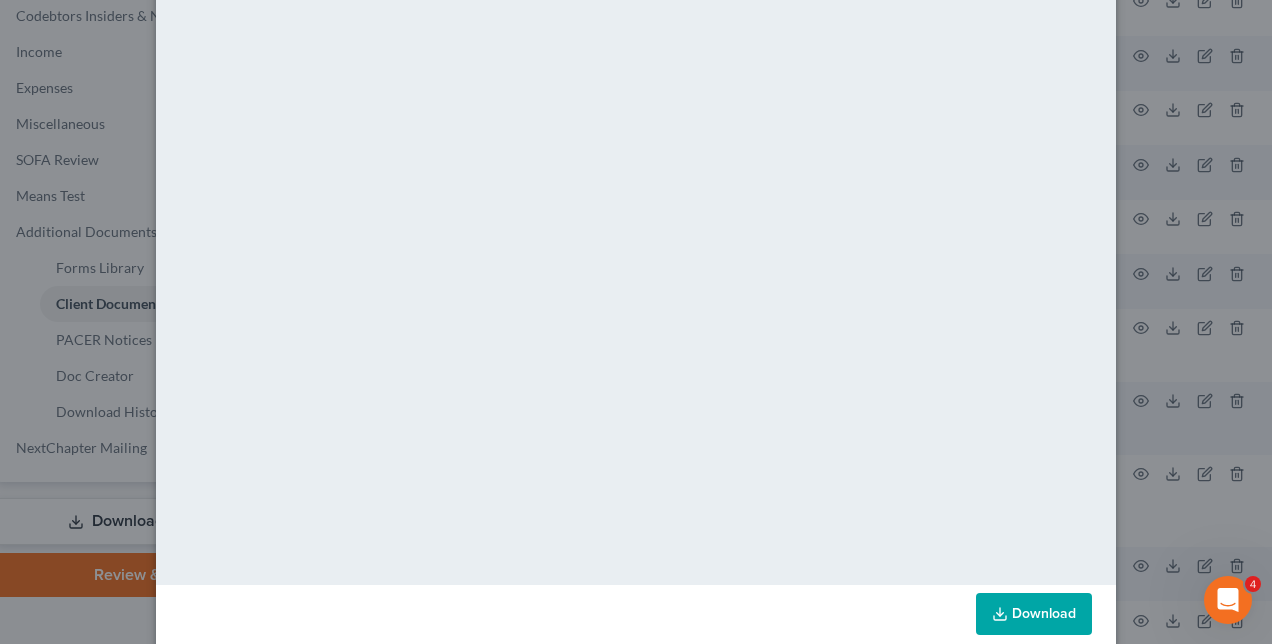 click on "Attachment Preview: Paystubs D2 Ledger for 4.26.2024 to 4.2025 05/19/2025 ×
<object ng-attr-data='https://nextchapter-prod.s3.amazonaws.com/uploads/attachment/file/11424960/982ad92f-cba6-416d-8fe7-0009d2520c51.pdf?X-Amz-Expires=3000&X-Amz-Date=20250714T011109Z&X-Amz-Algorithm=AWS4-HMAC-SHA256&X-Amz-Credential=AKIAJMWBS4AI7W4T6GHQ%2F20250714%2Fus-east-1%2Fs3%2Faws4_request&X-Amz-SignedHeaders=host&X-Amz-Signature=0004ceb02e06970f8f5d086935645fc2d02c3d92da4c2315dad6aa27be484ab0' type='application/pdf' width='100%' height='650px'></object>
<p><a href='https://nextchapter-prod.s3.amazonaws.com/uploads/attachment/file/11424960/982ad92f-cba6-416d-8fe7-0009d2520c51.pdf?X-Amz-Expires=3000&X-Amz-Date=20250714T011109Z&X-Amz-Algorithm=AWS4-HMAC-SHA256&X-Amz-Credential=AKIAJMWBS4AI7W4T6GHQ%2F20250714%2Fus-east-1%2Fs3%2Faws4_request&X-Amz-SignedHeaders=host&X-Amz-Signature=0004ceb02e06970f8f5d086935645fc2d02c3d92da4c2315dad6aa27be484ab0' target='_blank'>Click here</a> to open in a new window.</p>" at bounding box center (636, 322) 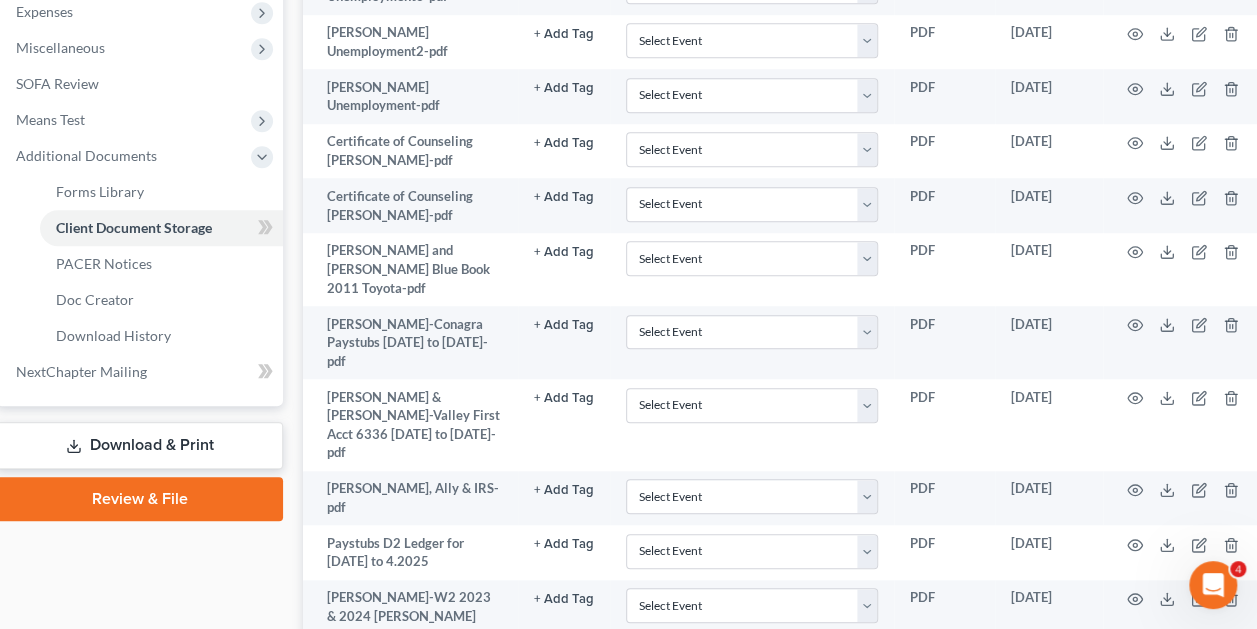 scroll, scrollTop: 742, scrollLeft: 28, axis: both 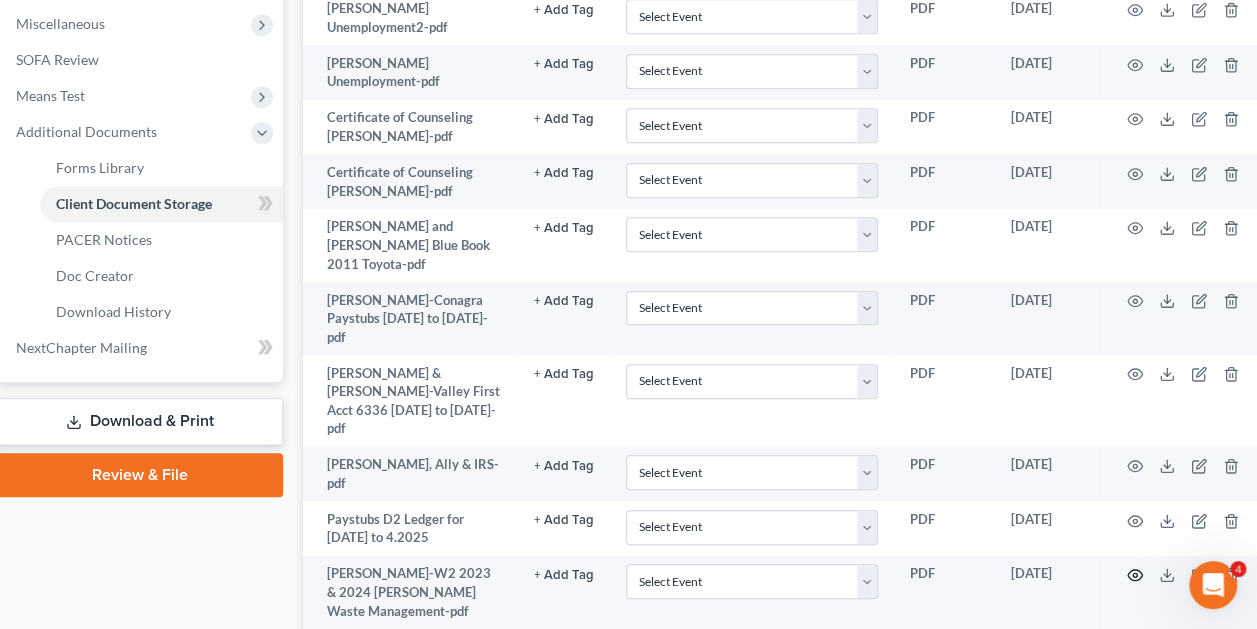 click 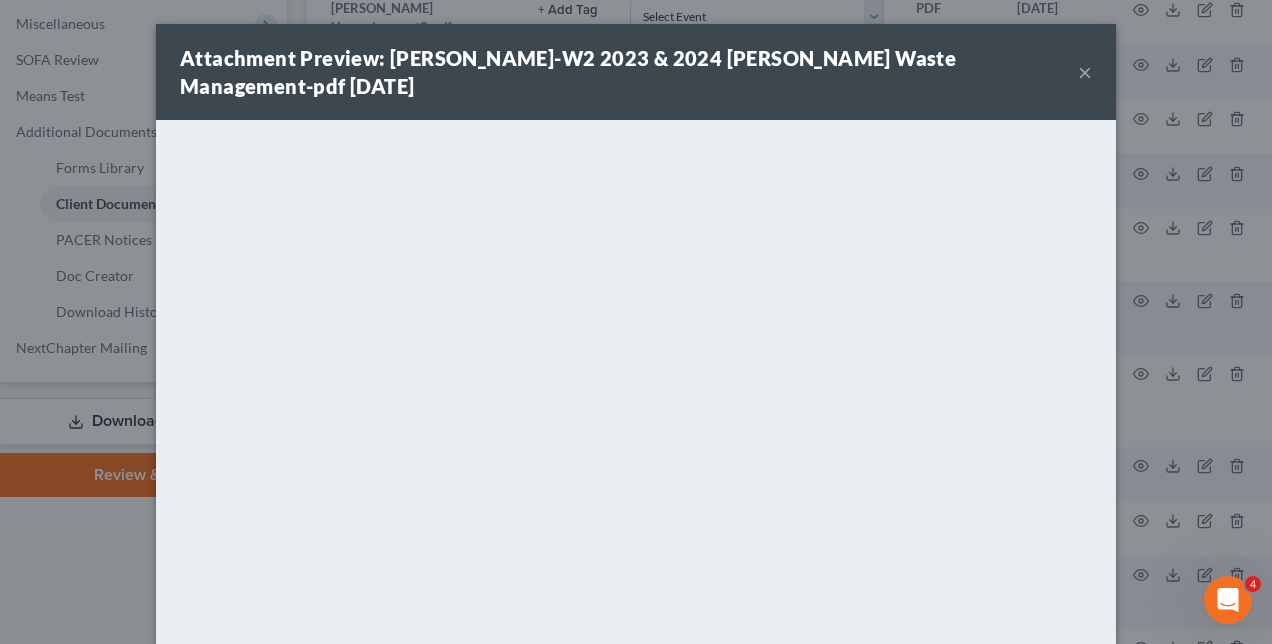 click on "Attachment Preview: Christina Diaz-W2 2023 & 2024 Gilton Waste Management-pdf 05/19/2025 ×
Download" at bounding box center [636, 322] 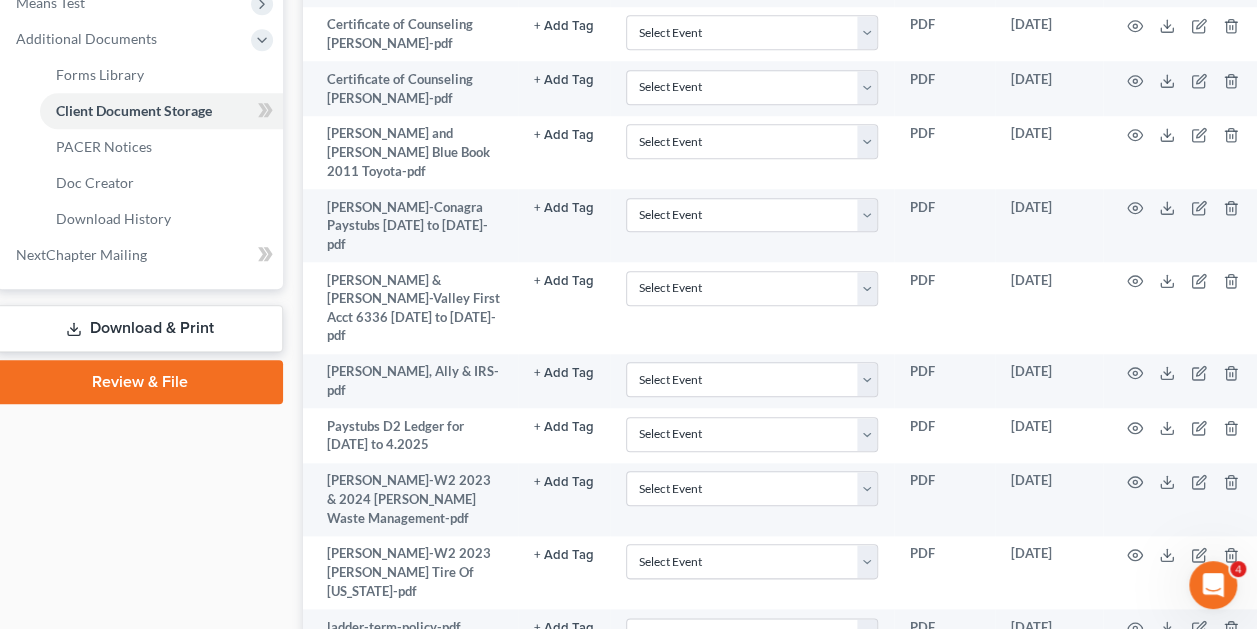 scroll, scrollTop: 836, scrollLeft: 28, axis: both 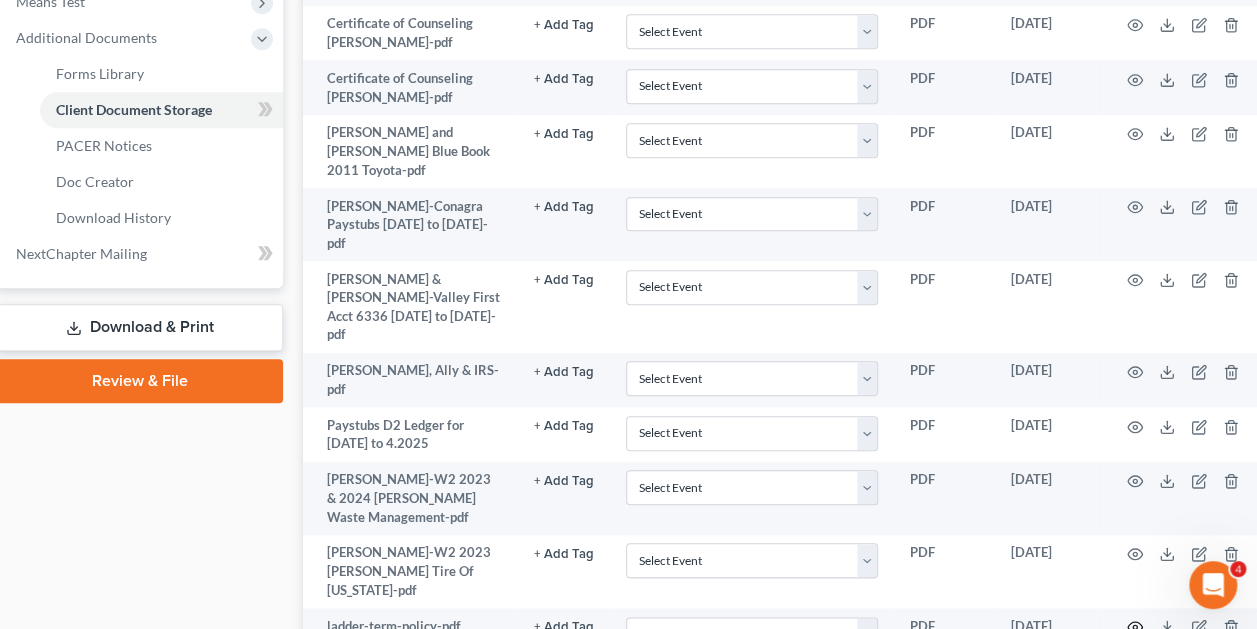 click 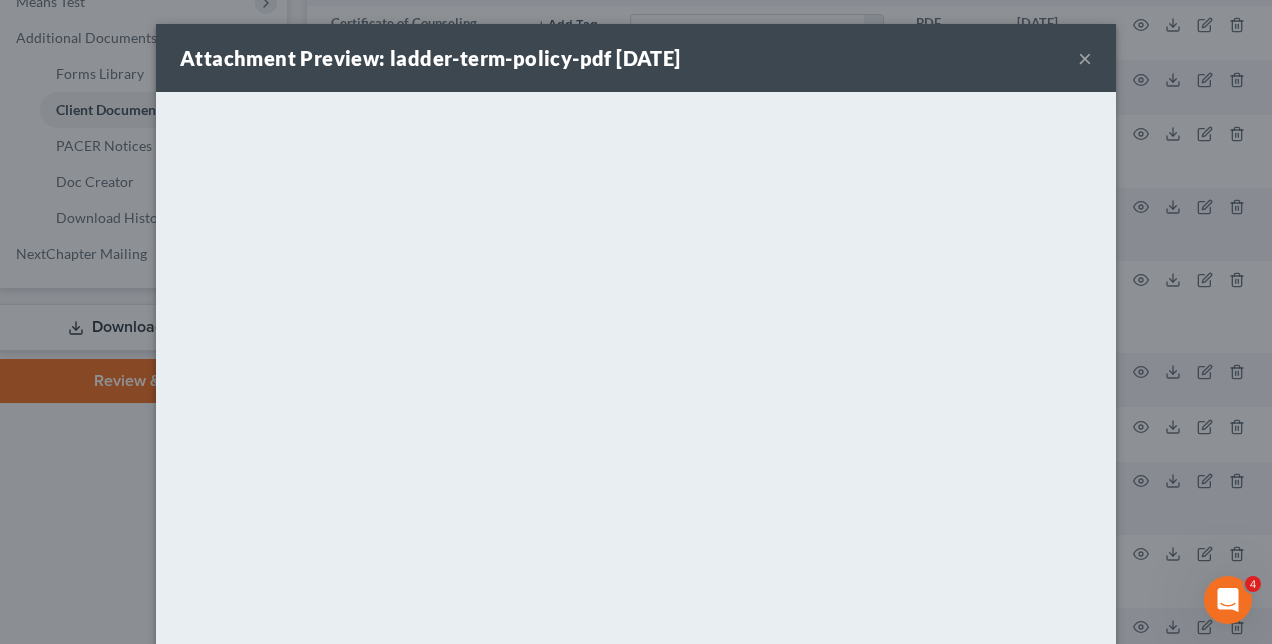 click on "Attachment Preview: ladder-term-policy-pdf 05/27/2025 ×
<object ng-attr-data='https://nextchapter-prod.s3.amazonaws.com/uploads/attachment/file/11465224/56951088-ed04-4248-9390-f35b31ce53fa.pdf?X-Amz-Expires=3000&X-Amz-Date=20250714T011109Z&X-Amz-Algorithm=AWS4-HMAC-SHA256&X-Amz-Credential=AKIAJMWBS4AI7W4T6GHQ%2F20250714%2Fus-east-1%2Fs3%2Faws4_request&X-Amz-SignedHeaders=host&X-Amz-Signature=77c808c85d20a34779b403f880f496aa50effe1bfa6e1cd2f13ddb3618c9de78' type='application/pdf' width='100%' height='650px'></object>
<p><a href='https://nextchapter-prod.s3.amazonaws.com/uploads/attachment/file/11465224/56951088-ed04-4248-9390-f35b31ce53fa.pdf?X-Amz-Expires=3000&X-Amz-Date=20250714T011109Z&X-Amz-Algorithm=AWS4-HMAC-SHA256&X-Amz-Credential=AKIAJMWBS4AI7W4T6GHQ%2F20250714%2Fus-east-1%2Fs3%2Faws4_request&X-Amz-SignedHeaders=host&X-Amz-Signature=77c808c85d20a34779b403f880f496aa50effe1bfa6e1cd2f13ddb3618c9de78' target='_blank'>Click here</a> to open in a new window.</p>
Download" at bounding box center [636, 322] 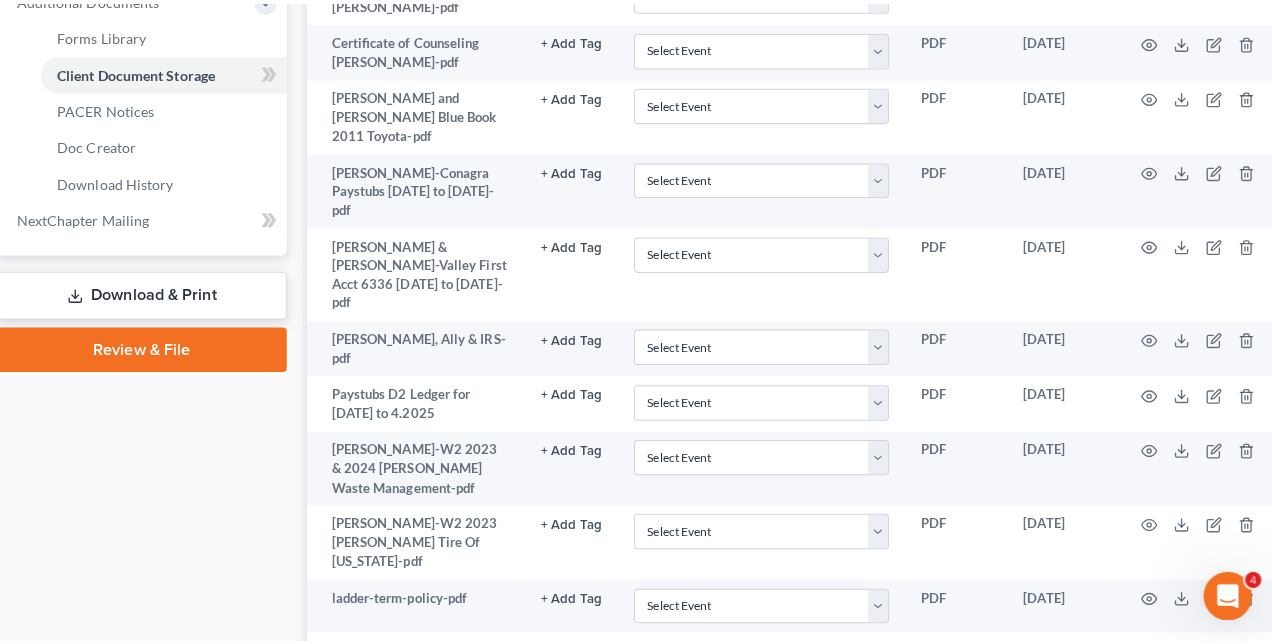 scroll, scrollTop: 882, scrollLeft: 28, axis: both 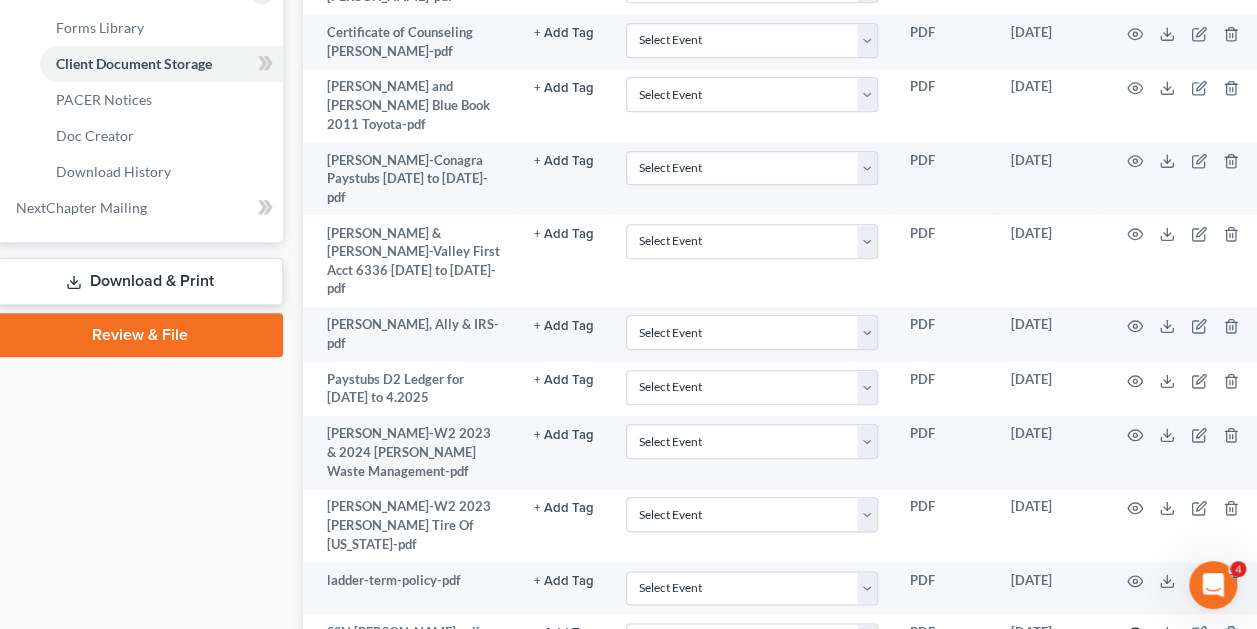 click 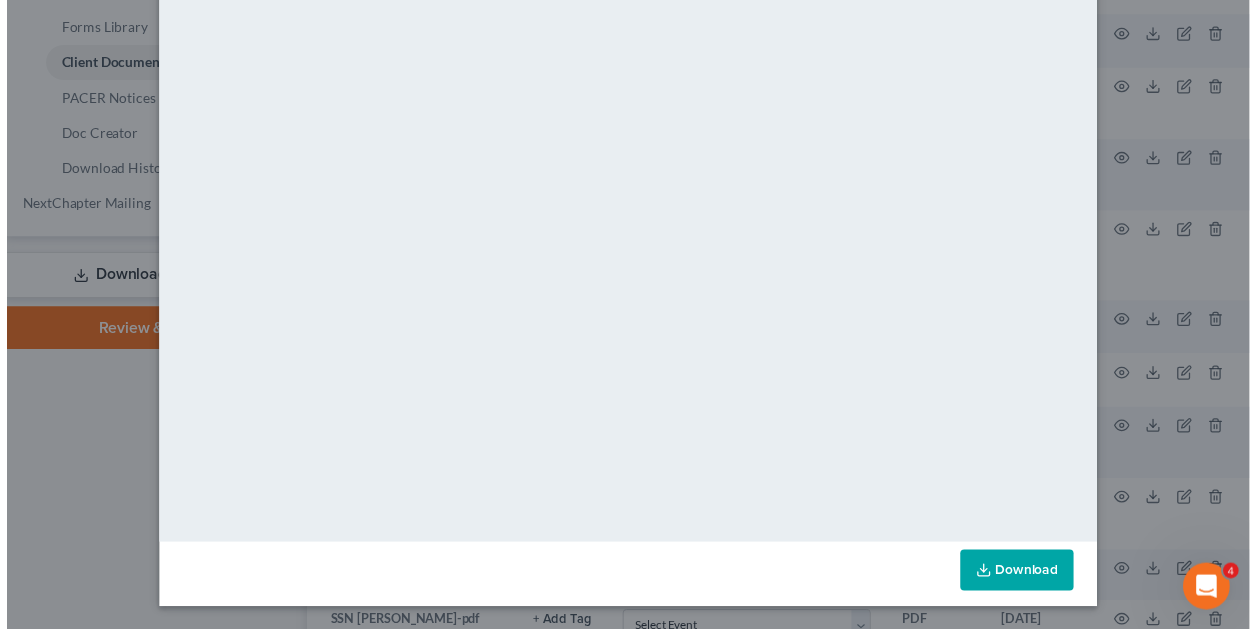 scroll, scrollTop: 0, scrollLeft: 0, axis: both 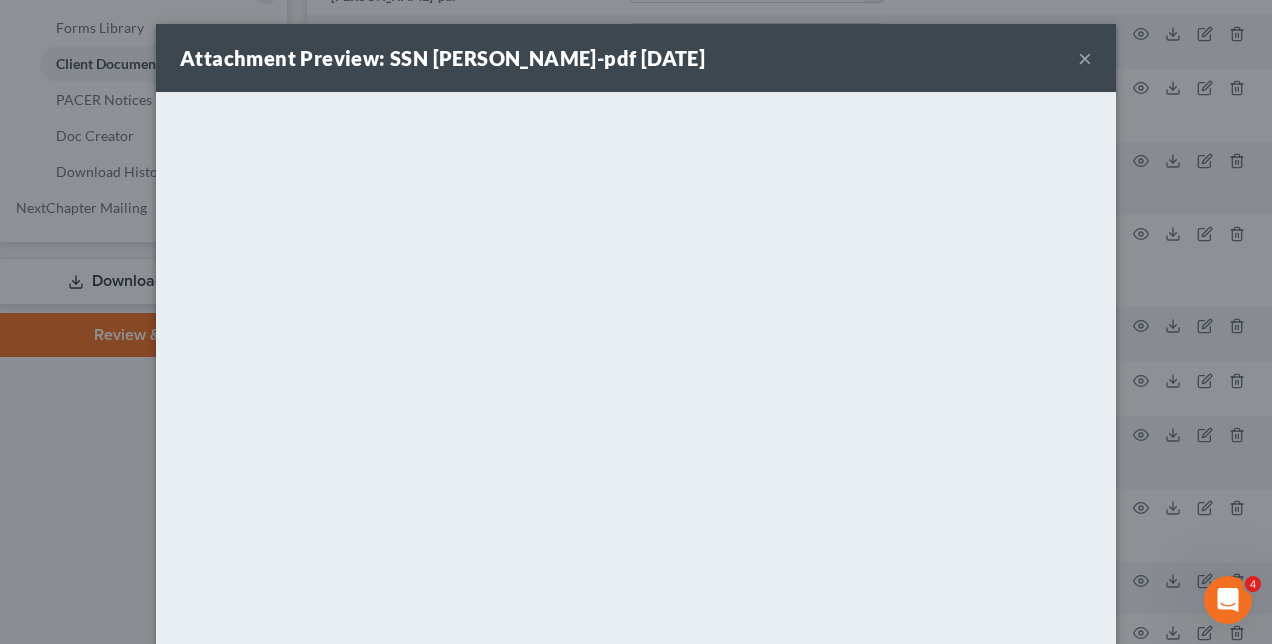 click on "Attachment Preview: SSN Christina-pdf 05/27/2025 ×
<object ng-attr-data='https://nextchapter-prod.s3.amazonaws.com/uploads/attachment/file/11465239/27550687-bb51-4332-9b4c-2b3b4fa9379f.pdf?X-Amz-Expires=3000&X-Amz-Date=20250714T011109Z&X-Amz-Algorithm=AWS4-HMAC-SHA256&X-Amz-Credential=AKIAJMWBS4AI7W4T6GHQ%2F20250714%2Fus-east-1%2Fs3%2Faws4_request&X-Amz-SignedHeaders=host&X-Amz-Signature=a4b7028fa45749edefc73de4dfcd5ed34410a8d1868a0774802a75ed80bb3622' type='application/pdf' width='100%' height='650px'></object>
<p><a href='https://nextchapter-prod.s3.amazonaws.com/uploads/attachment/file/11465239/27550687-bb51-4332-9b4c-2b3b4fa9379f.pdf?X-Amz-Expires=3000&X-Amz-Date=20250714T011109Z&X-Amz-Algorithm=AWS4-HMAC-SHA256&X-Amz-Credential=AKIAJMWBS4AI7W4T6GHQ%2F20250714%2Fus-east-1%2Fs3%2Faws4_request&X-Amz-SignedHeaders=host&X-Amz-Signature=a4b7028fa45749edefc73de4dfcd5ed34410a8d1868a0774802a75ed80bb3622' target='_blank'>Click here</a> to open in a new window.</p>
Download" at bounding box center [636, 322] 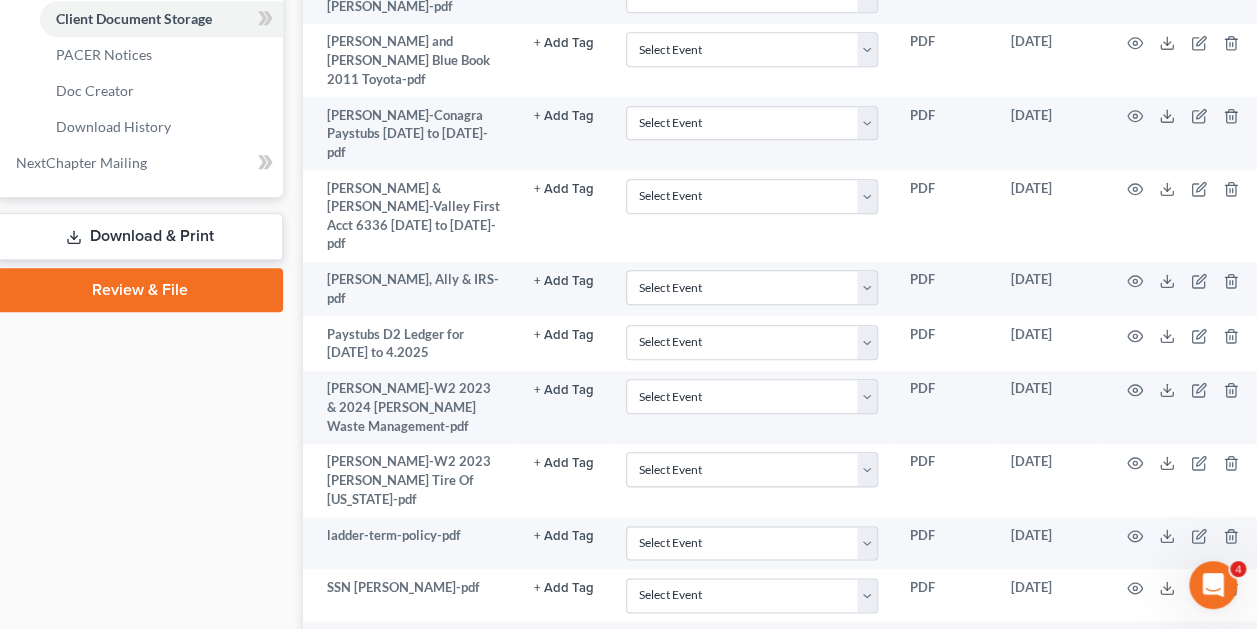 scroll, scrollTop: 938, scrollLeft: 28, axis: both 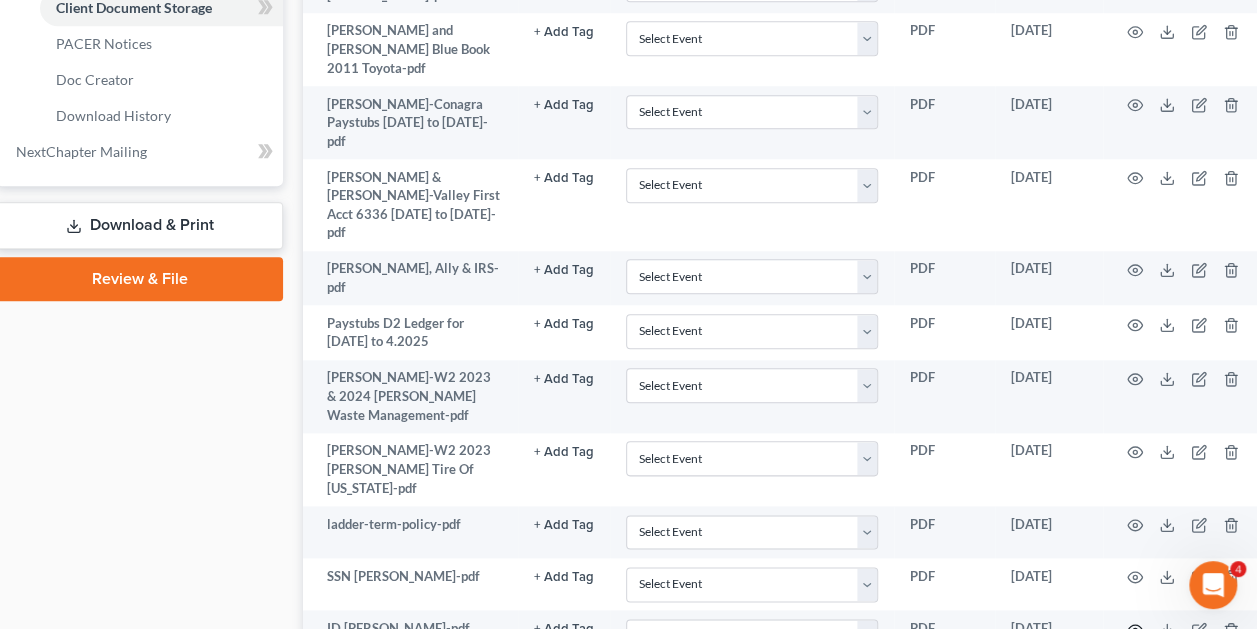 click 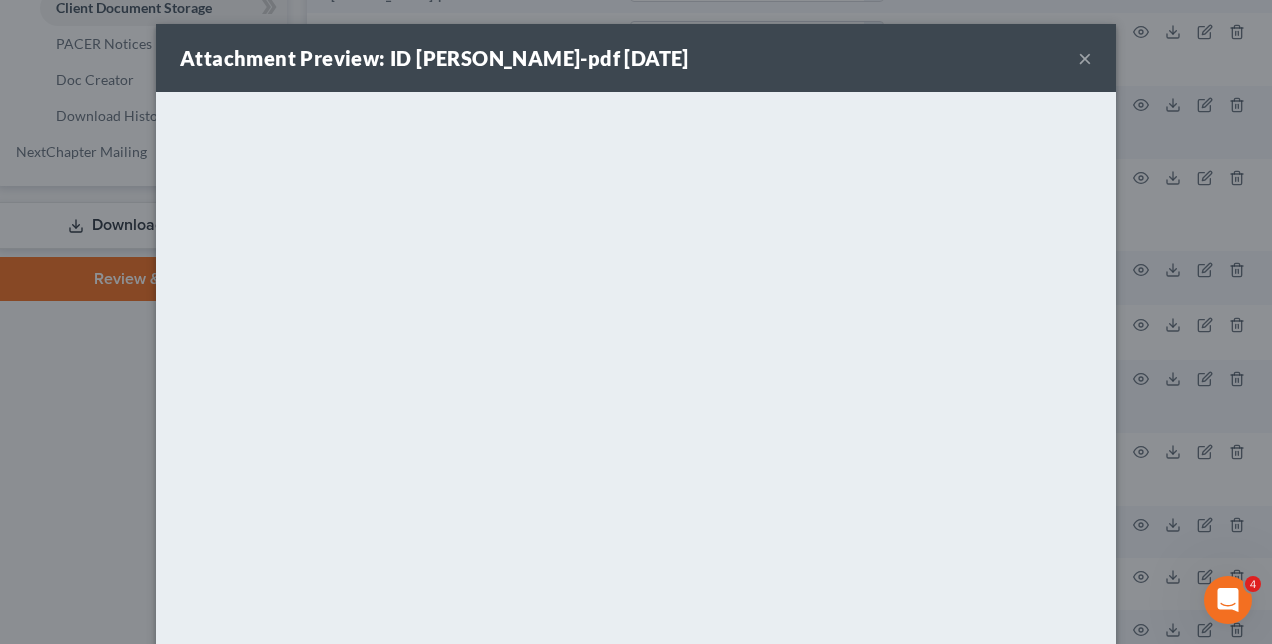 click on "Attachment Preview: ID Eric-pdf 05/27/2025 ×
<object ng-attr-data='https://nextchapter-prod.s3.amazonaws.com/uploads/attachment/file/11465242/fee580d5-c266-4673-a537-57e52bdaede4.pdf?X-Amz-Expires=3000&X-Amz-Date=20250714T011109Z&X-Amz-Algorithm=AWS4-HMAC-SHA256&X-Amz-Credential=AKIAJMWBS4AI7W4T6GHQ%2F20250714%2Fus-east-1%2Fs3%2Faws4_request&X-Amz-SignedHeaders=host&X-Amz-Signature=6237025fb2d5f2c096efa32ae37efd97a0cd133fab217ceaa122aafa4a7aa8f0' type='application/pdf' width='100%' height='650px'></object>
<p><a href='https://nextchapter-prod.s3.amazonaws.com/uploads/attachment/file/11465242/fee580d5-c266-4673-a537-57e52bdaede4.pdf?X-Amz-Expires=3000&X-Amz-Date=20250714T011109Z&X-Amz-Algorithm=AWS4-HMAC-SHA256&X-Amz-Credential=AKIAJMWBS4AI7W4T6GHQ%2F20250714%2Fus-east-1%2Fs3%2Faws4_request&X-Amz-SignedHeaders=host&X-Amz-Signature=6237025fb2d5f2c096efa32ae37efd97a0cd133fab217ceaa122aafa4a7aa8f0' target='_blank'>Click here</a> to open in a new window.</p>
Download" at bounding box center (636, 322) 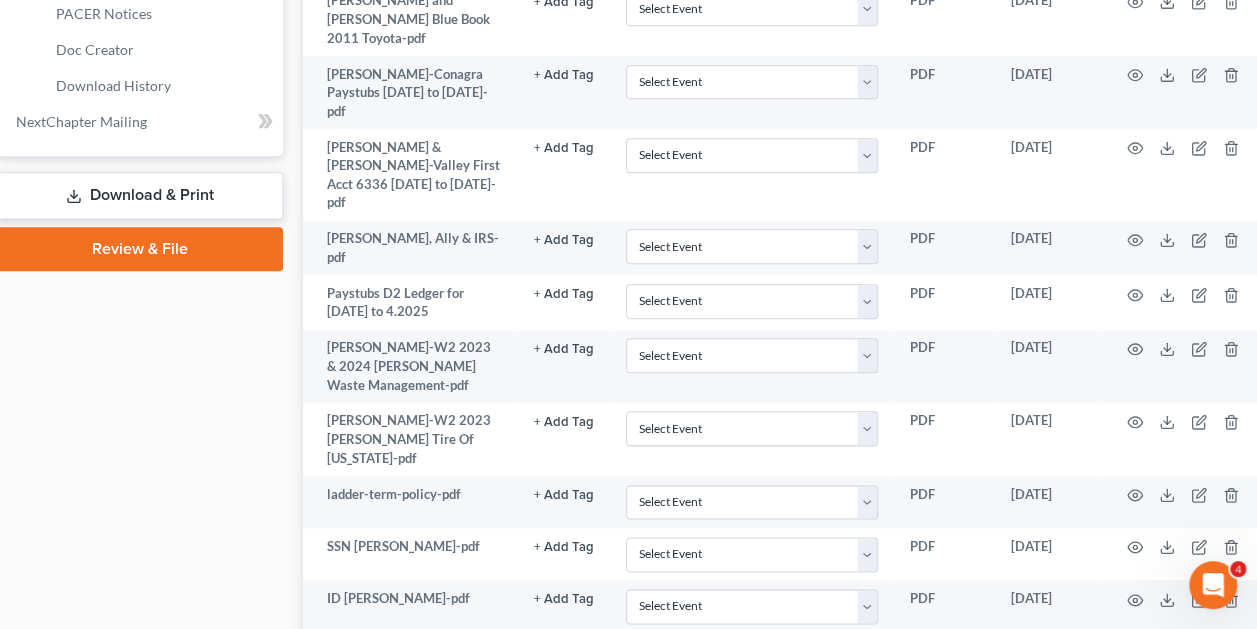 scroll, scrollTop: 995, scrollLeft: 28, axis: both 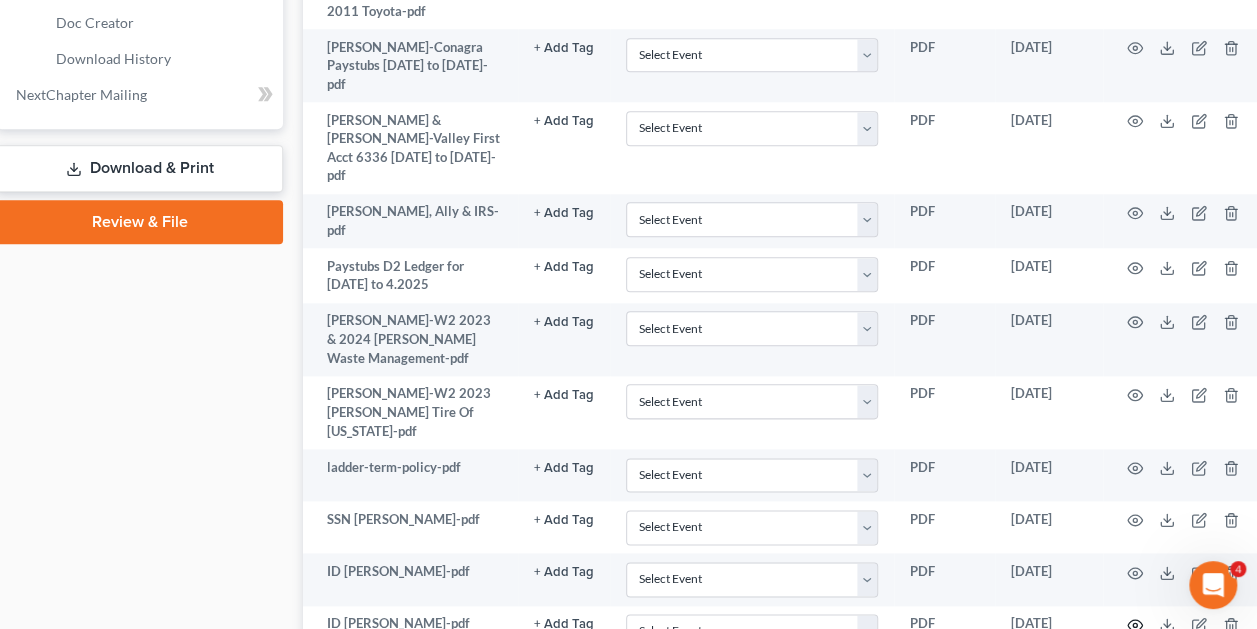 click 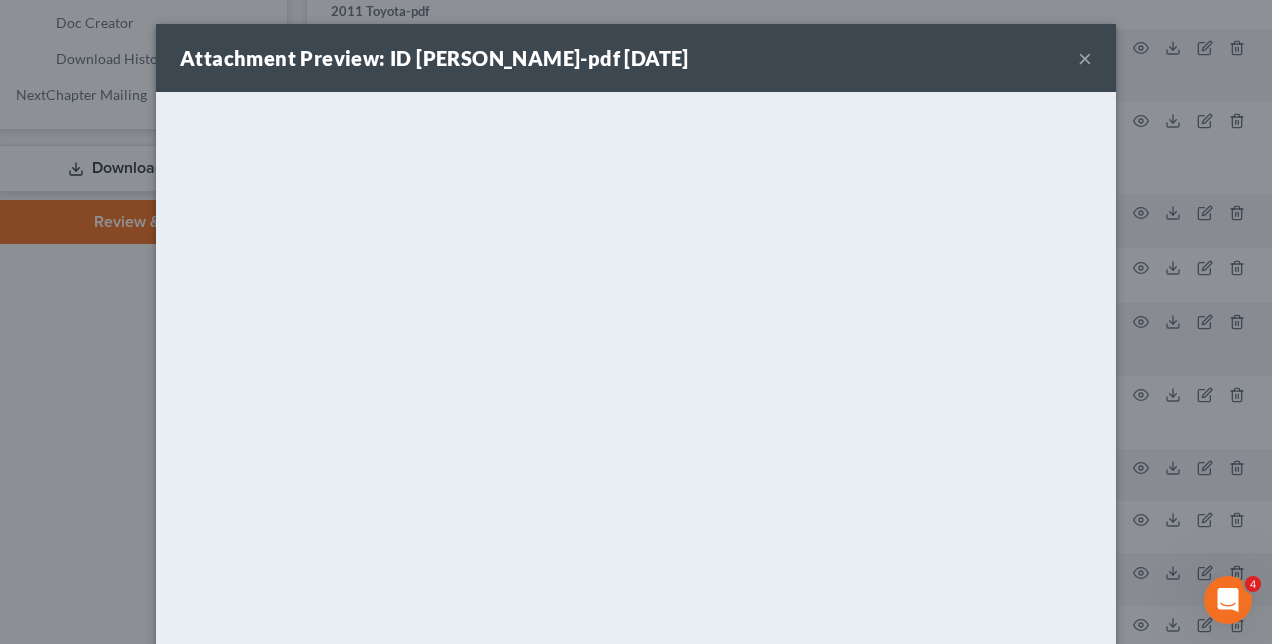click on "×" at bounding box center [1085, 58] 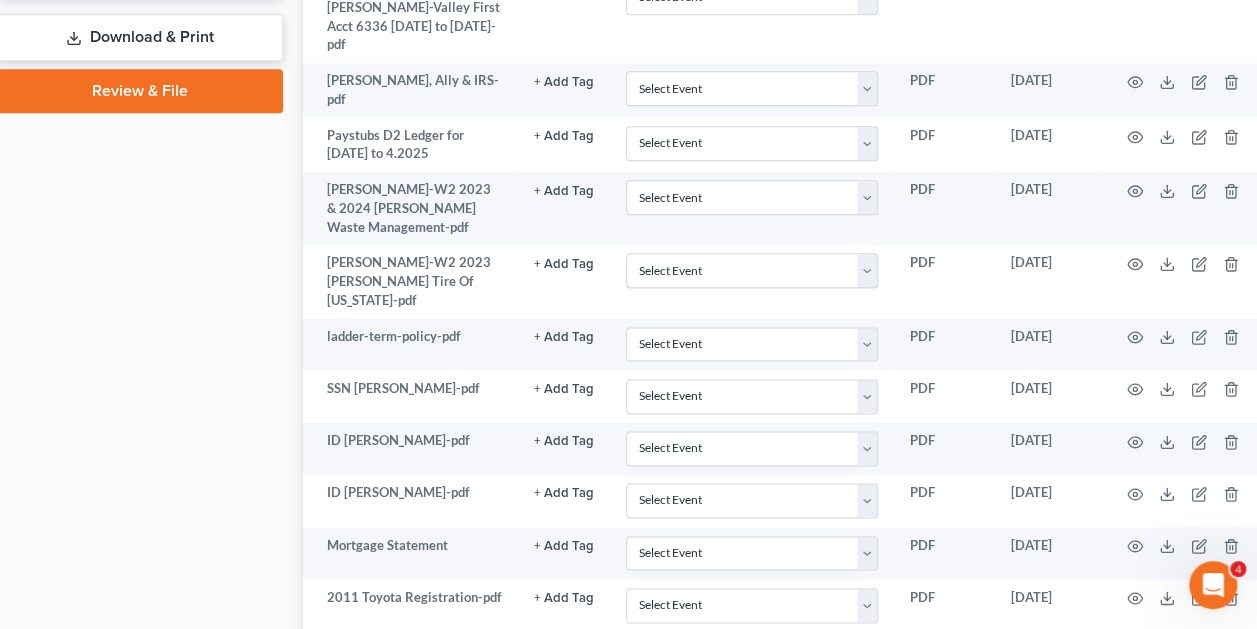 scroll, scrollTop: 1130, scrollLeft: 28, axis: both 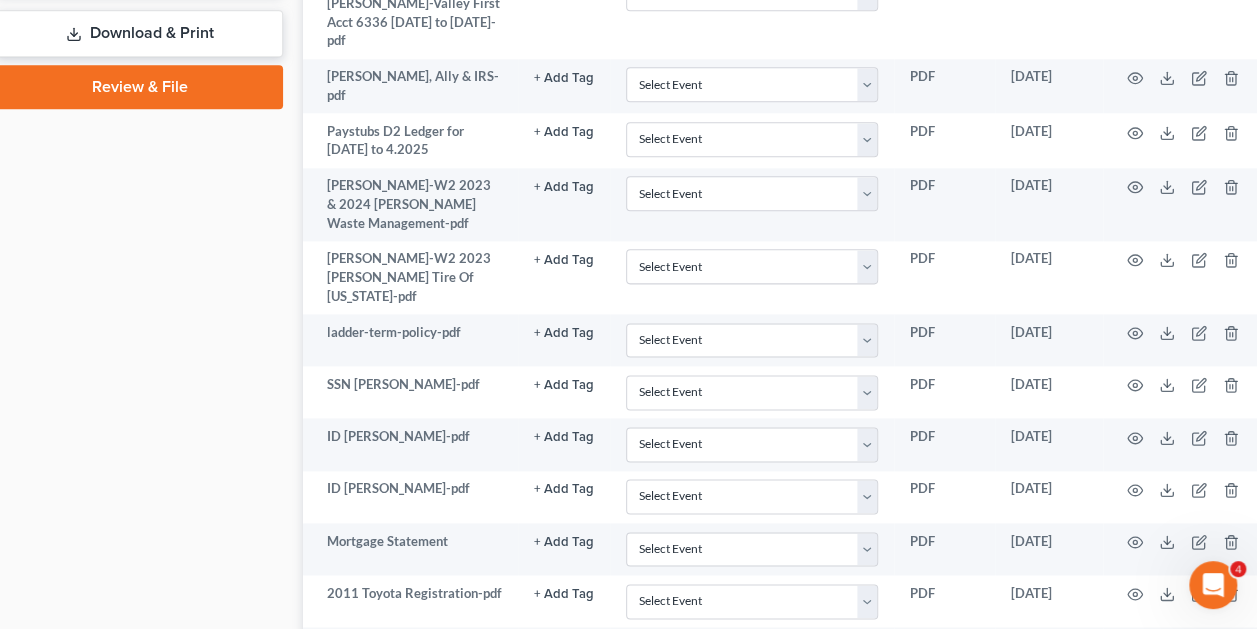 click 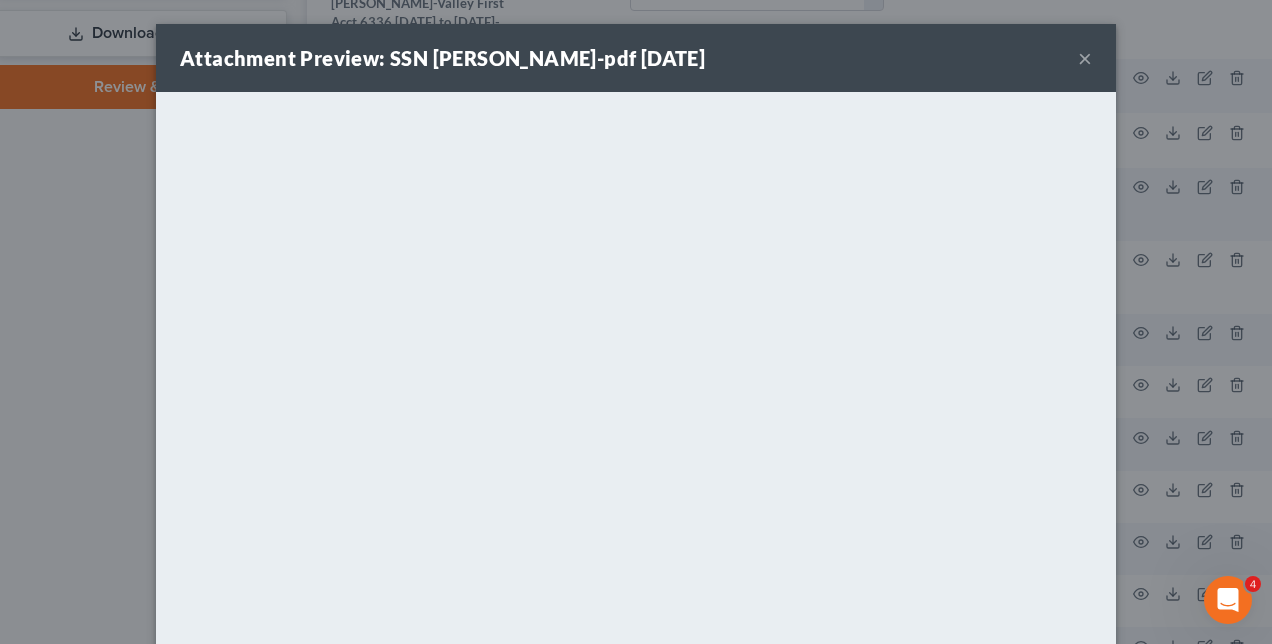 click on "Attachment Preview: SSN Eric-pdf 05/29/2025 ×
<object ng-attr-data='https://nextchapter-prod.s3.amazonaws.com/uploads/attachment/file/11477650/effb3fd1-6d7e-4cf6-b781-02baa224907a.pdf?X-Amz-Expires=3000&X-Amz-Date=20250714T011109Z&X-Amz-Algorithm=AWS4-HMAC-SHA256&X-Amz-Credential=AKIAJMWBS4AI7W4T6GHQ%2F20250714%2Fus-east-1%2Fs3%2Faws4_request&X-Amz-SignedHeaders=host&X-Amz-Signature=e87ea68a43d8743565351e612833fa6bce2a09f367f2724e97a73dd2ba6e2208' type='application/pdf' width='100%' height='650px'></object>
<p><a href='https://nextchapter-prod.s3.amazonaws.com/uploads/attachment/file/11477650/effb3fd1-6d7e-4cf6-b781-02baa224907a.pdf?X-Amz-Expires=3000&X-Amz-Date=20250714T011109Z&X-Amz-Algorithm=AWS4-HMAC-SHA256&X-Amz-Credential=AKIAJMWBS4AI7W4T6GHQ%2F20250714%2Fus-east-1%2Fs3%2Faws4_request&X-Amz-SignedHeaders=host&X-Amz-Signature=e87ea68a43d8743565351e612833fa6bce2a09f367f2724e97a73dd2ba6e2208' target='_blank'>Click here</a> to open in a new window.</p>
Download" at bounding box center (636, 322) 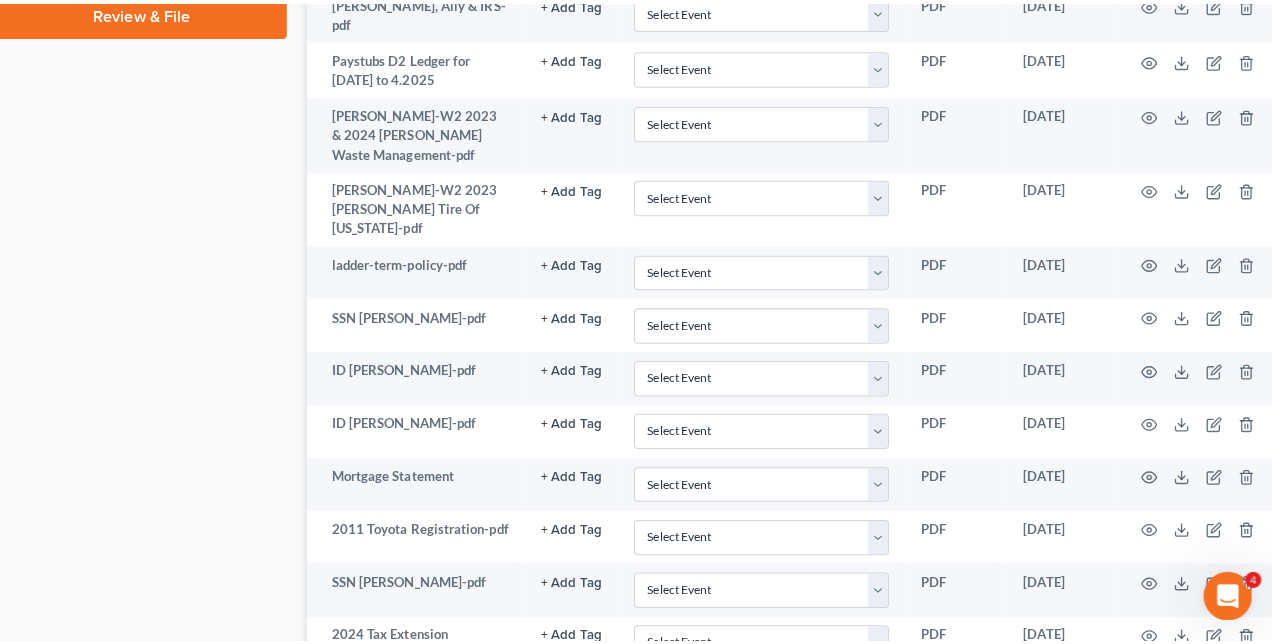 scroll, scrollTop: 1205, scrollLeft: 28, axis: both 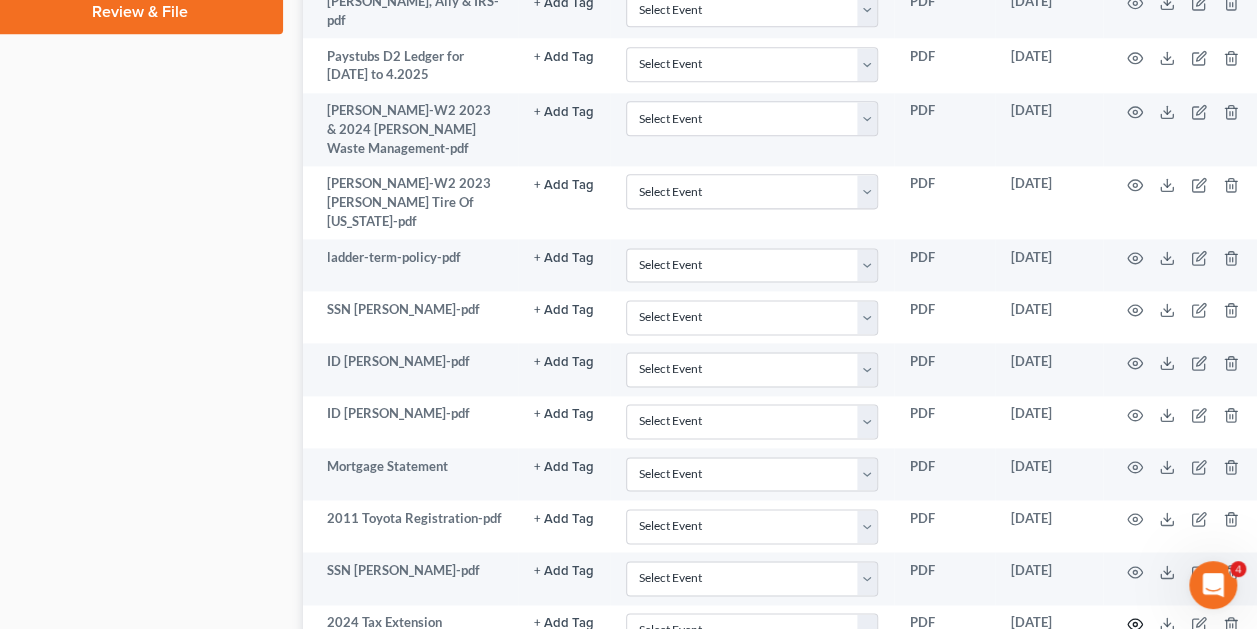 click 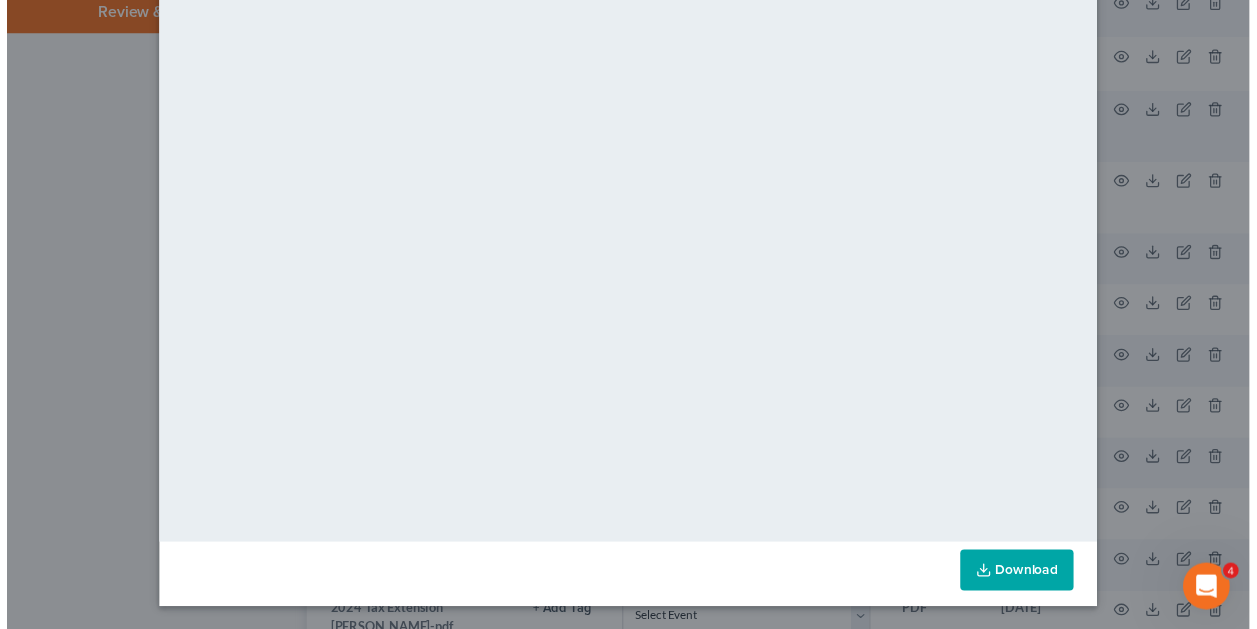scroll, scrollTop: 0, scrollLeft: 0, axis: both 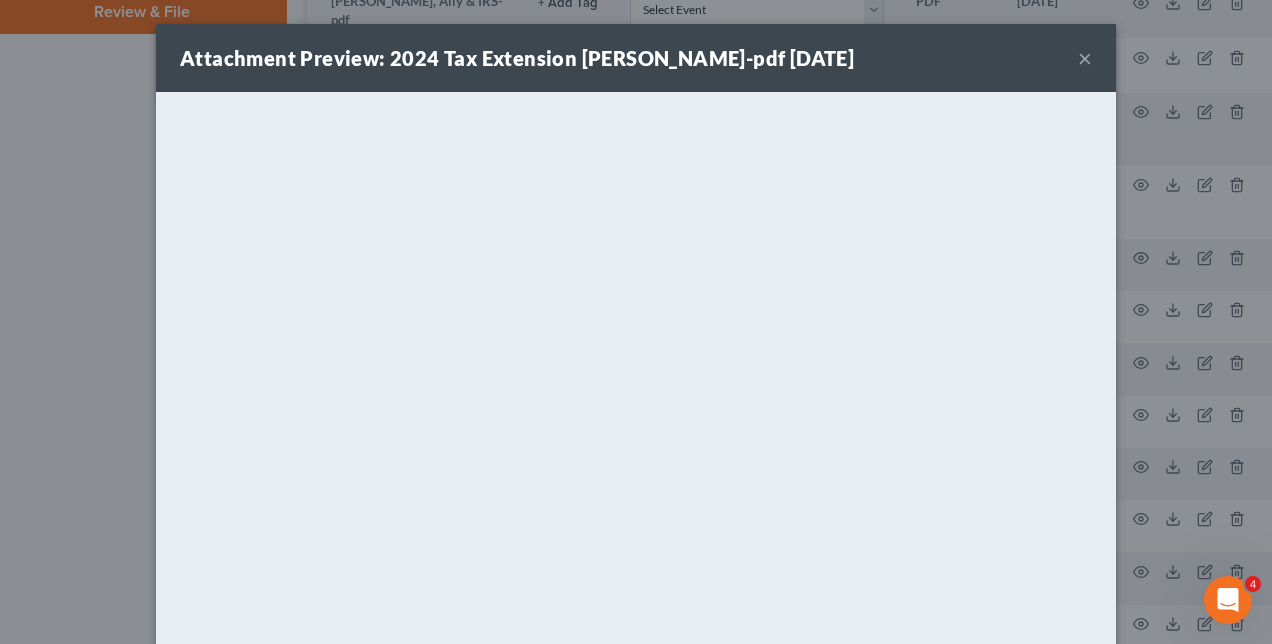 click on "Attachment Preview: 2024 Tax Extension Diaz-pdf 05/29/2025 ×
<object ng-attr-data='https://nextchapter-prod.s3.amazonaws.com/uploads/attachment/file/11477652/189a4dad-08ac-47cb-94c3-e1fe1f4195f1.pdf?X-Amz-Expires=3000&X-Amz-Date=20250714T011109Z&X-Amz-Algorithm=AWS4-HMAC-SHA256&X-Amz-Credential=AKIAJMWBS4AI7W4T6GHQ%2F20250714%2Fus-east-1%2Fs3%2Faws4_request&X-Amz-SignedHeaders=host&X-Amz-Signature=734b977b5b8e2bad4f45f957856219b5be9eeede262c086a0ee783bd315938a8' type='application/pdf' width='100%' height='650px'></object>
<p><a href='https://nextchapter-prod.s3.amazonaws.com/uploads/attachment/file/11477652/189a4dad-08ac-47cb-94c3-e1fe1f4195f1.pdf?X-Amz-Expires=3000&X-Amz-Date=20250714T011109Z&X-Amz-Algorithm=AWS4-HMAC-SHA256&X-Amz-Credential=AKIAJMWBS4AI7W4T6GHQ%2F20250714%2Fus-east-1%2Fs3%2Faws4_request&X-Amz-SignedHeaders=host&X-Amz-Signature=734b977b5b8e2bad4f45f957856219b5be9eeede262c086a0ee783bd315938a8' target='_blank'>Click here</a> to open in a new window.</p>
Download" at bounding box center (636, 322) 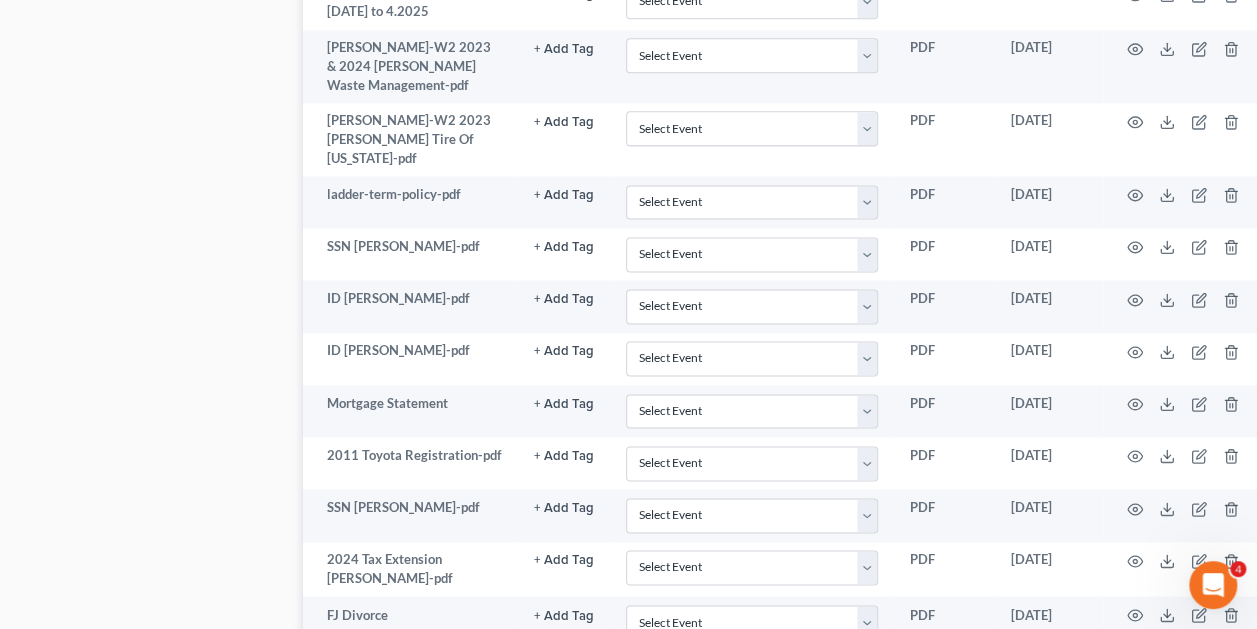 scroll, scrollTop: 1269, scrollLeft: 28, axis: both 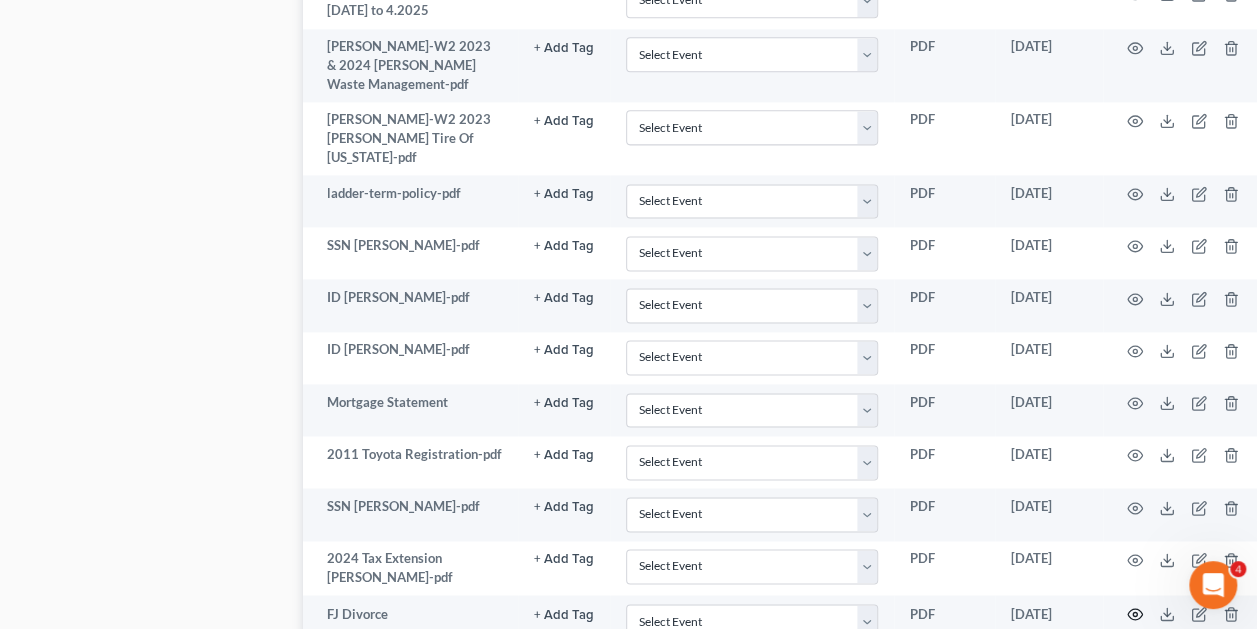click 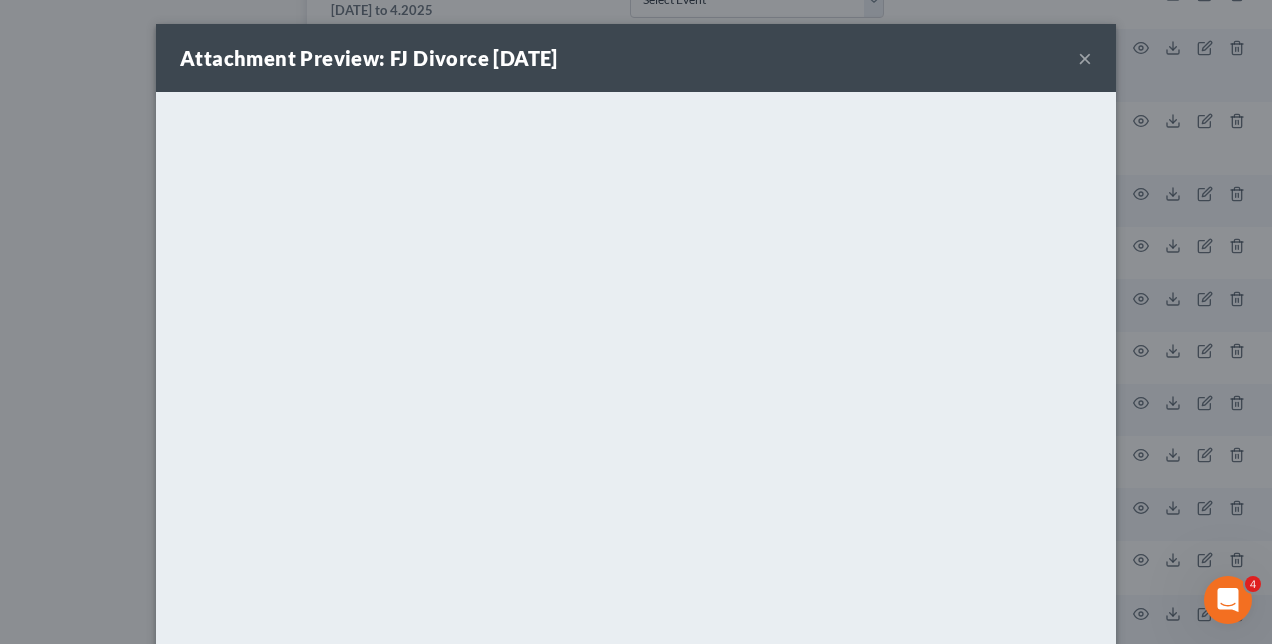 click on "×" at bounding box center [1085, 58] 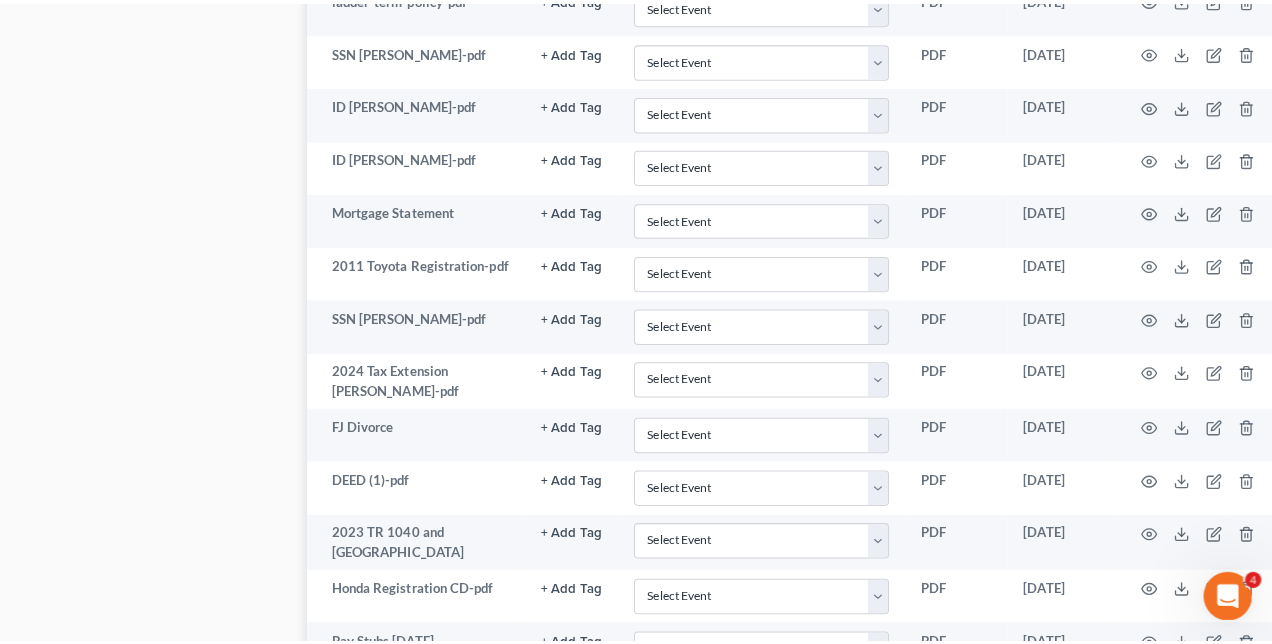 scroll, scrollTop: 1466, scrollLeft: 28, axis: both 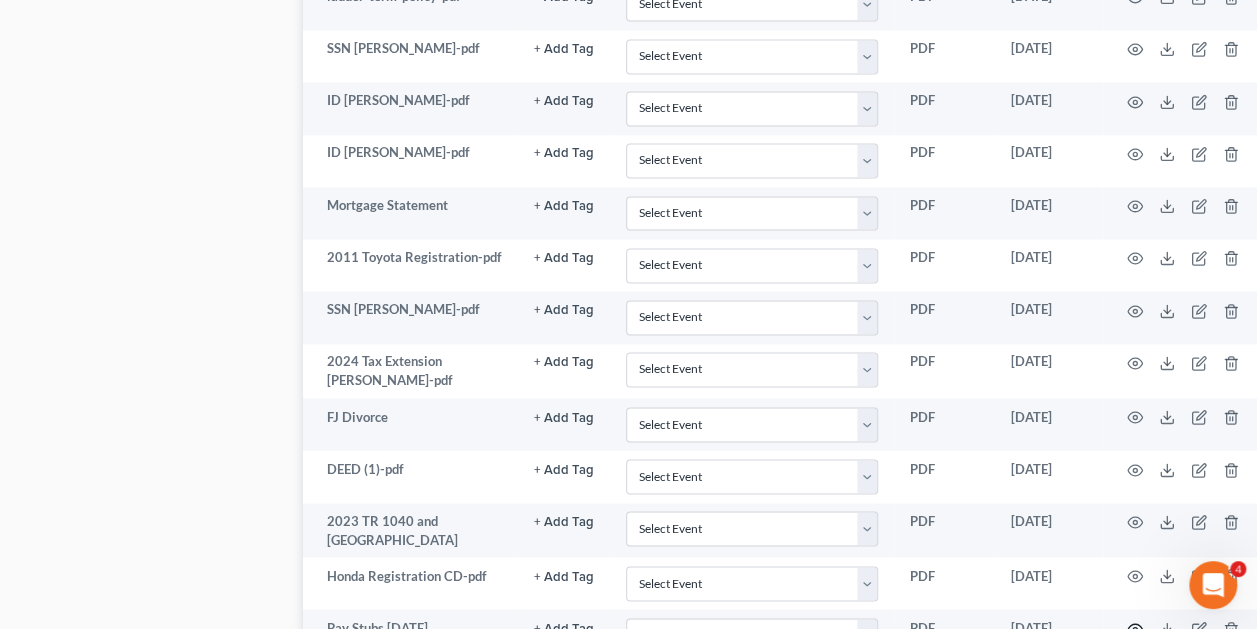 click 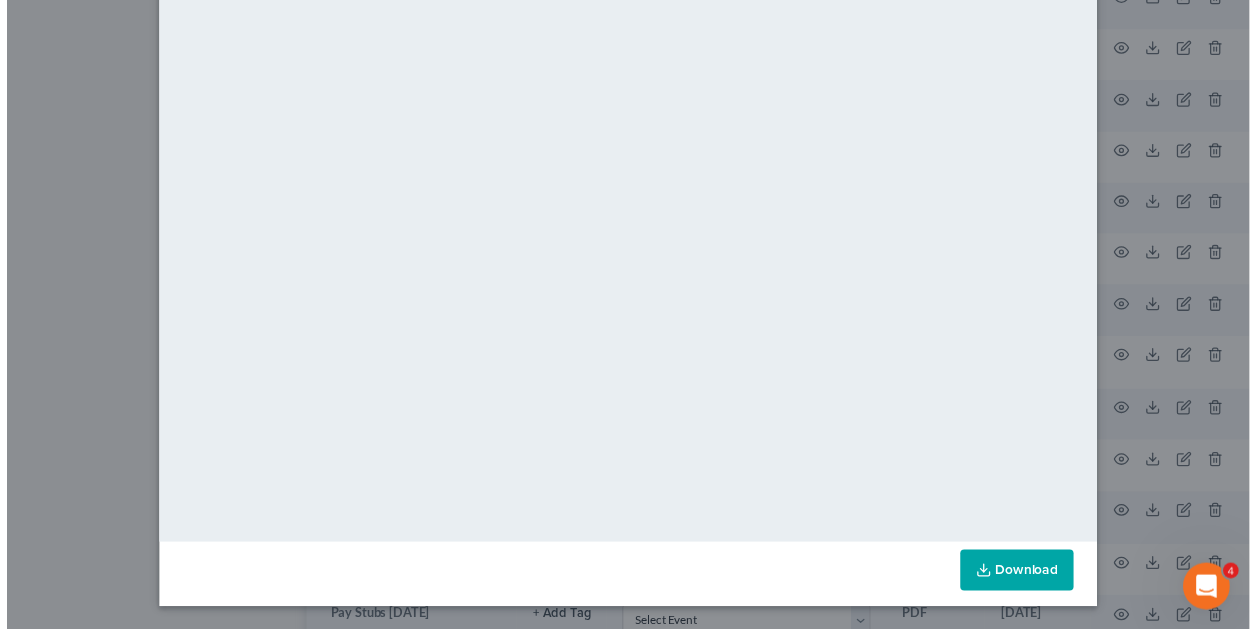 scroll, scrollTop: 0, scrollLeft: 0, axis: both 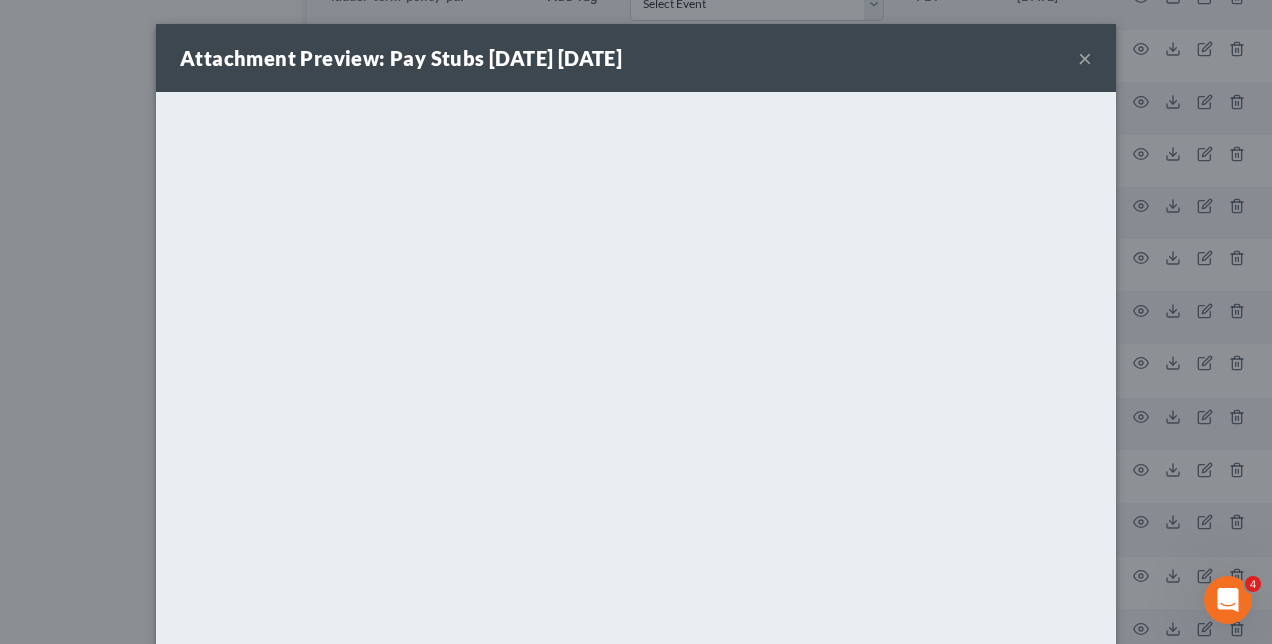 click on "Attachment Preview: Pay Stubs May 2025 06/10/2025 ×
<object ng-attr-data='https://nextchapter-prod.s3.amazonaws.com/uploads/attachment/file/11546862/26fa1f3b-3d10-49be-bc25-1d6f2152ee81.pdf?X-Amz-Expires=3000&X-Amz-Date=20250714T011109Z&X-Amz-Algorithm=AWS4-HMAC-SHA256&X-Amz-Credential=AKIAJMWBS4AI7W4T6GHQ%2F20250714%2Fus-east-1%2Fs3%2Faws4_request&X-Amz-SignedHeaders=host&X-Amz-Signature=6934881a16b542662a6e8ebab3e399e0f3e53708c350b852bd9f33eef50fe68c' type='application/pdf' width='100%' height='650px'></object>
<p><a href='https://nextchapter-prod.s3.amazonaws.com/uploads/attachment/file/11546862/26fa1f3b-3d10-49be-bc25-1d6f2152ee81.pdf?X-Amz-Expires=3000&X-Amz-Date=20250714T011109Z&X-Amz-Algorithm=AWS4-HMAC-SHA256&X-Amz-Credential=AKIAJMWBS4AI7W4T6GHQ%2F20250714%2Fus-east-1%2Fs3%2Faws4_request&X-Amz-SignedHeaders=host&X-Amz-Signature=6934881a16b542662a6e8ebab3e399e0f3e53708c350b852bd9f33eef50fe68c' target='_blank'>Click here</a> to open in a new window.</p>
Download" at bounding box center [636, 322] 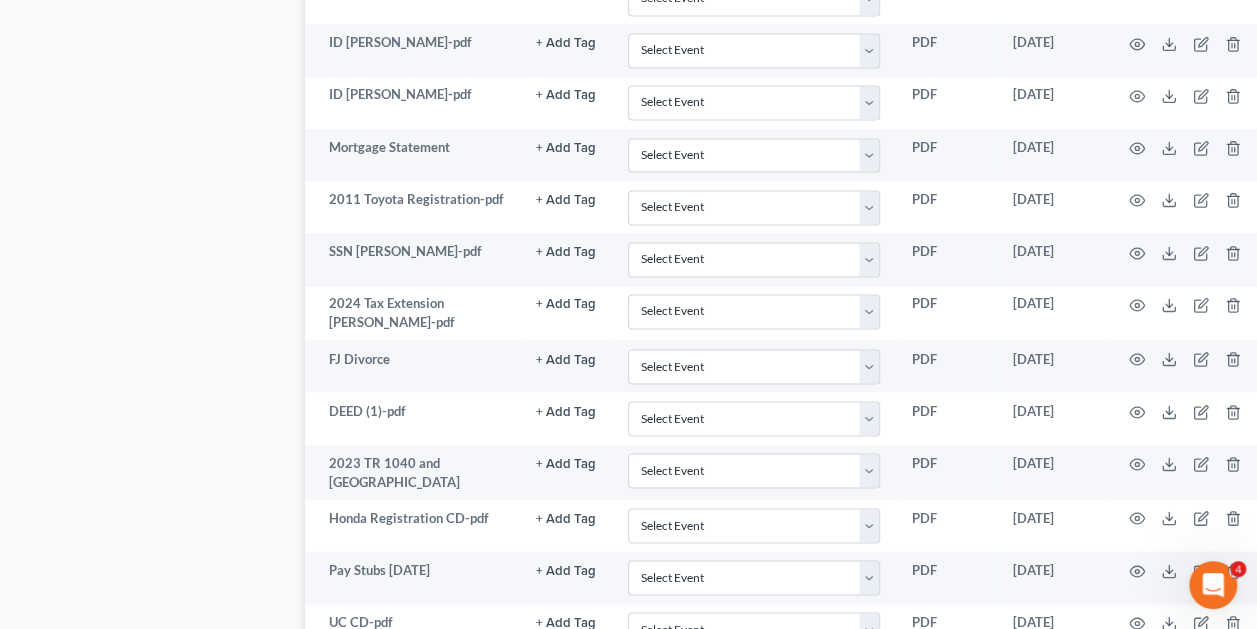 scroll, scrollTop: 1525, scrollLeft: 26, axis: both 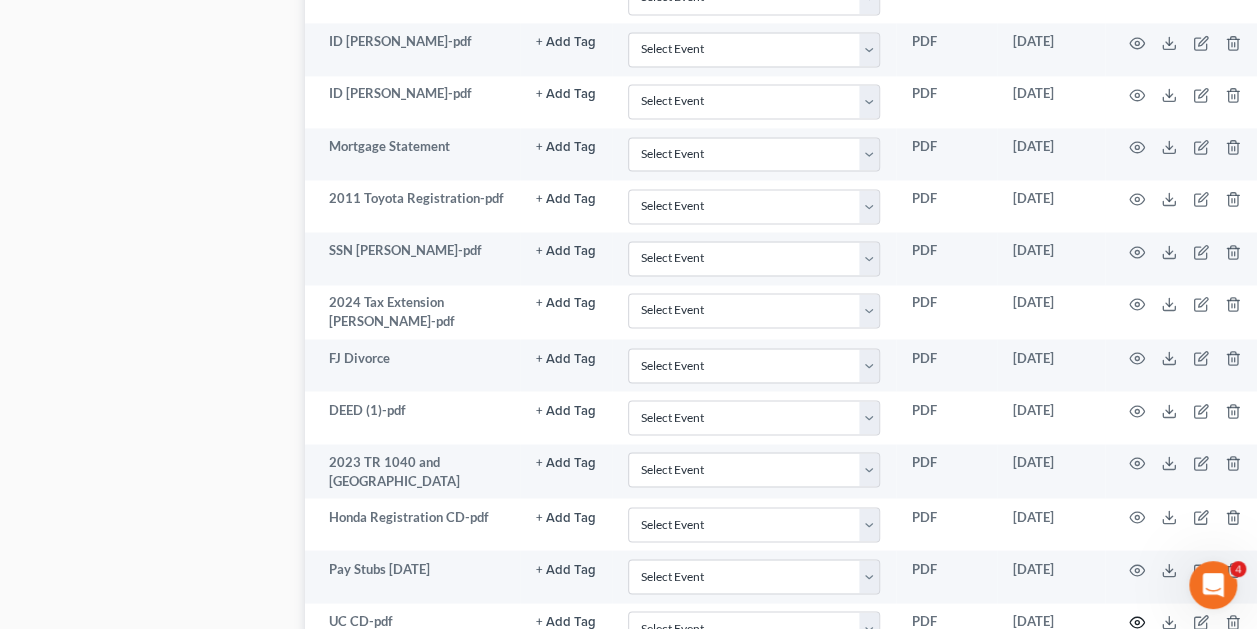 click 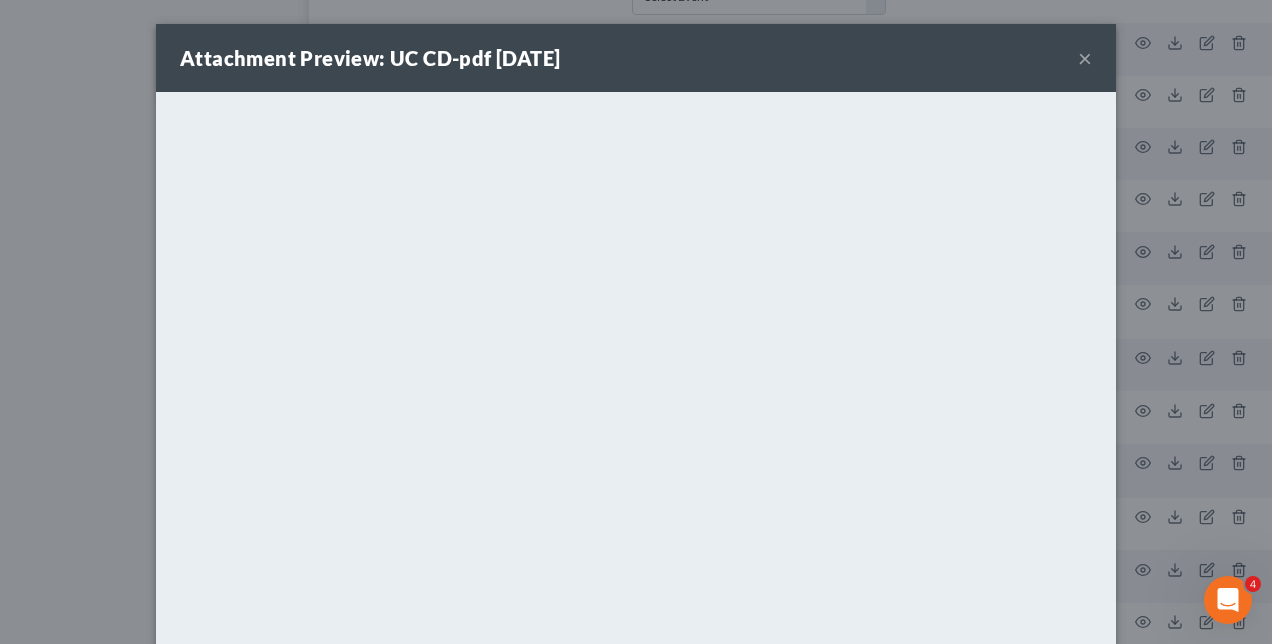click on "Attachment Preview: UC CD-pdf 06/10/2025 ×
<object ng-attr-data='https://nextchapter-prod.s3.amazonaws.com/uploads/attachment/file/11546867/a5684734-4ac1-4378-8695-eb7bbbd64d93.pdf?X-Amz-Expires=3000&X-Amz-Date=20250714T011109Z&X-Amz-Algorithm=AWS4-HMAC-SHA256&X-Amz-Credential=AKIAJMWBS4AI7W4T6GHQ%2F20250714%2Fus-east-1%2Fs3%2Faws4_request&X-Amz-SignedHeaders=host&X-Amz-Signature=f115f73f2608de83cc4264202f8182dafd9f458bb3e3f8e0a7b02cd3d23ff289' type='application/pdf' width='100%' height='650px'></object>
<p><a href='https://nextchapter-prod.s3.amazonaws.com/uploads/attachment/file/11546867/a5684734-4ac1-4378-8695-eb7bbbd64d93.pdf?X-Amz-Expires=3000&X-Amz-Date=20250714T011109Z&X-Amz-Algorithm=AWS4-HMAC-SHA256&X-Amz-Credential=AKIAJMWBS4AI7W4T6GHQ%2F20250714%2Fus-east-1%2Fs3%2Faws4_request&X-Amz-SignedHeaders=host&X-Amz-Signature=f115f73f2608de83cc4264202f8182dafd9f458bb3e3f8e0a7b02cd3d23ff289' target='_blank'>Click here</a> to open in a new window.</p>
Download" at bounding box center (636, 322) 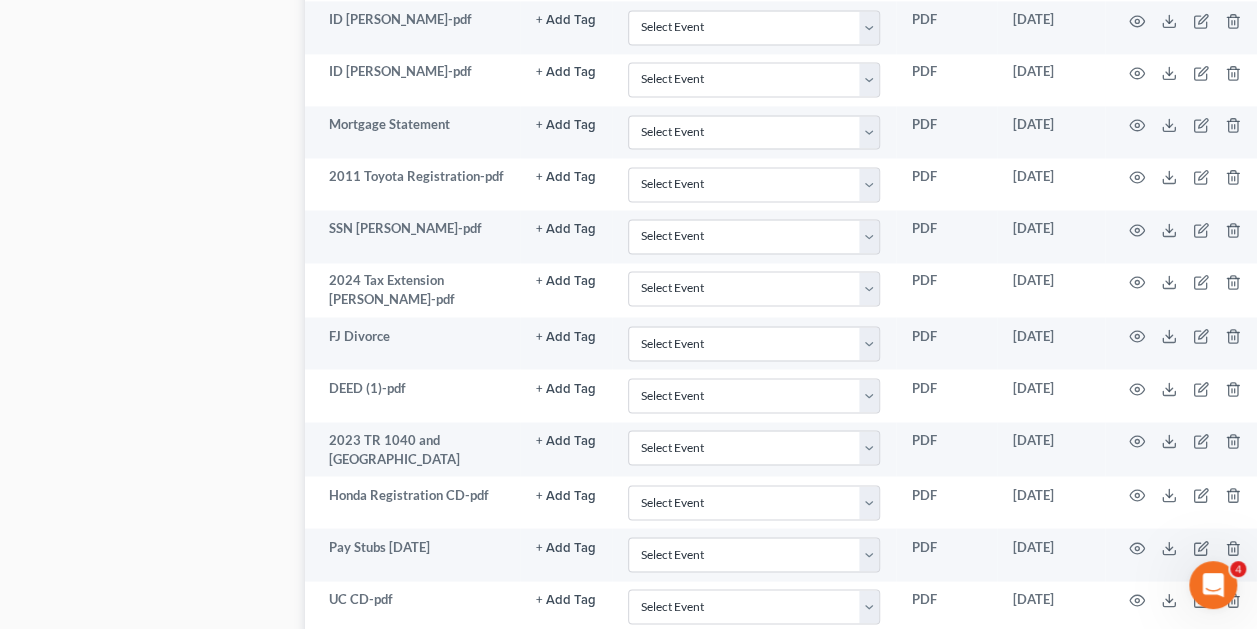 scroll, scrollTop: 1564, scrollLeft: 26, axis: both 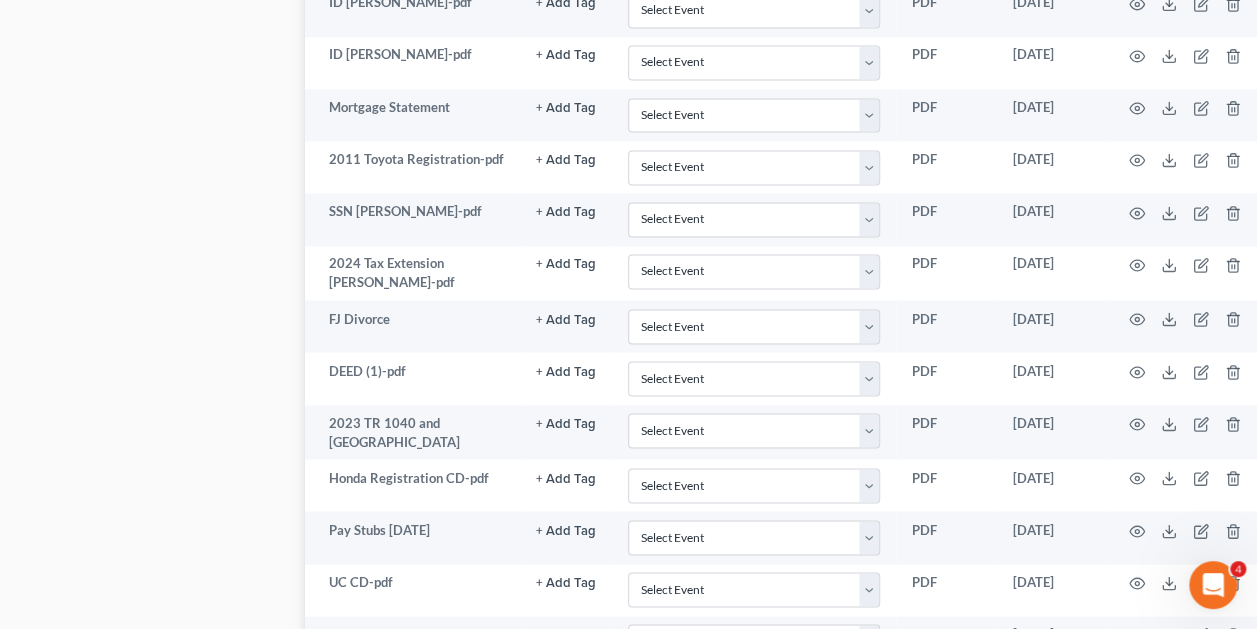 click 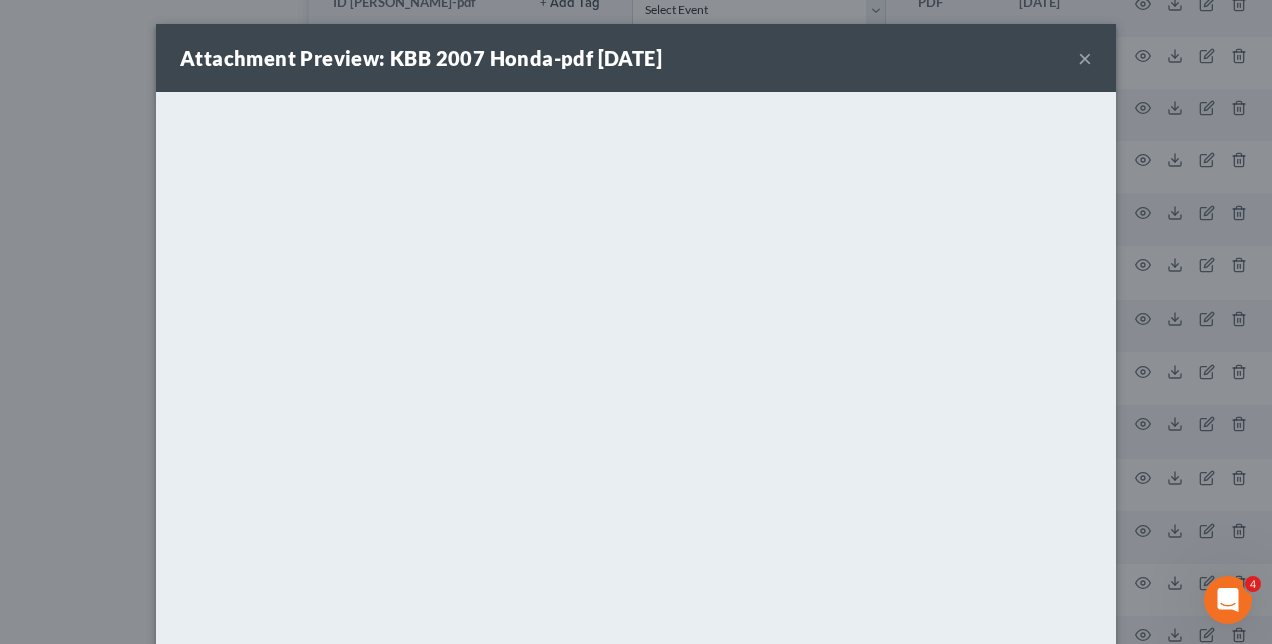 click on "Attachment Preview: KBB 2007 Honda-pdf 06/17/2025 ×
<object ng-attr-data='https://nextchapter-prod.s3.amazonaws.com/uploads/attachment/file/11586294/3703a8ea-2ed6-475d-a45f-833ec9f03ca4.pdf?X-Amz-Expires=3000&X-Amz-Date=20250714T011109Z&X-Amz-Algorithm=AWS4-HMAC-SHA256&X-Amz-Credential=AKIAJMWBS4AI7W4T6GHQ%2F20250714%2Fus-east-1%2Fs3%2Faws4_request&X-Amz-SignedHeaders=host&X-Amz-Signature=51fc8492c284017b2e10afb35e25b4a14bd8941ced4fd6e28a86d7c6e54c5604' type='application/pdf' width='100%' height='650px'></object>
<p><a href='https://nextchapter-prod.s3.amazonaws.com/uploads/attachment/file/11586294/3703a8ea-2ed6-475d-a45f-833ec9f03ca4.pdf?X-Amz-Expires=3000&X-Amz-Date=20250714T011109Z&X-Amz-Algorithm=AWS4-HMAC-SHA256&X-Amz-Credential=AKIAJMWBS4AI7W4T6GHQ%2F20250714%2Fus-east-1%2Fs3%2Faws4_request&X-Amz-SignedHeaders=host&X-Amz-Signature=51fc8492c284017b2e10afb35e25b4a14bd8941ced4fd6e28a86d7c6e54c5604' target='_blank'>Click here</a> to open in a new window.</p>
Download" at bounding box center (636, 322) 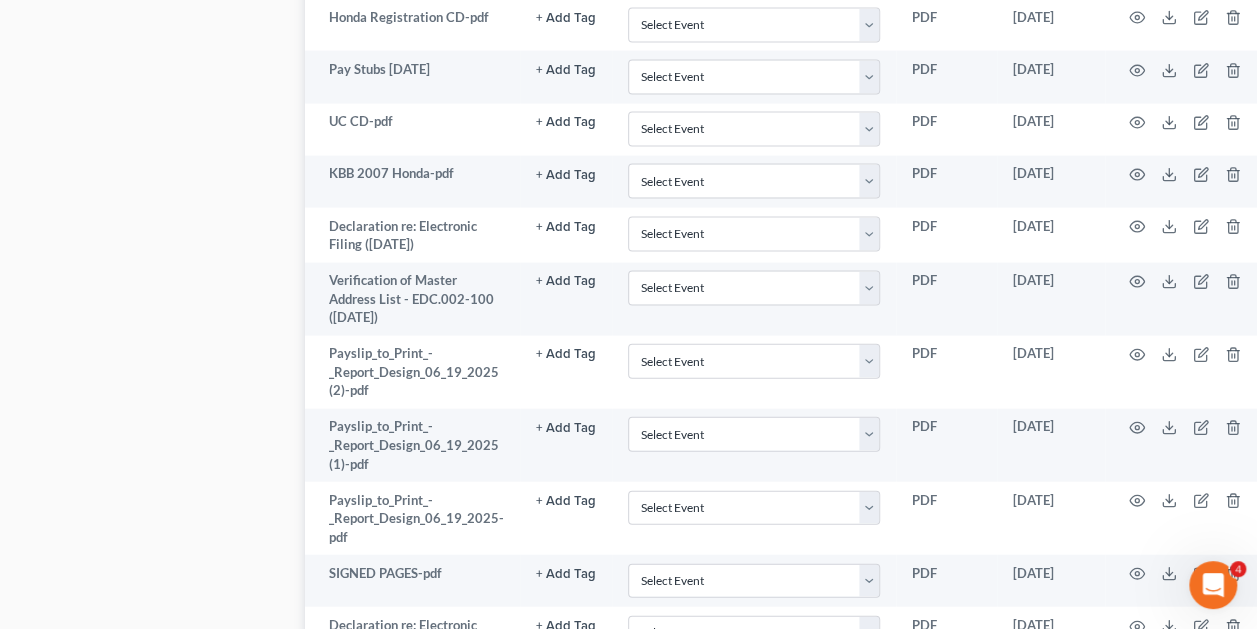 scroll, scrollTop: 2025, scrollLeft: 26, axis: both 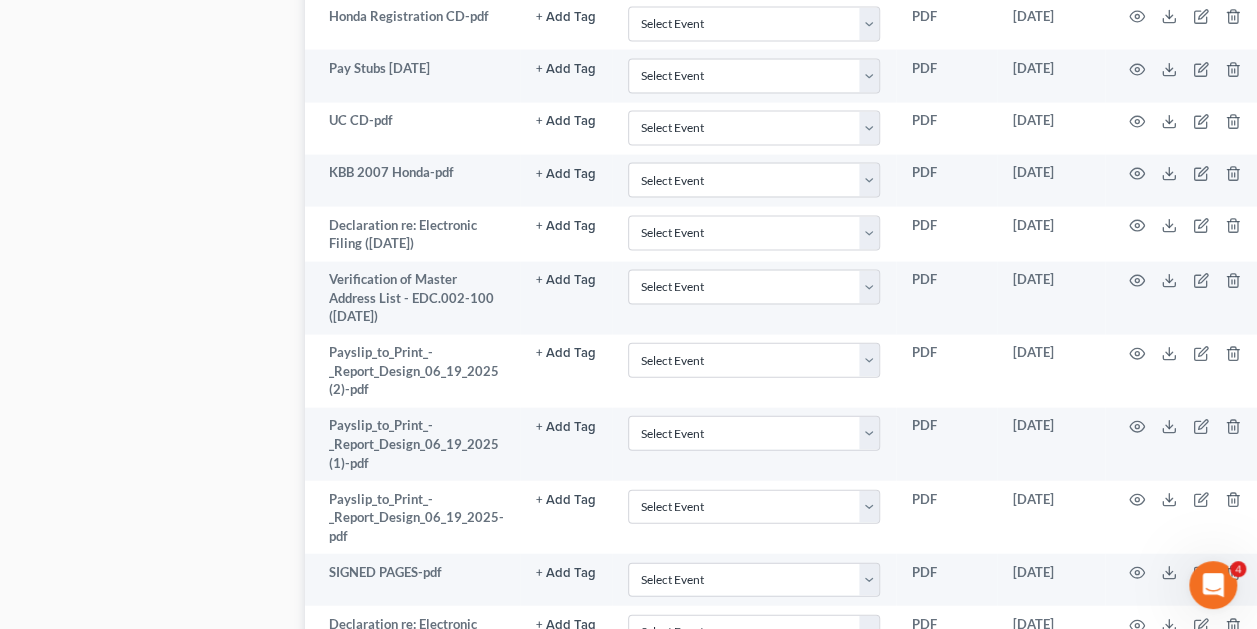 click at bounding box center [1189, 371] 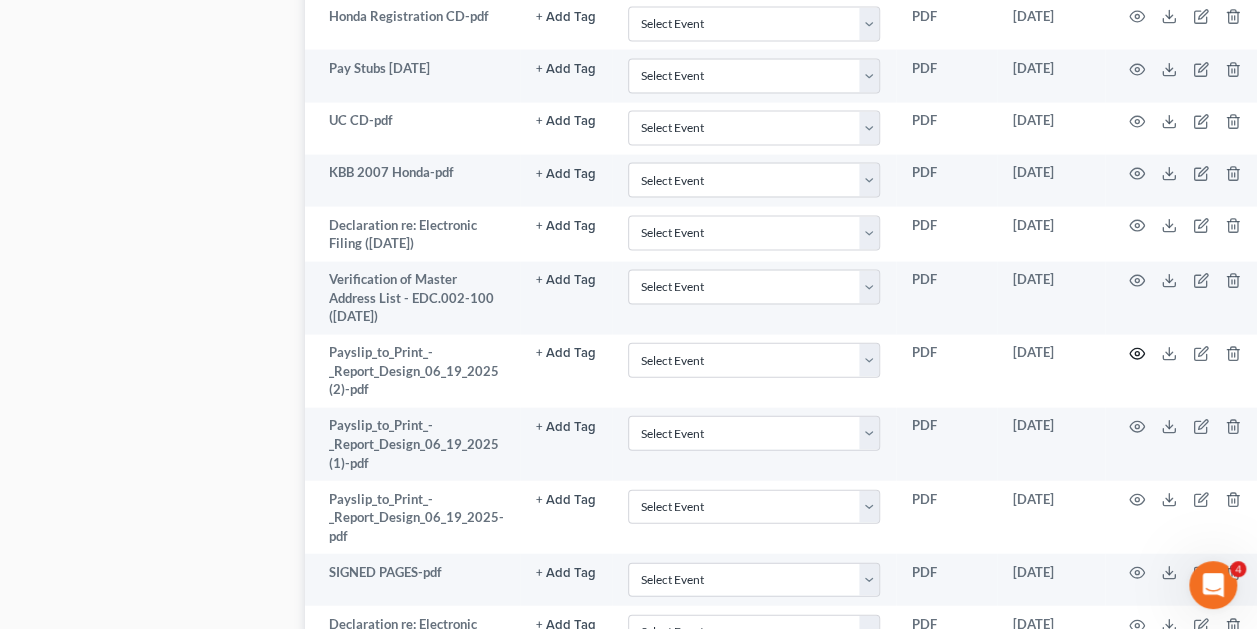 click 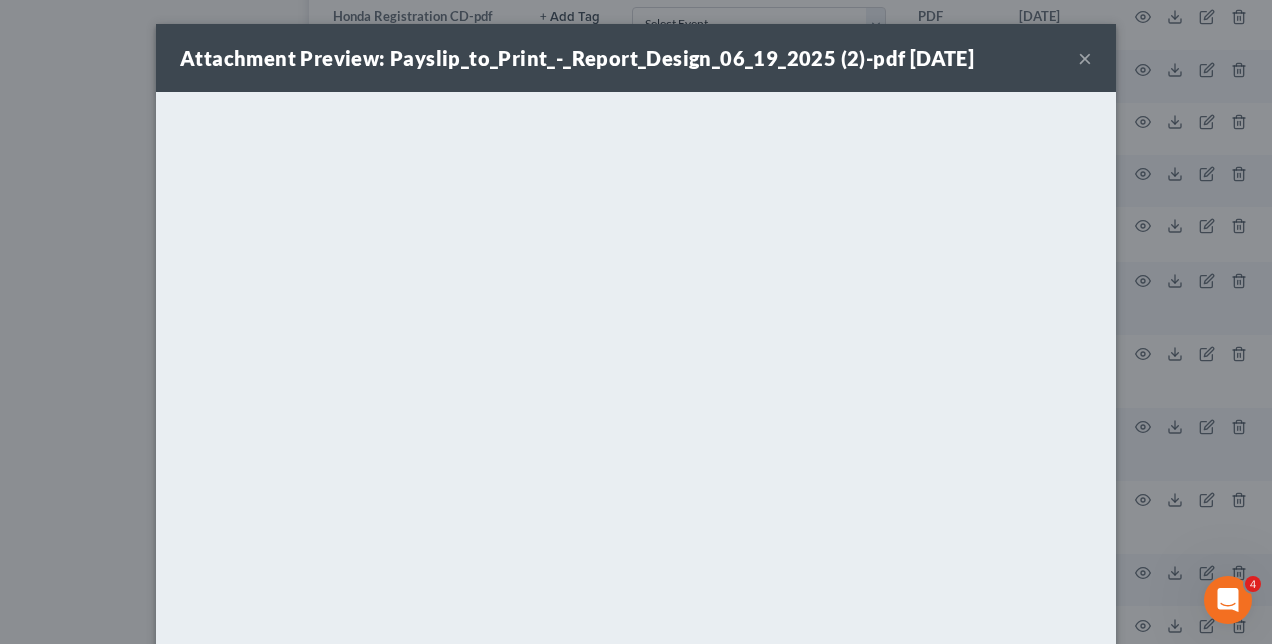 click on "Attachment Preview: Payslip_to_Print_-_Report_Design_06_19_2025 (2)-pdf 06/20/2025 ×
Download" at bounding box center [636, 322] 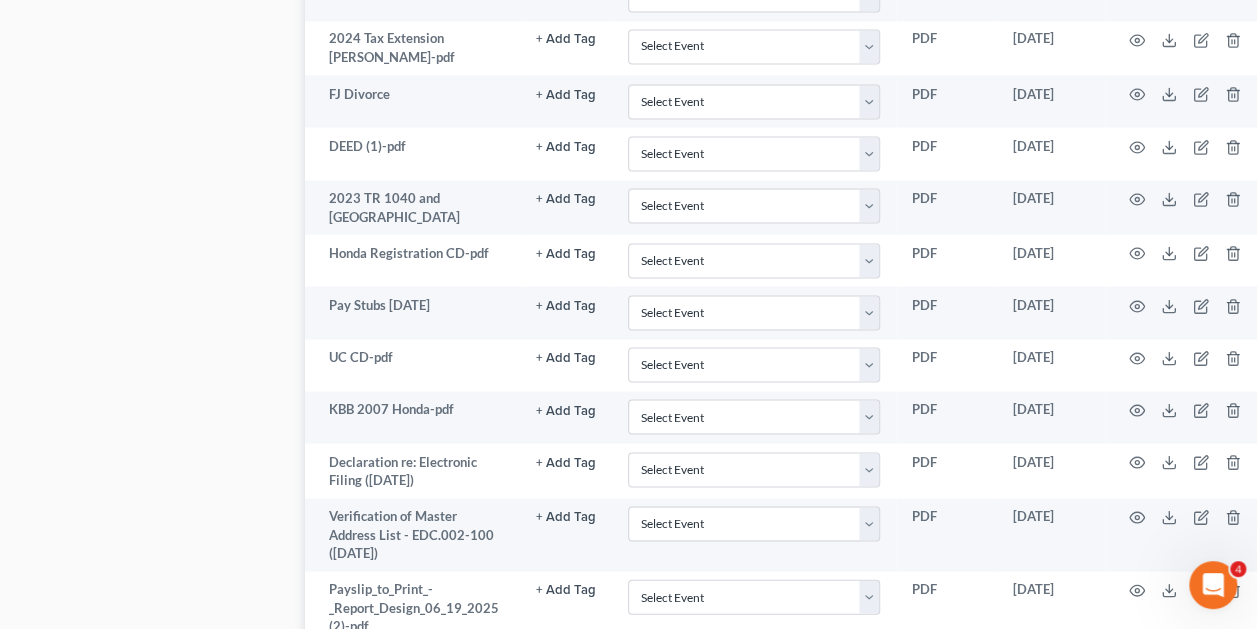 scroll, scrollTop: 1780, scrollLeft: 26, axis: both 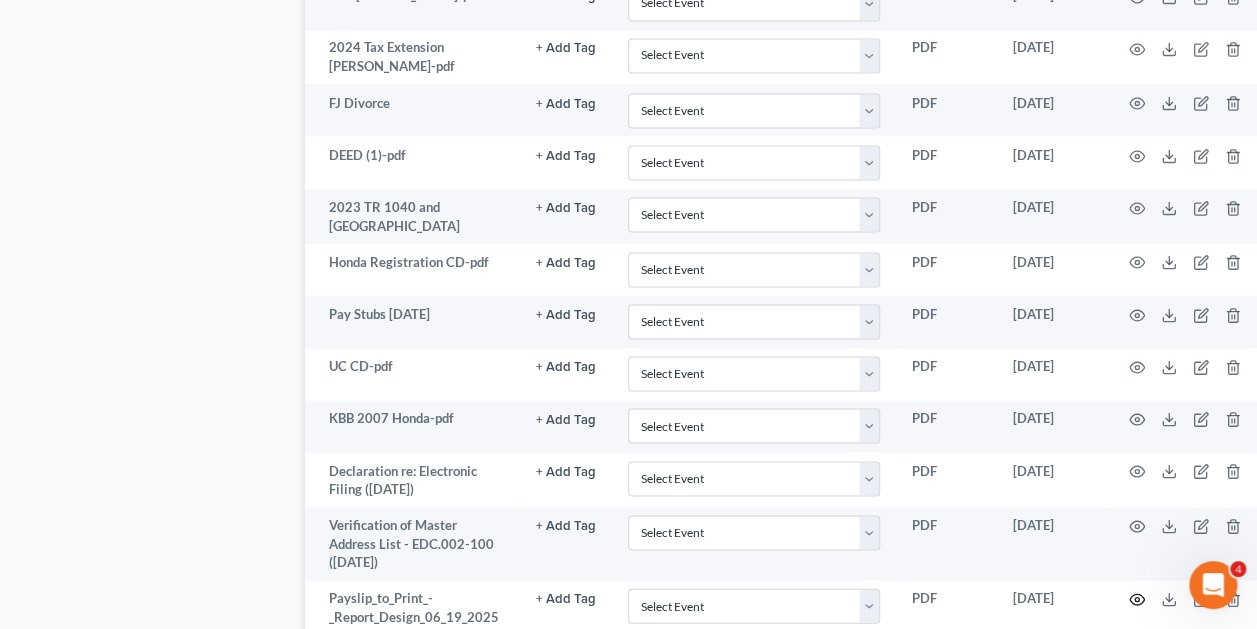 click 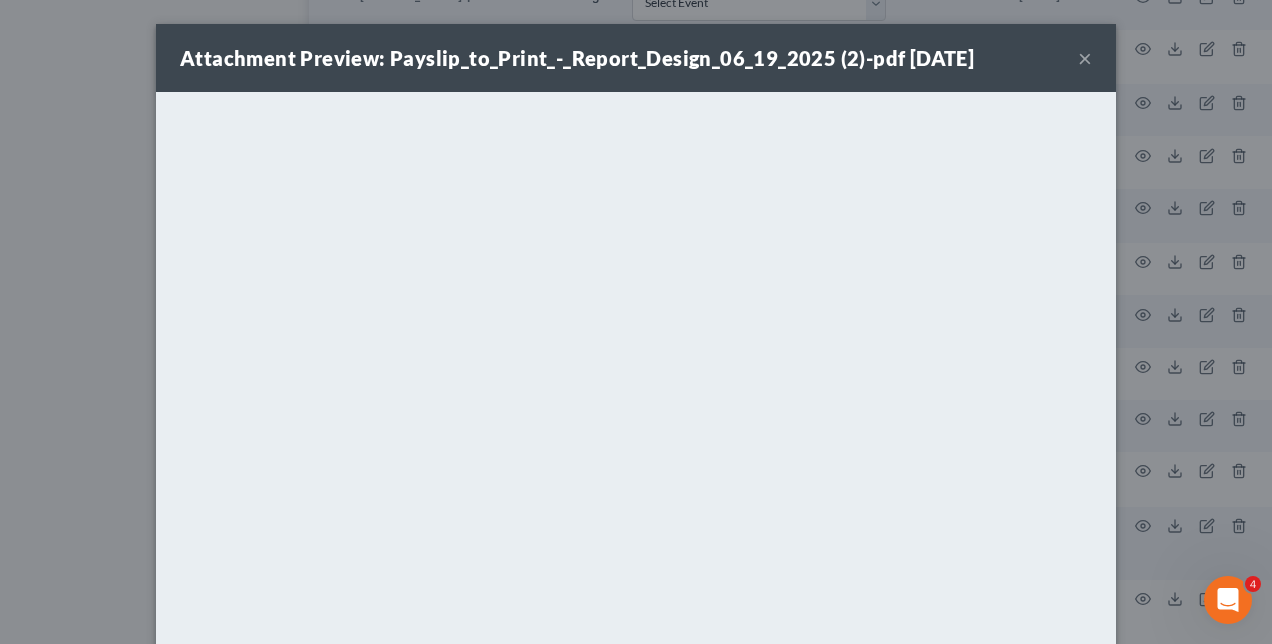 click on "Attachment Preview: Payslip_to_Print_-_Report_Design_06_19_2025 (2)-pdf 06/20/2025 ×
Download" at bounding box center [636, 322] 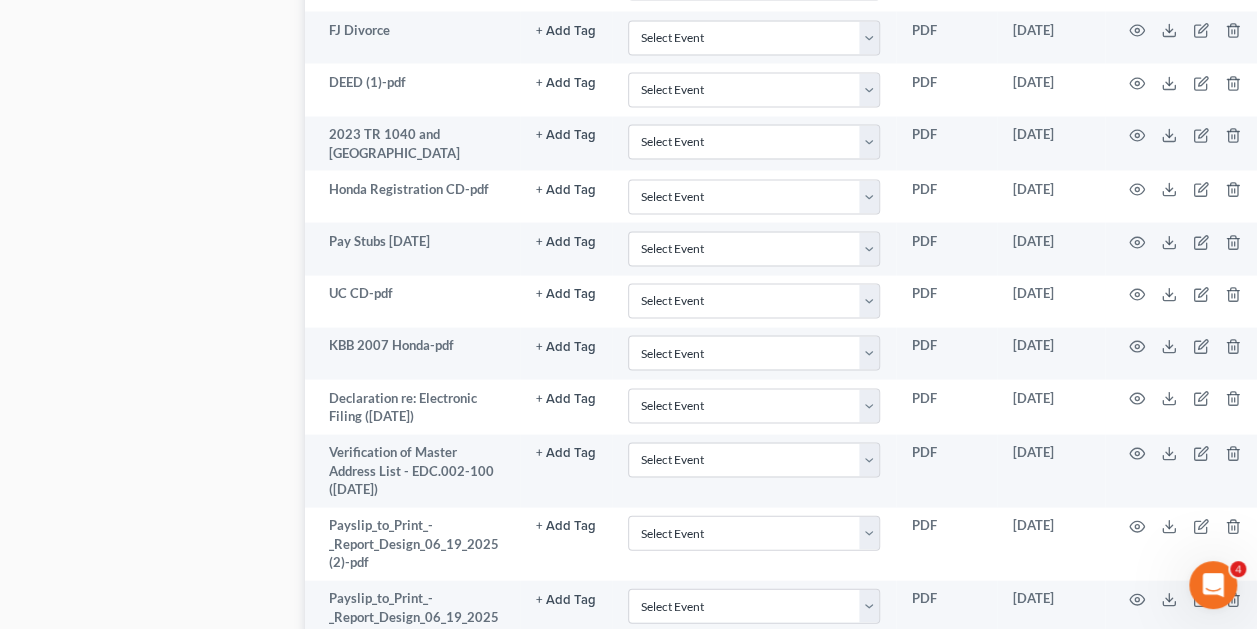 scroll, scrollTop: 1848, scrollLeft: 26, axis: both 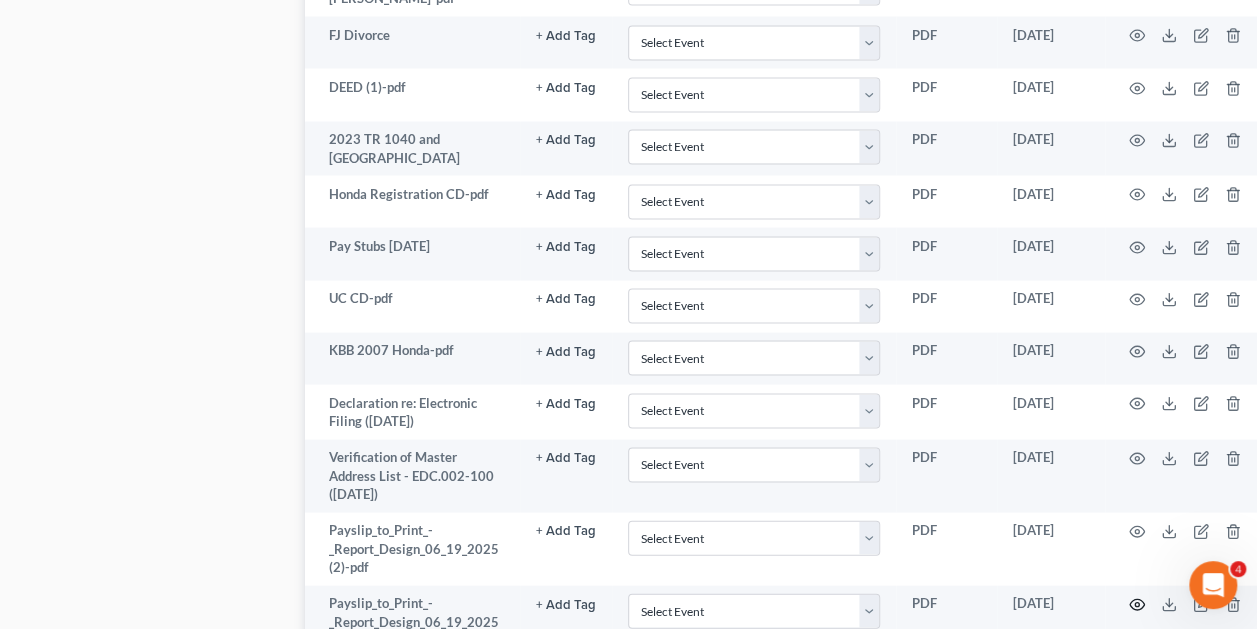 click 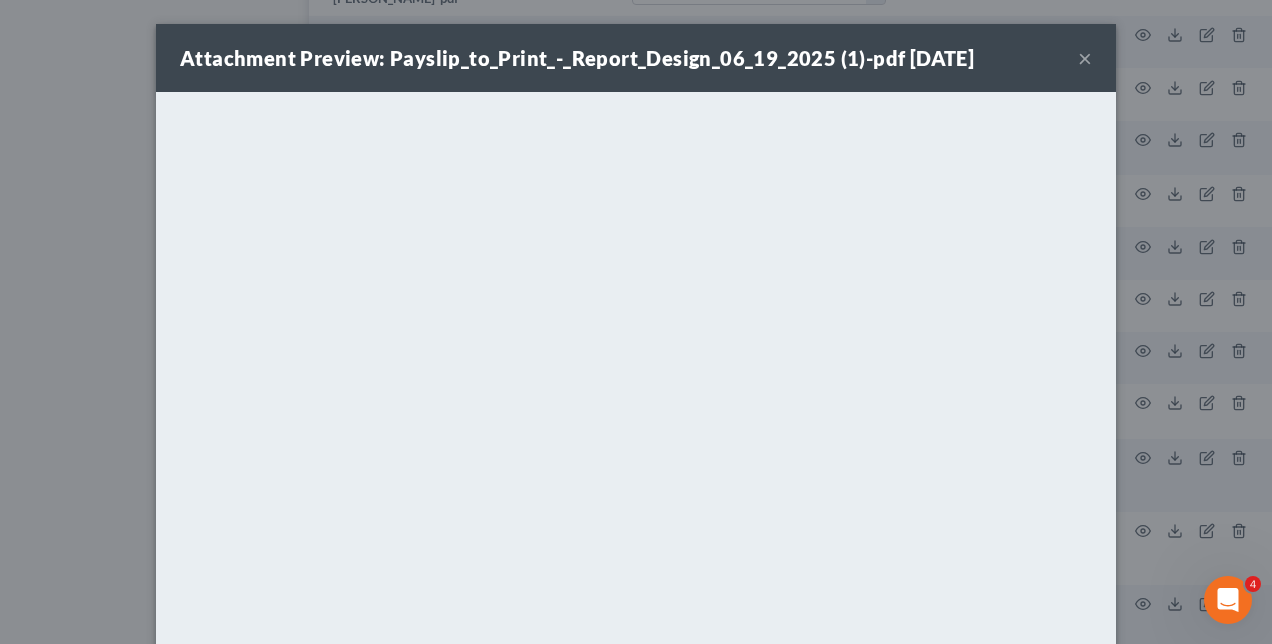 click on "Attachment Preview: Payslip_to_Print_-_Report_Design_06_19_2025 (1)-pdf 06/20/2025 ×
Download" at bounding box center (636, 322) 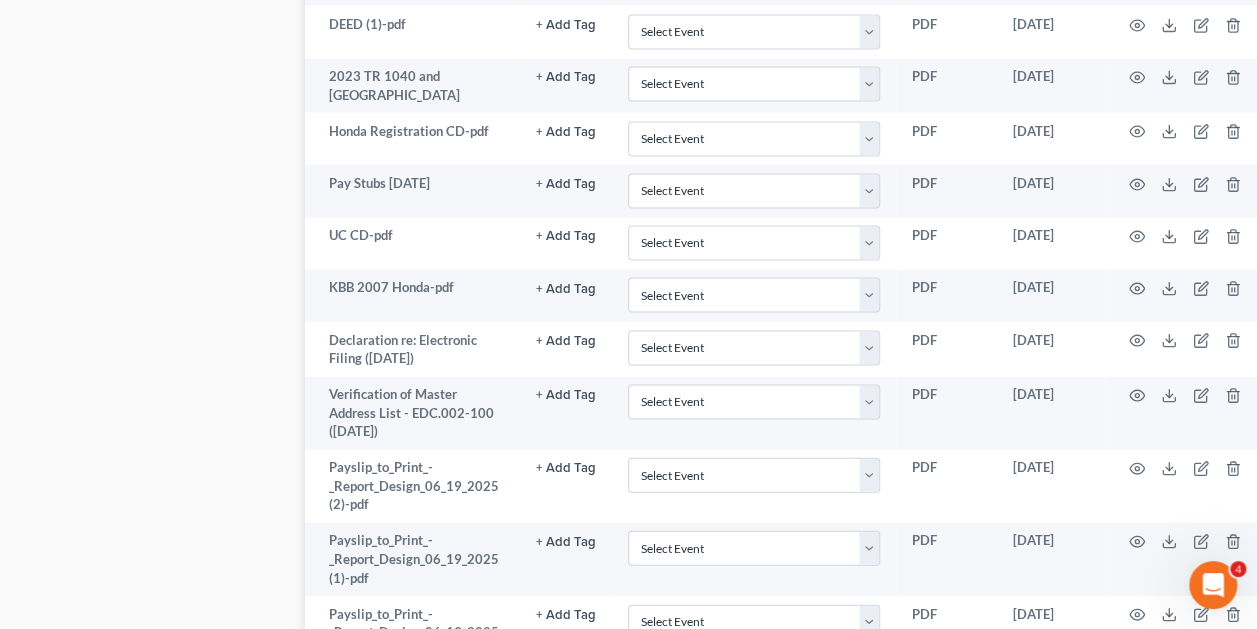 scroll, scrollTop: 1915, scrollLeft: 26, axis: both 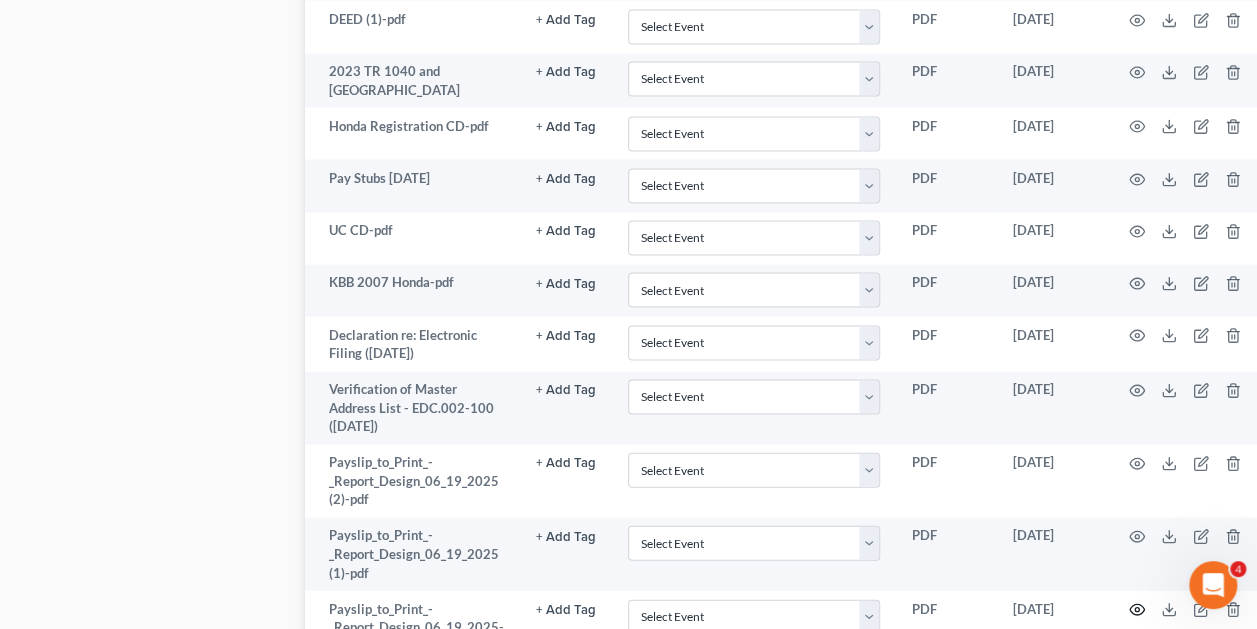 click 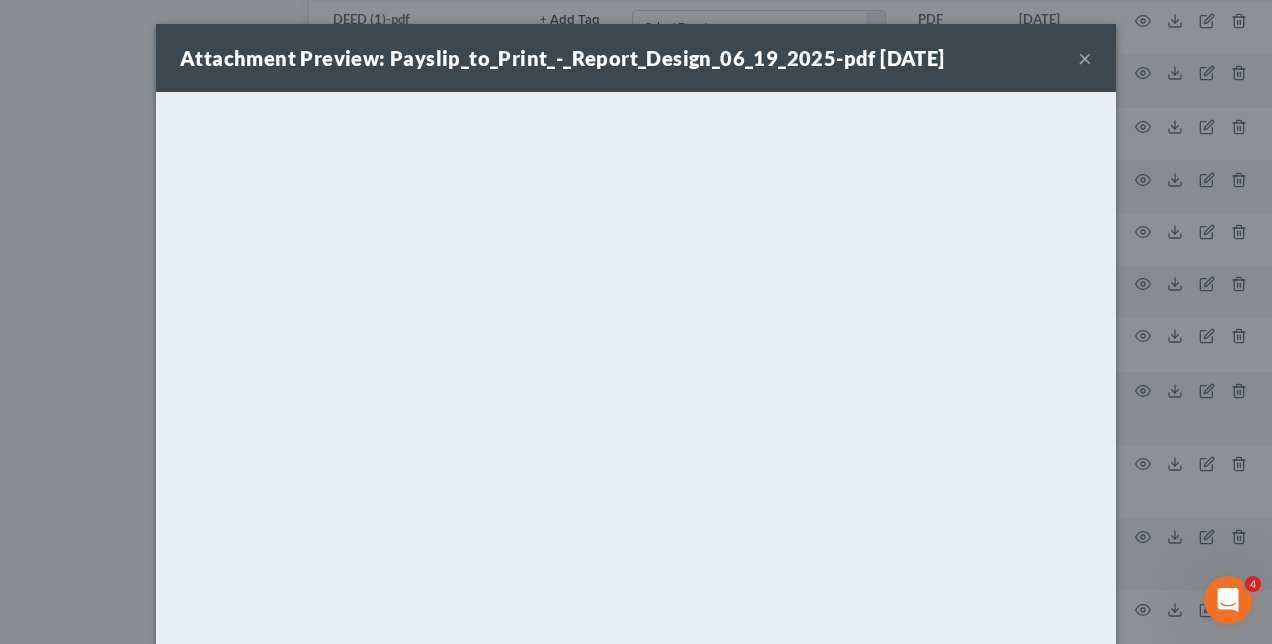 click on "Attachment Preview: Payslip_to_Print_-_Report_Design_06_19_2025-pdf 06/20/2025 ×
Download" at bounding box center [636, 322] 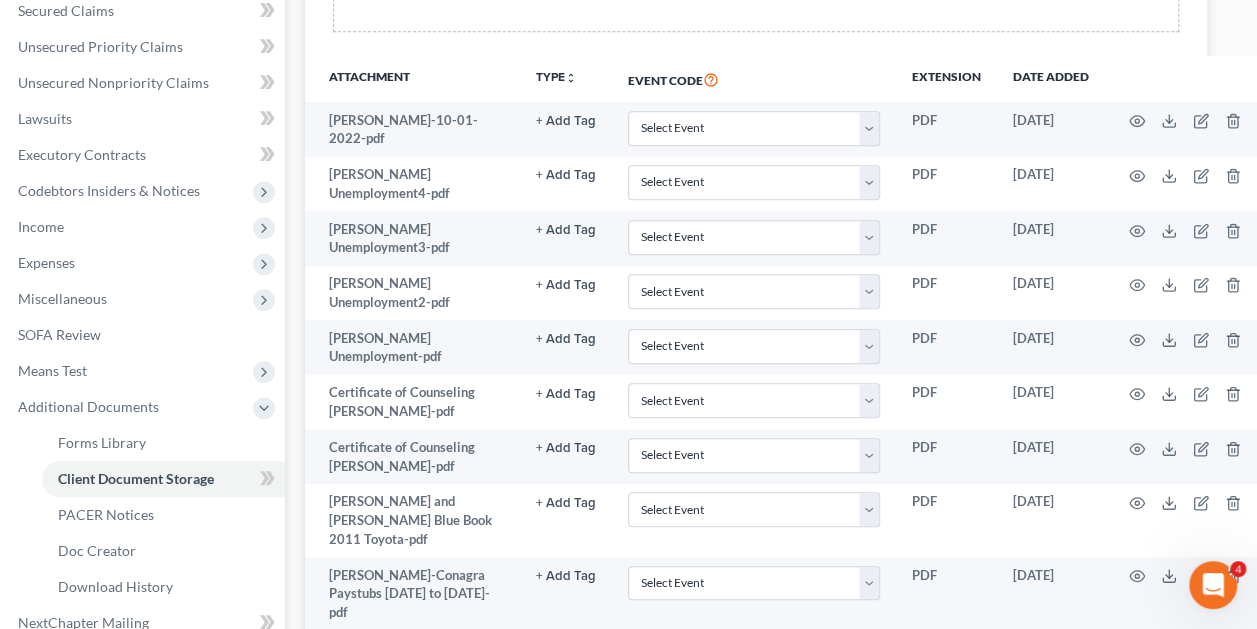 scroll, scrollTop: 0, scrollLeft: 26, axis: horizontal 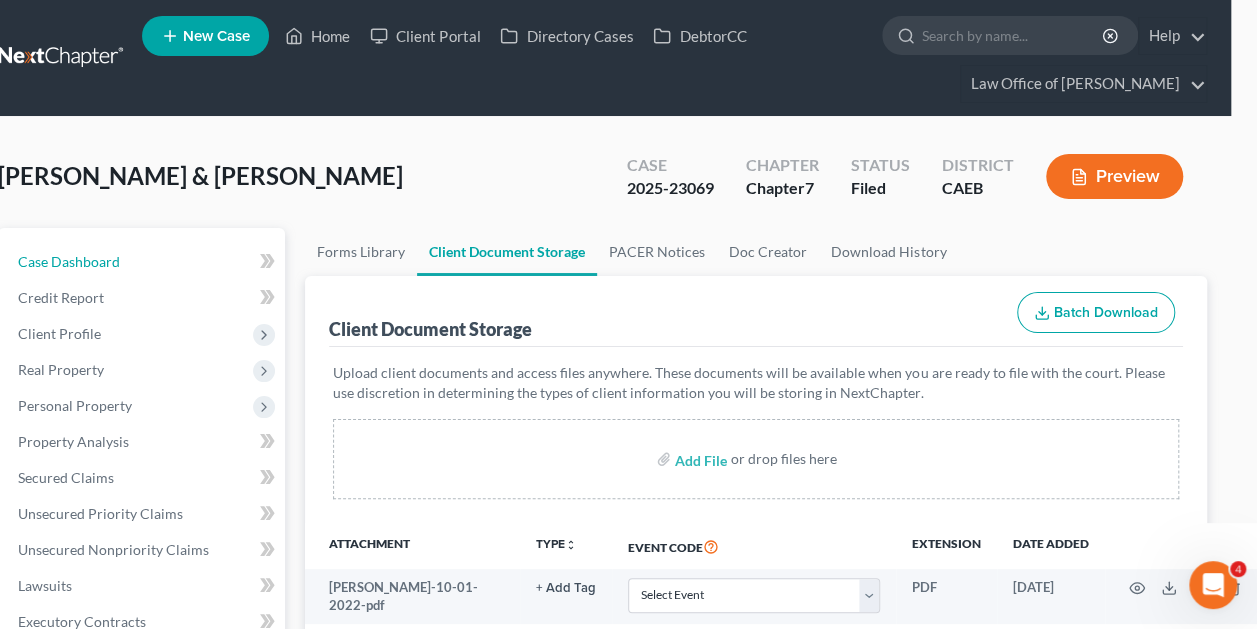 click on "Case Dashboard" at bounding box center [143, 262] 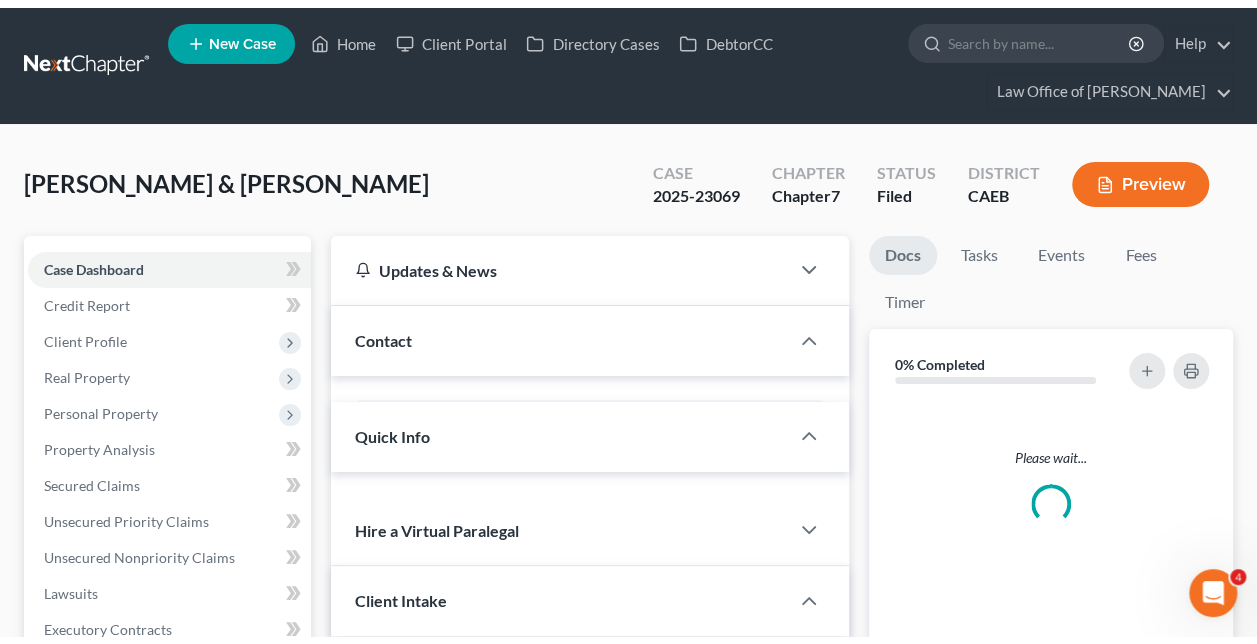 scroll, scrollTop: 0, scrollLeft: 0, axis: both 